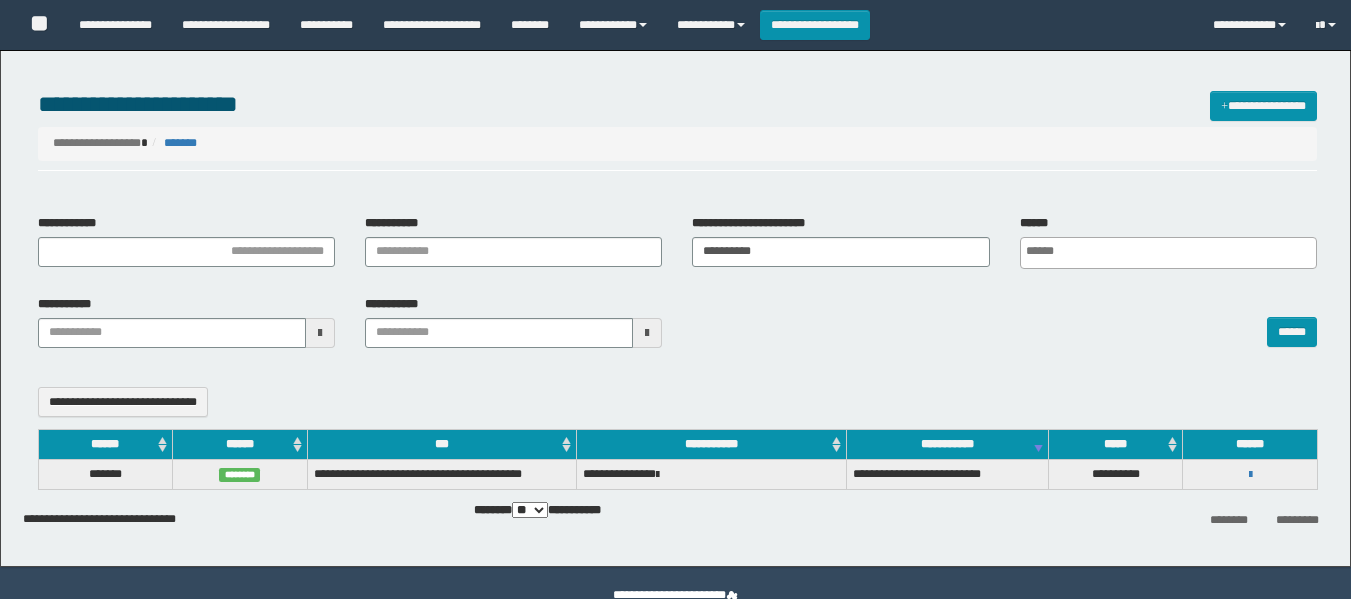 select 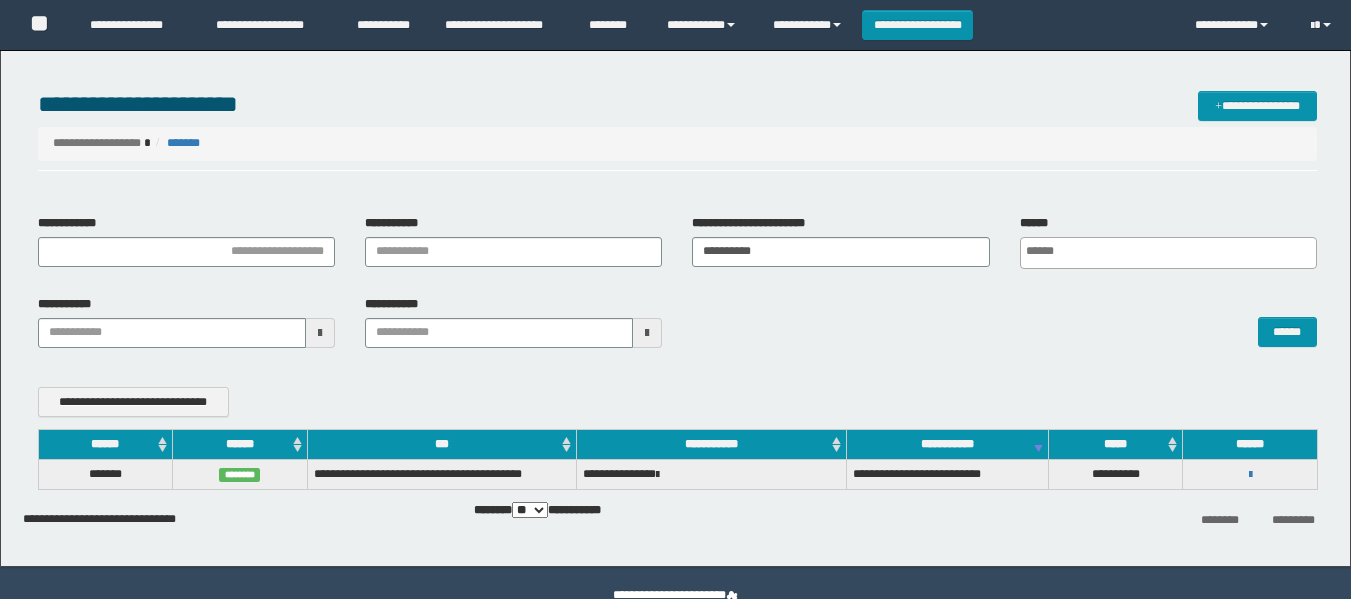 scroll, scrollTop: 0, scrollLeft: 0, axis: both 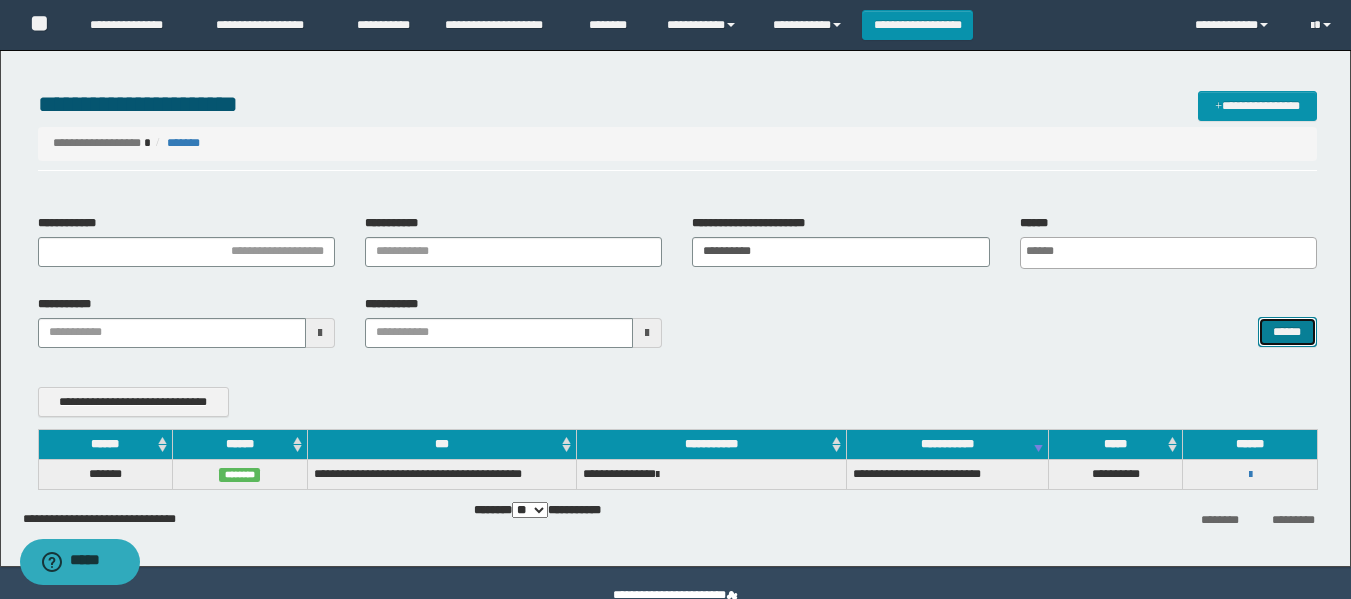 type 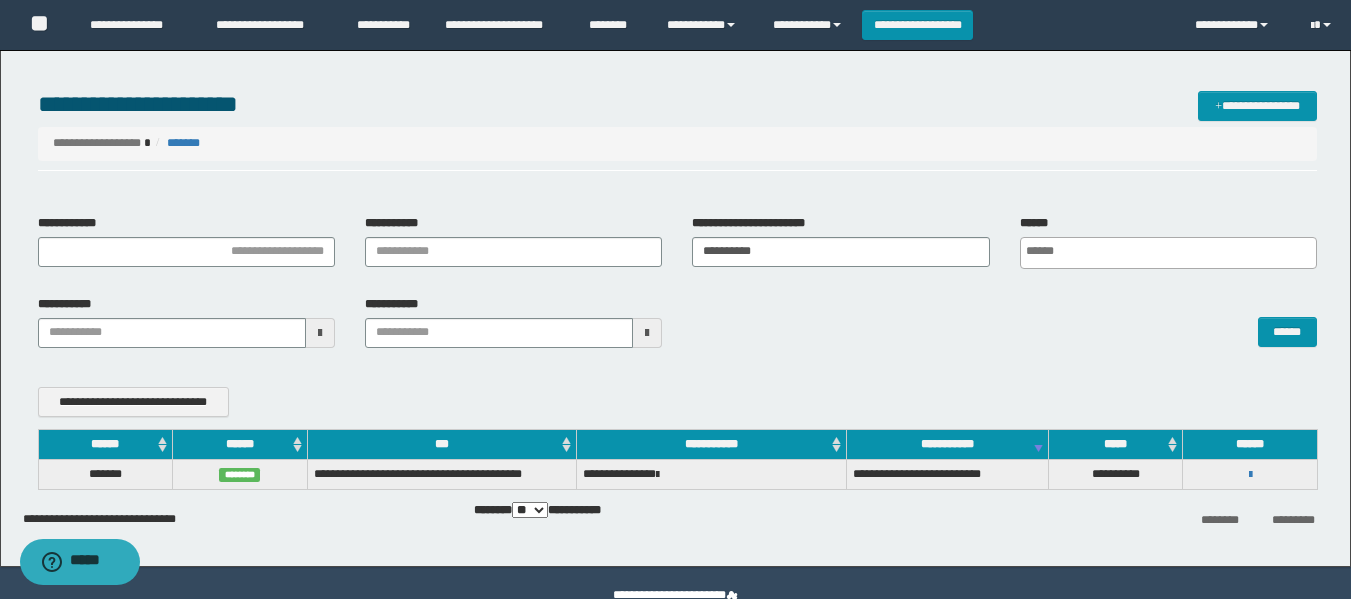 click on "**********" at bounding box center (677, 289) 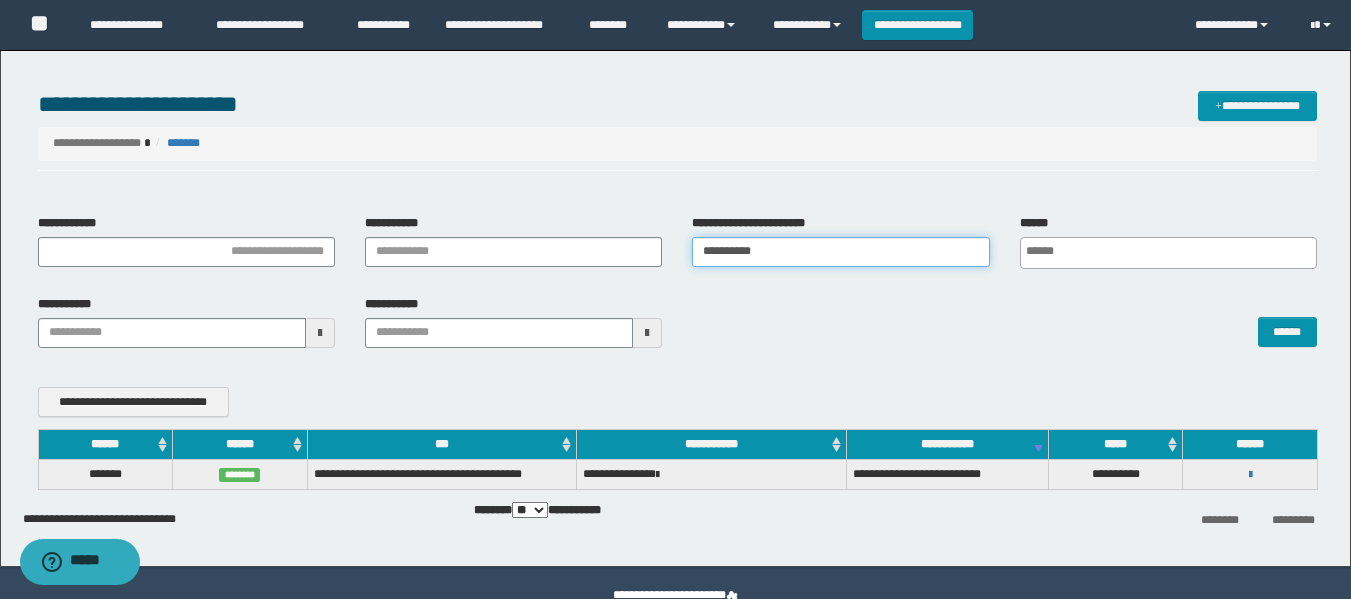 drag, startPoint x: 788, startPoint y: 252, endPoint x: 597, endPoint y: 393, distance: 237.40683 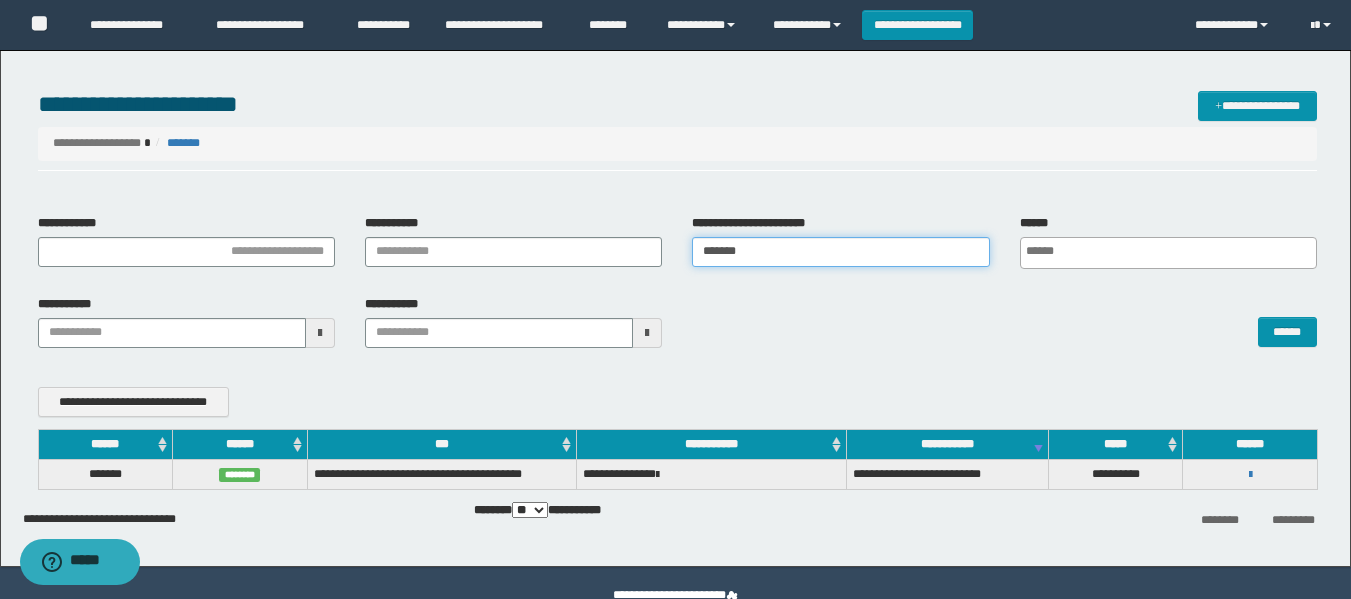 type on "*******" 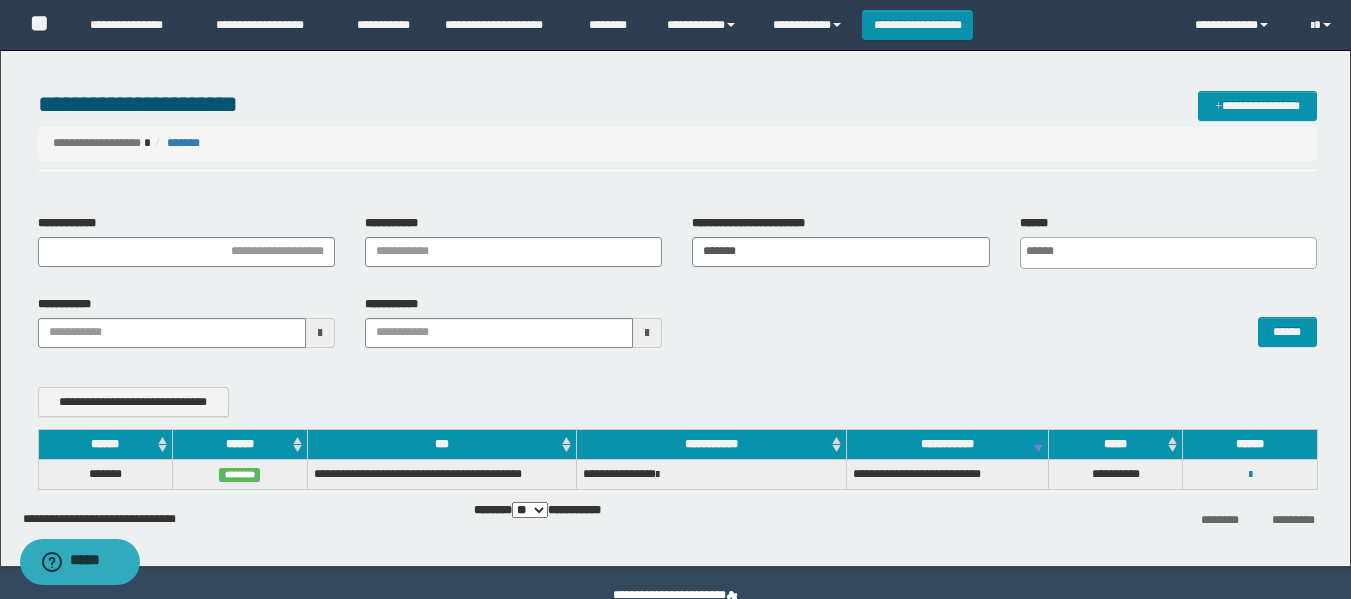scroll, scrollTop: 0, scrollLeft: 5, axis: horizontal 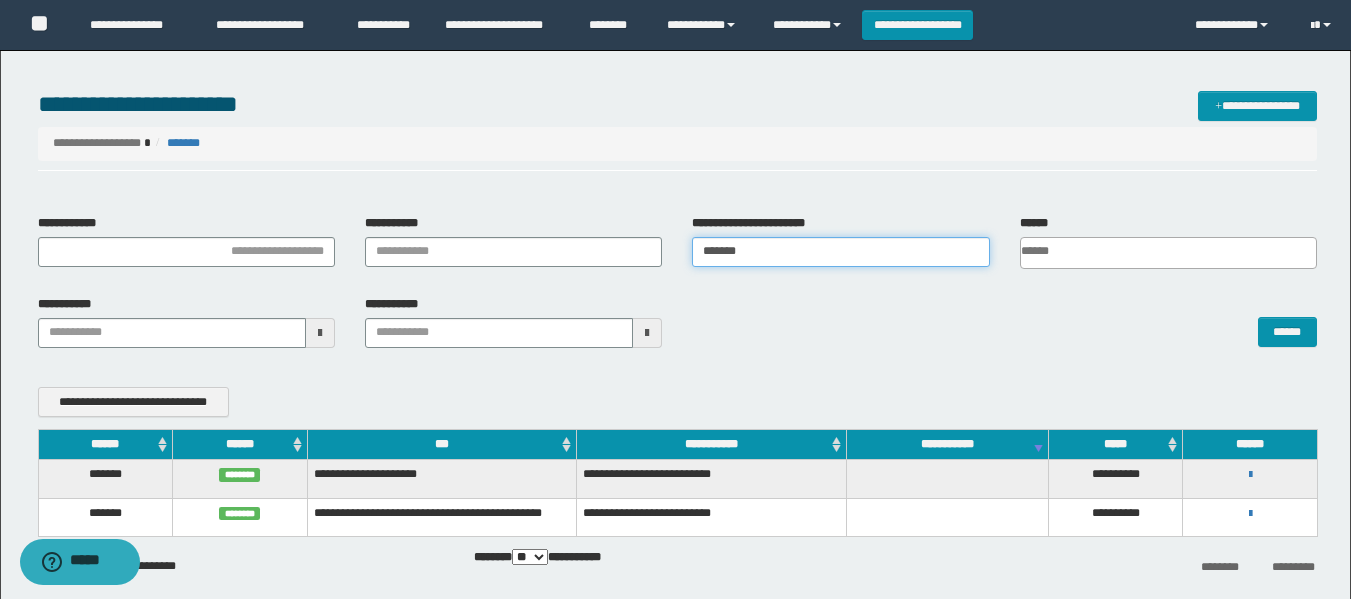drag, startPoint x: 790, startPoint y: 262, endPoint x: 601, endPoint y: 255, distance: 189.12958 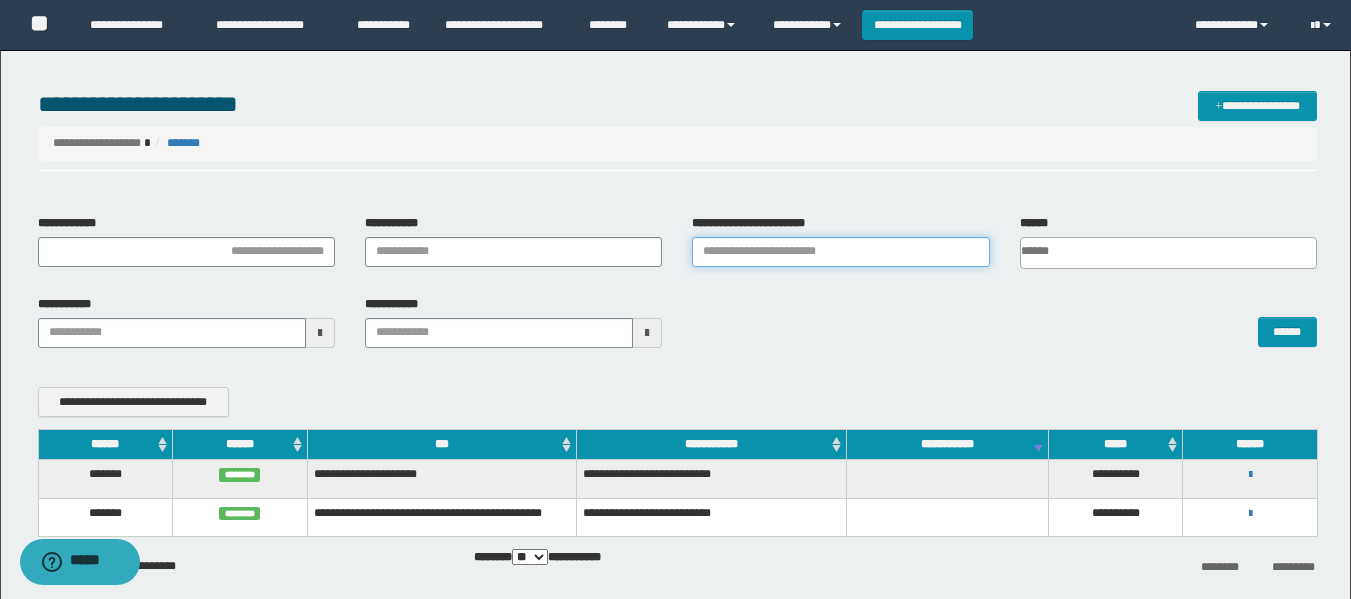 click on "**********" at bounding box center [840, 252] 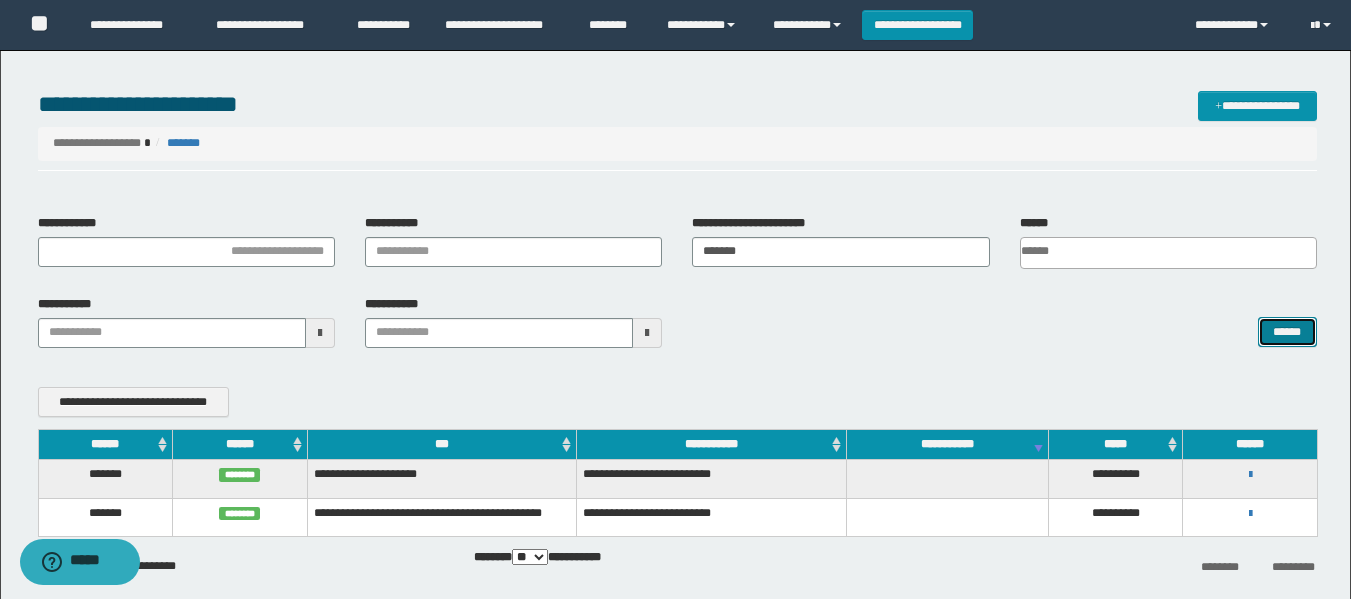 click on "******" at bounding box center (1287, 332) 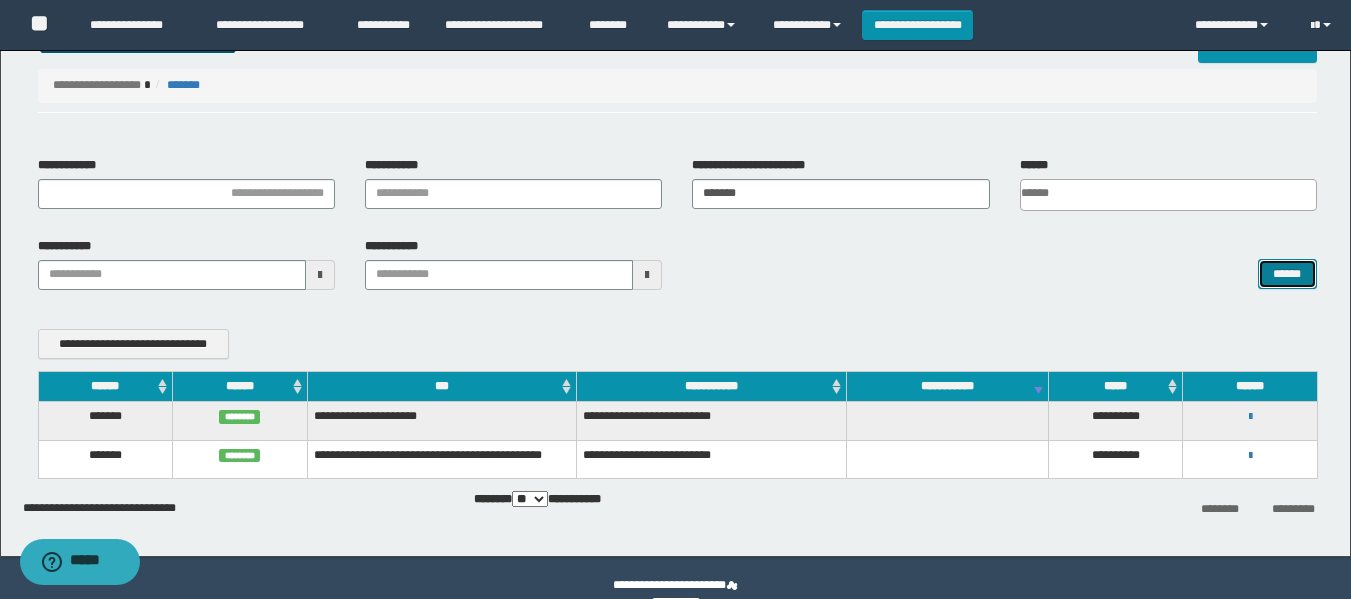 scroll, scrollTop: 90, scrollLeft: 0, axis: vertical 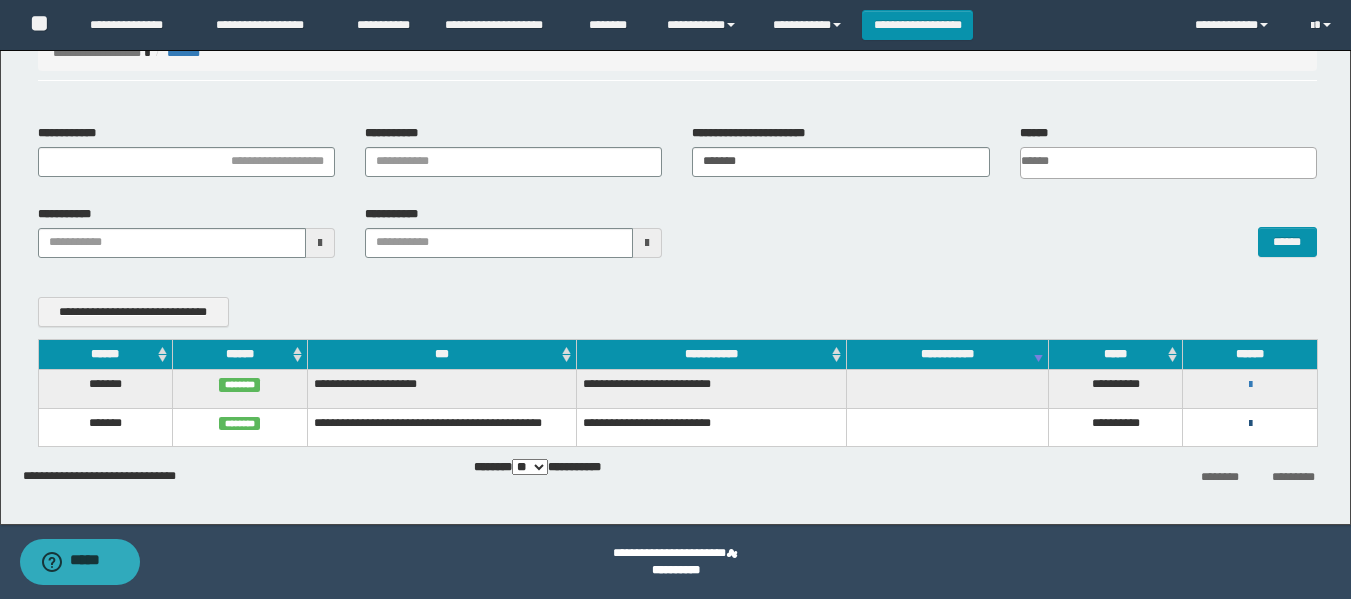 click at bounding box center [1250, 424] 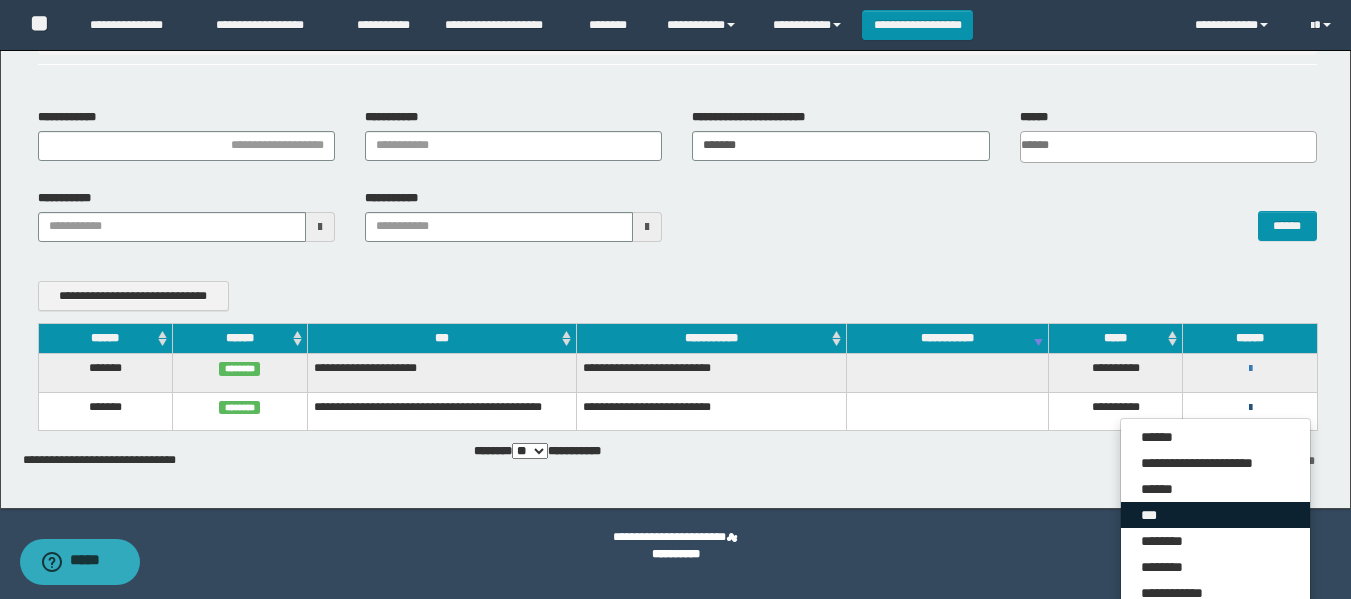 scroll, scrollTop: 110, scrollLeft: 0, axis: vertical 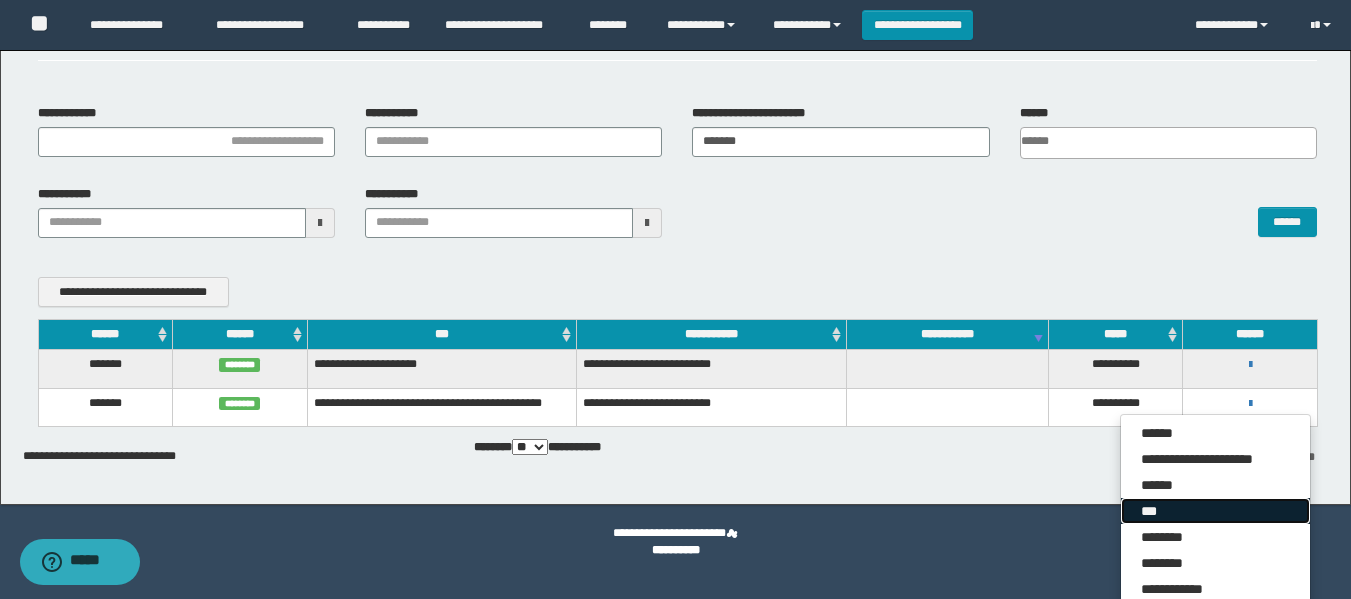 click on "***" at bounding box center [1215, 511] 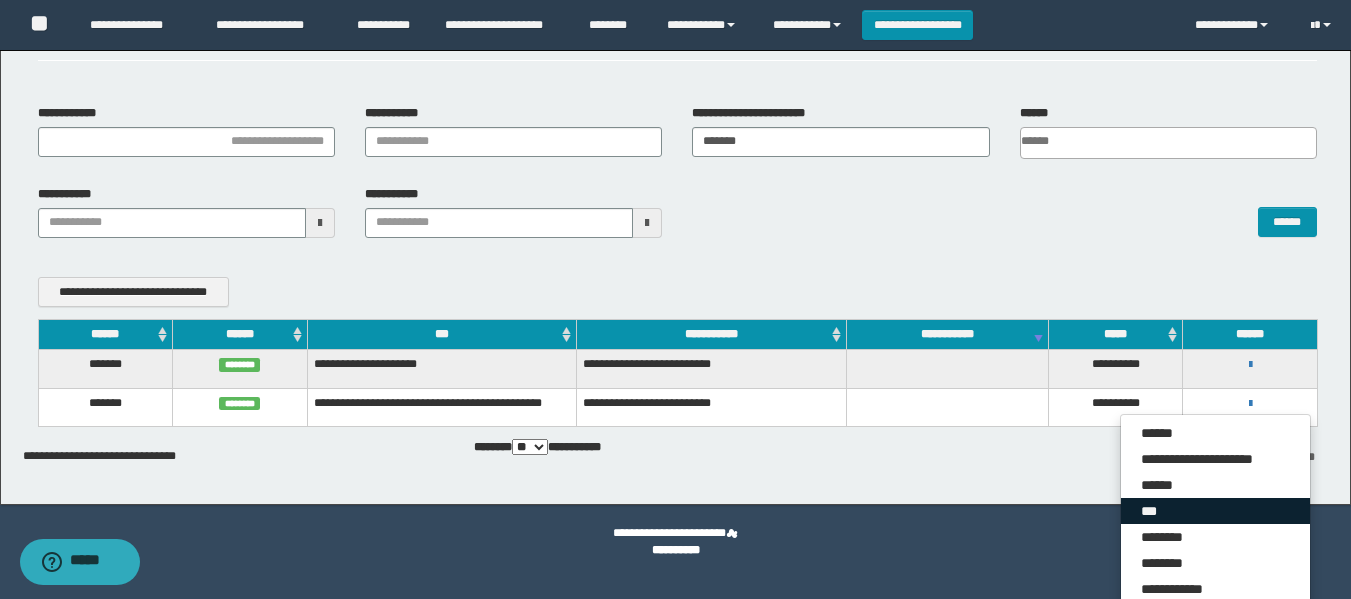 scroll, scrollTop: 90, scrollLeft: 0, axis: vertical 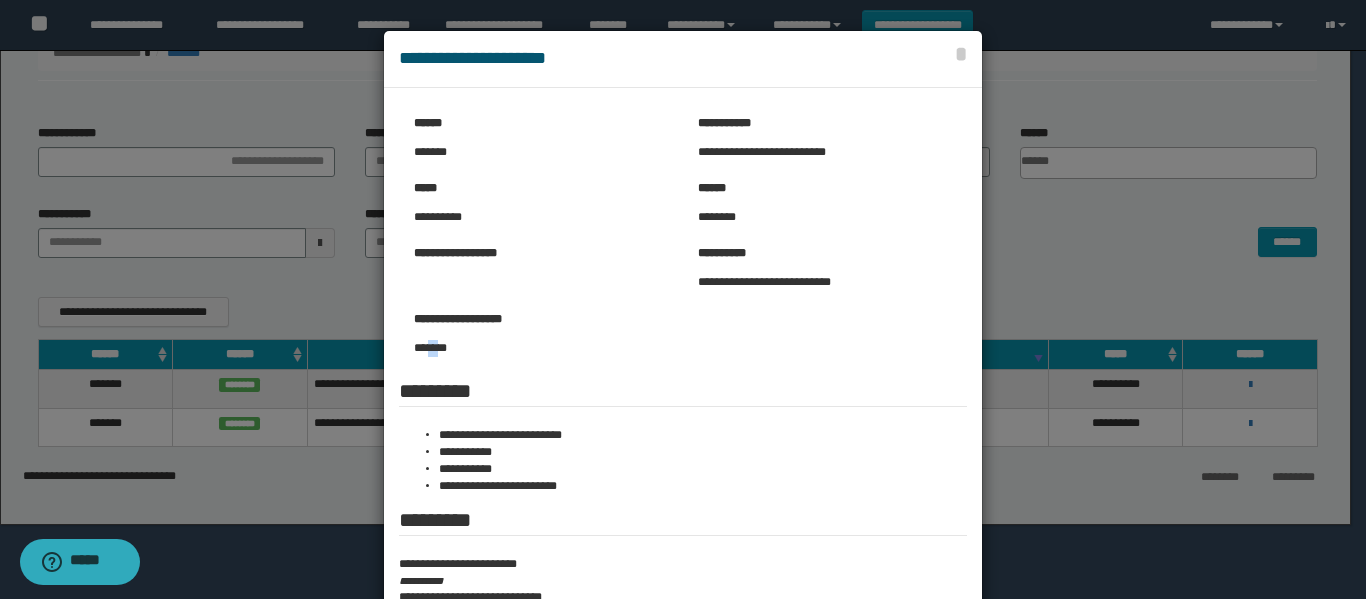 click on "*******" at bounding box center (541, 348) 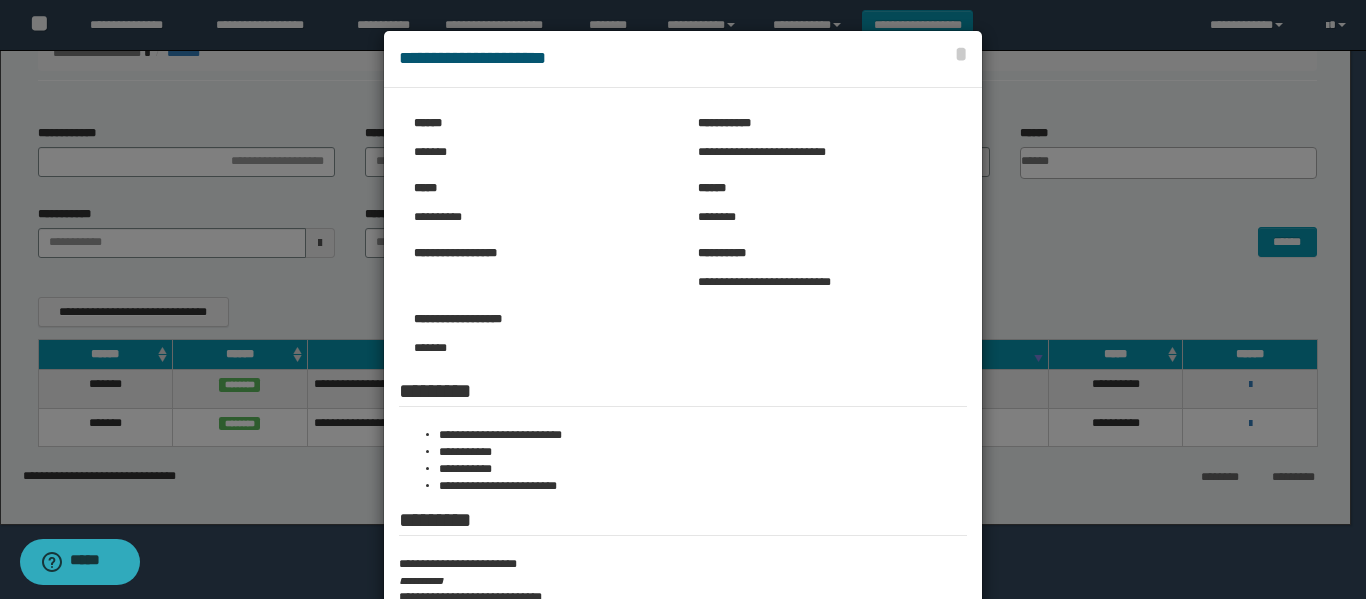 click at bounding box center [683, 375] 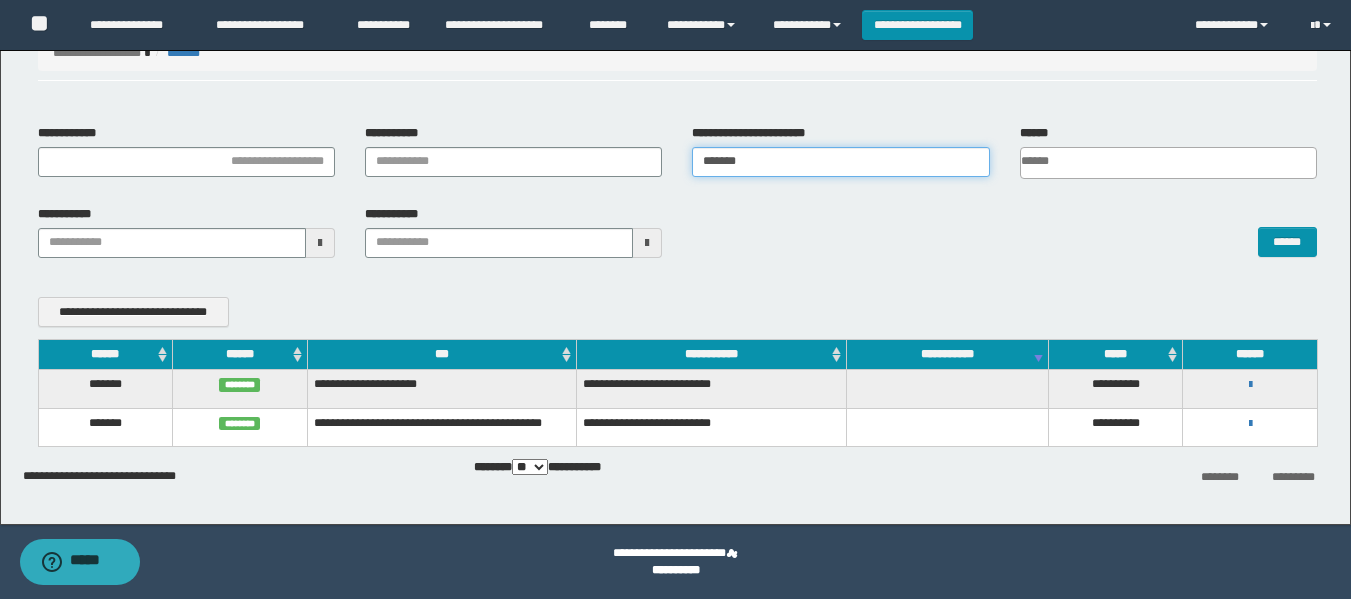 drag, startPoint x: 787, startPoint y: 163, endPoint x: 648, endPoint y: 190, distance: 141.59802 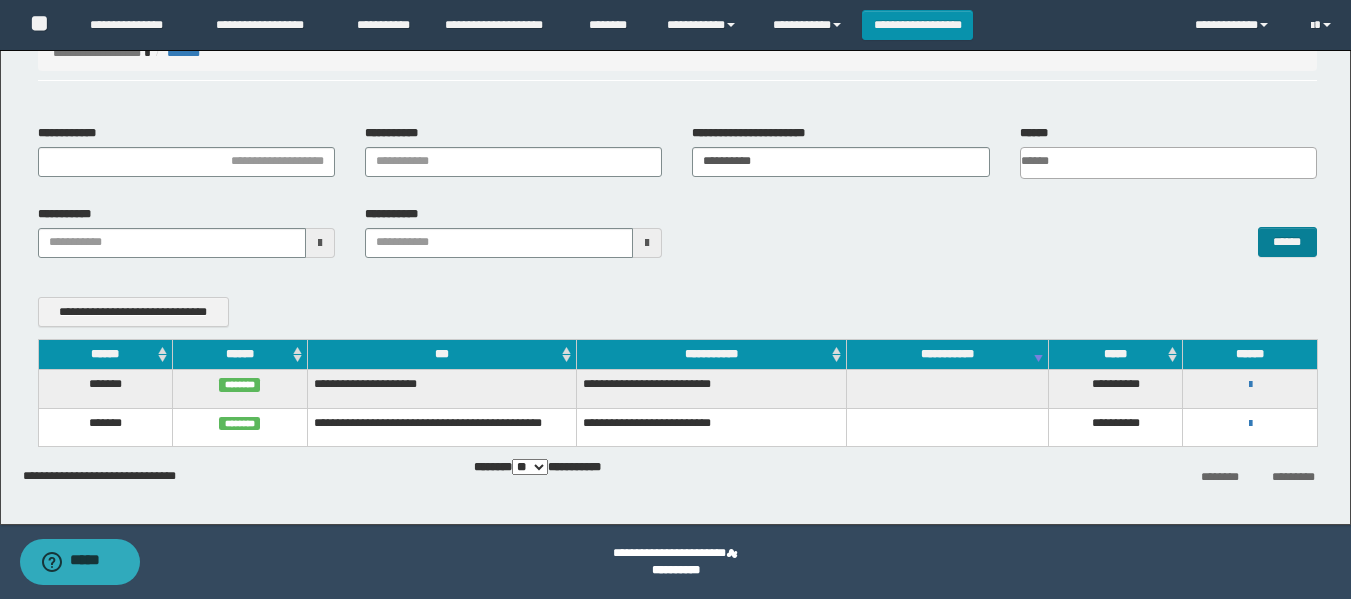 click on "******" at bounding box center [1004, 232] 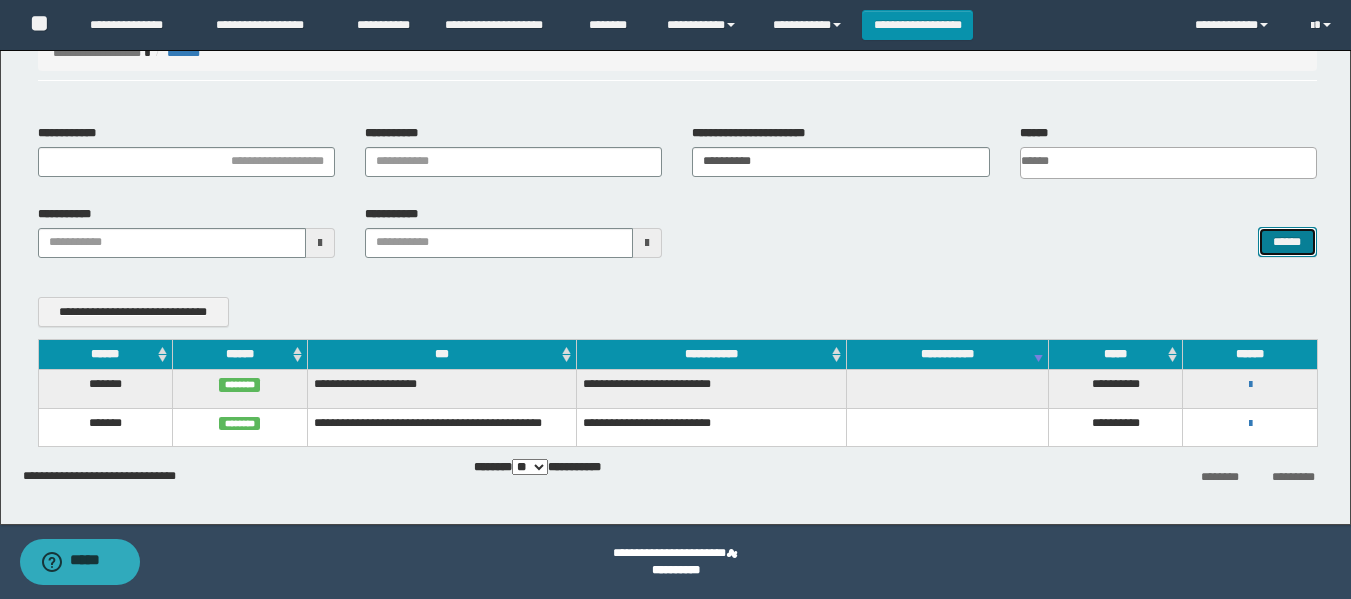 click on "******" at bounding box center (1287, 242) 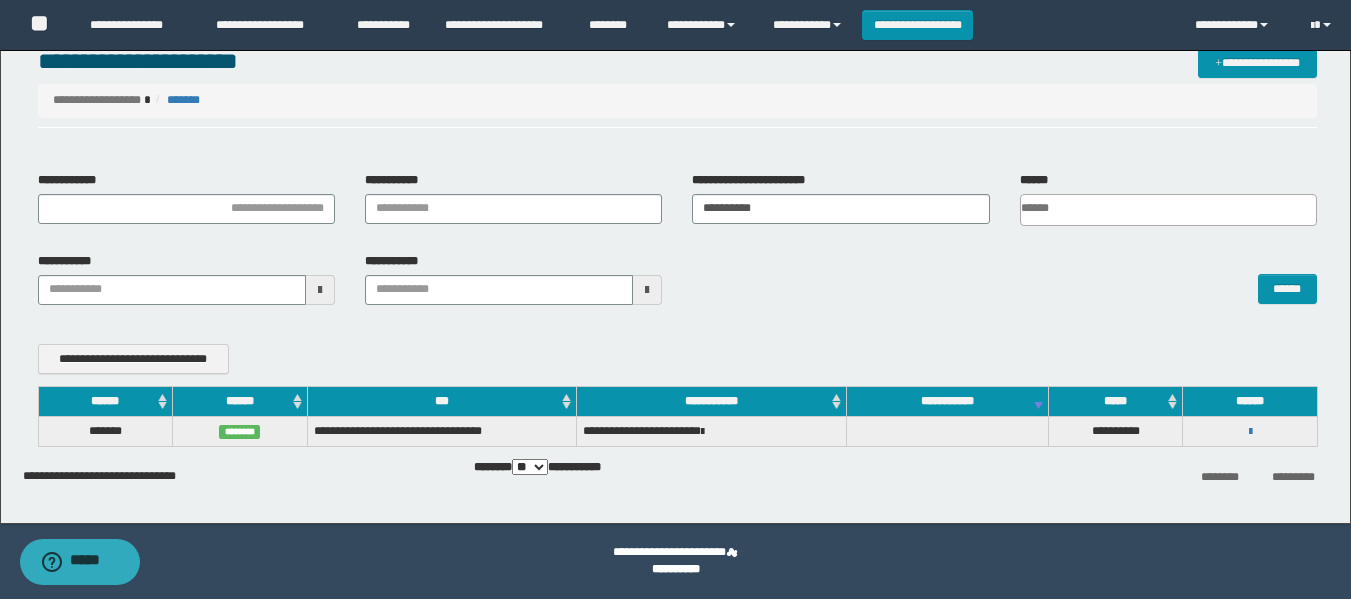 click on "**********" at bounding box center [1250, 431] 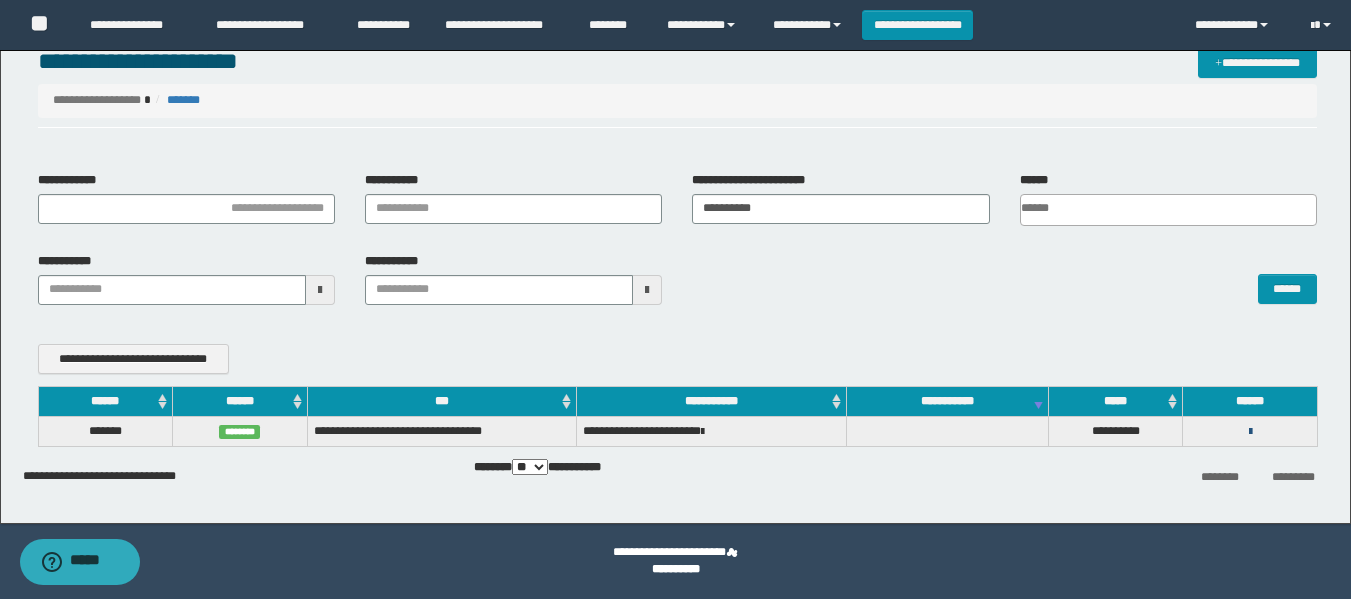 click at bounding box center (1250, 432) 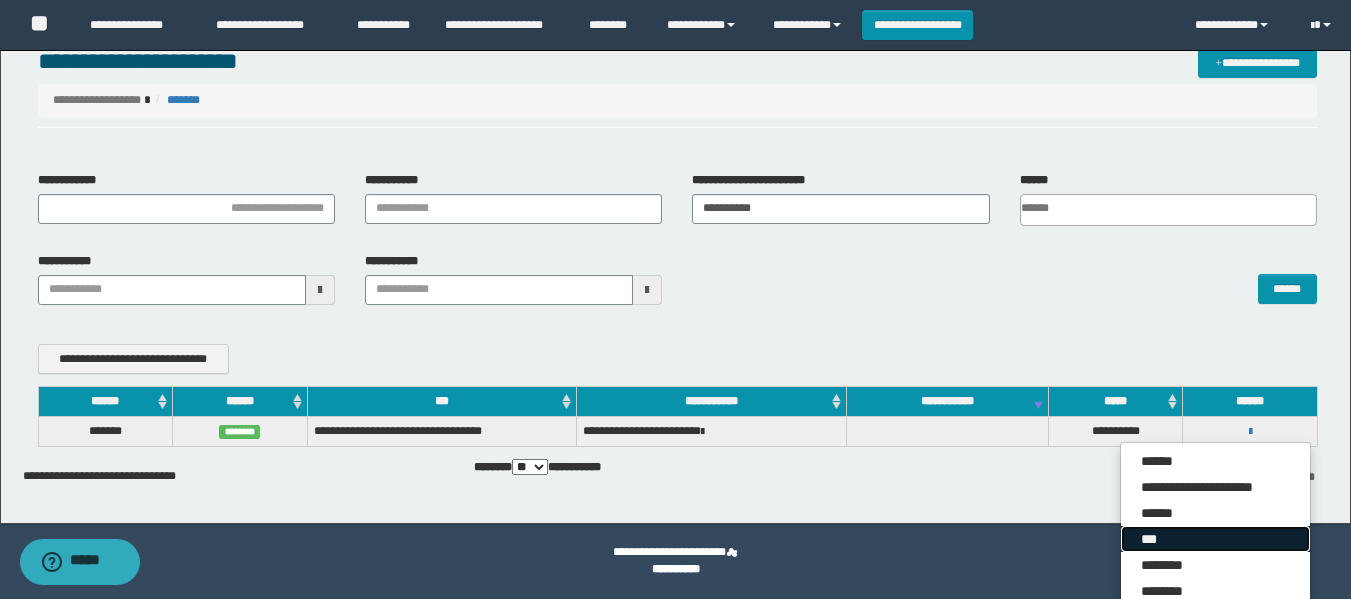 click on "***" at bounding box center (1215, 539) 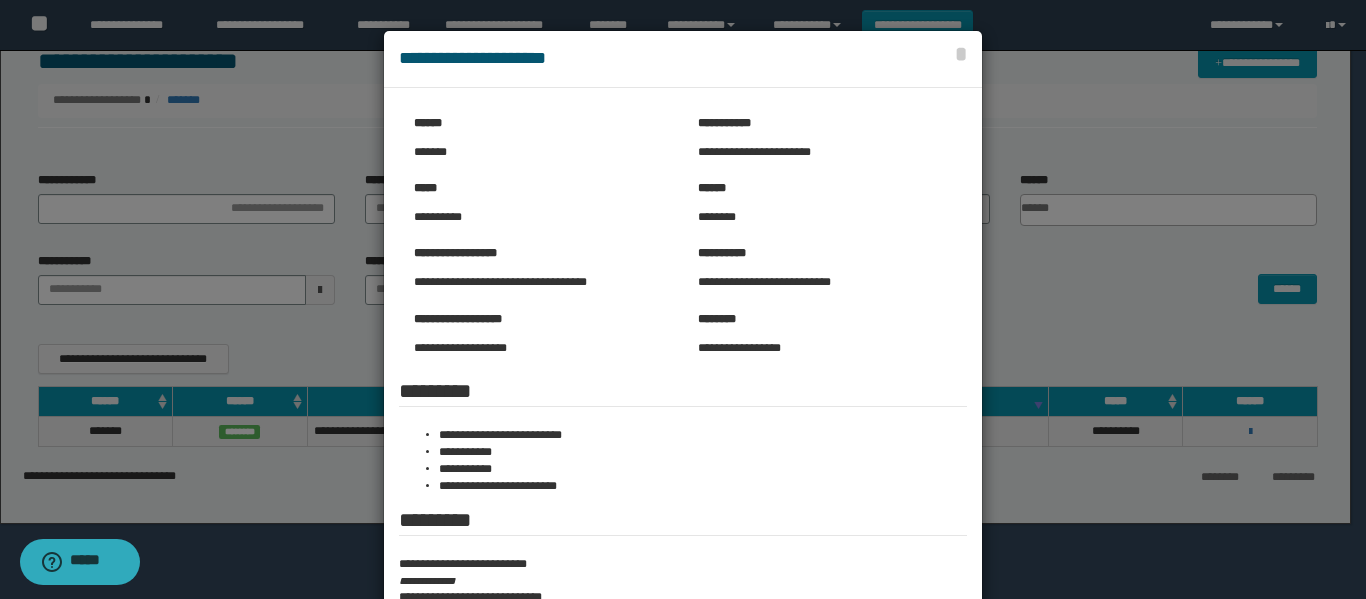 click at bounding box center (683, 375) 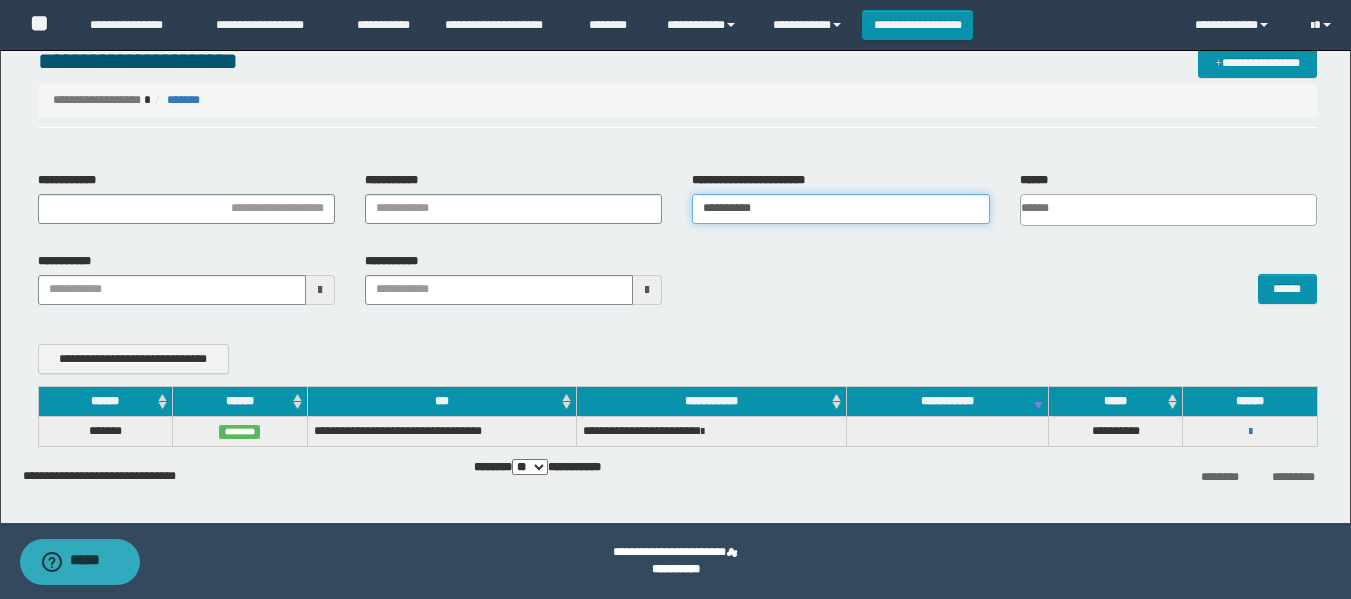 drag, startPoint x: 839, startPoint y: 215, endPoint x: 564, endPoint y: 275, distance: 281.46936 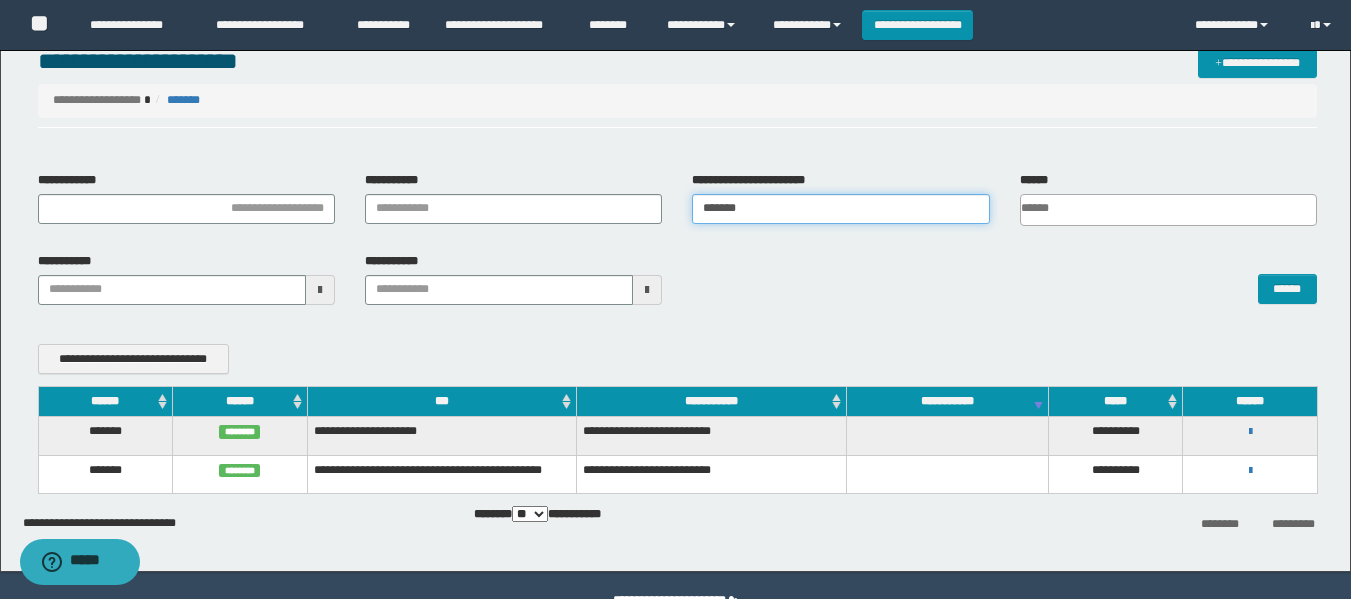 drag, startPoint x: 764, startPoint y: 216, endPoint x: 495, endPoint y: 215, distance: 269.00186 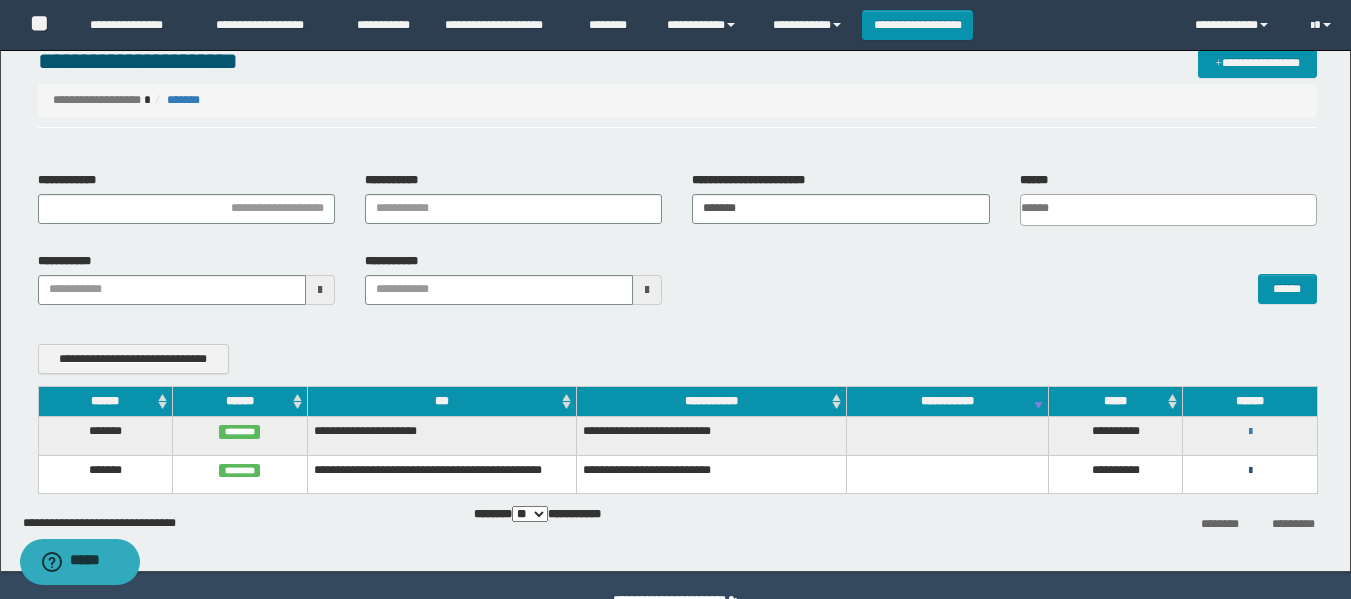 click at bounding box center (1250, 471) 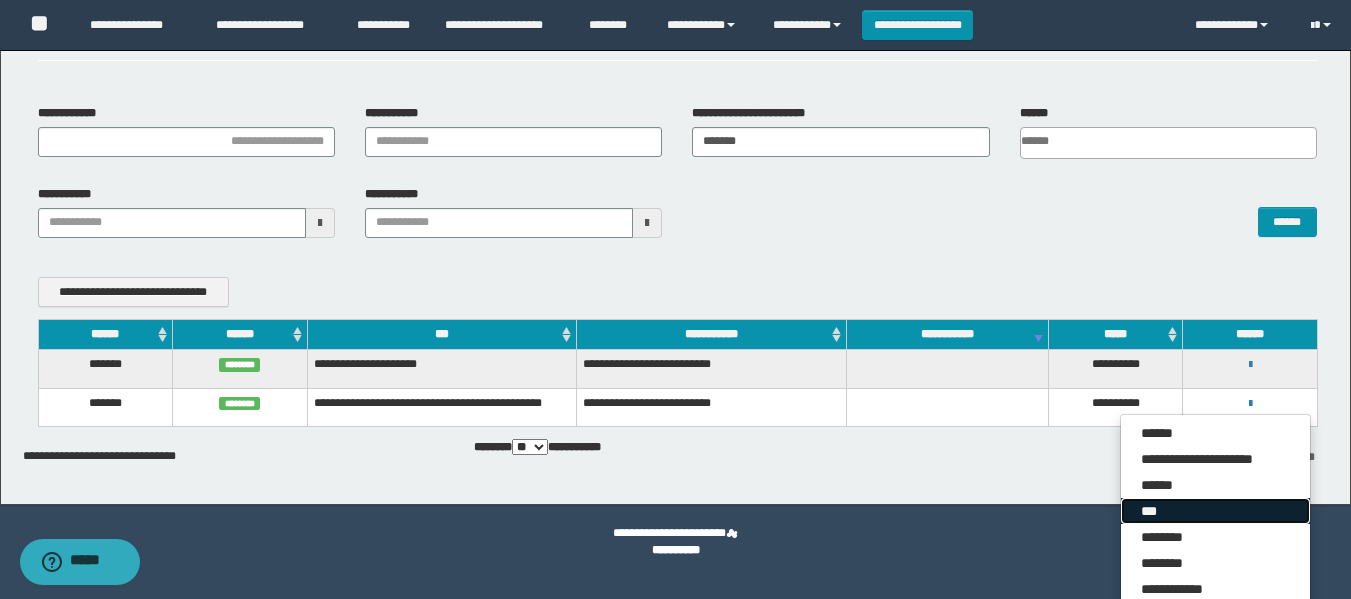 click on "***" at bounding box center [1215, 511] 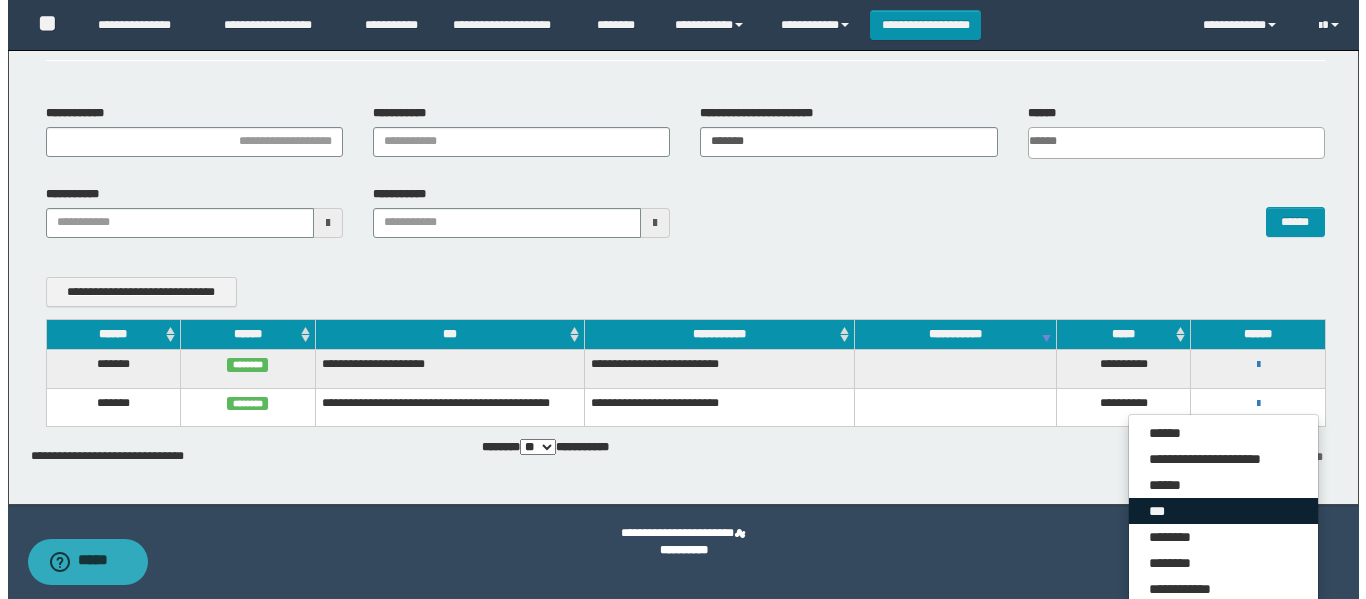 scroll, scrollTop: 90, scrollLeft: 0, axis: vertical 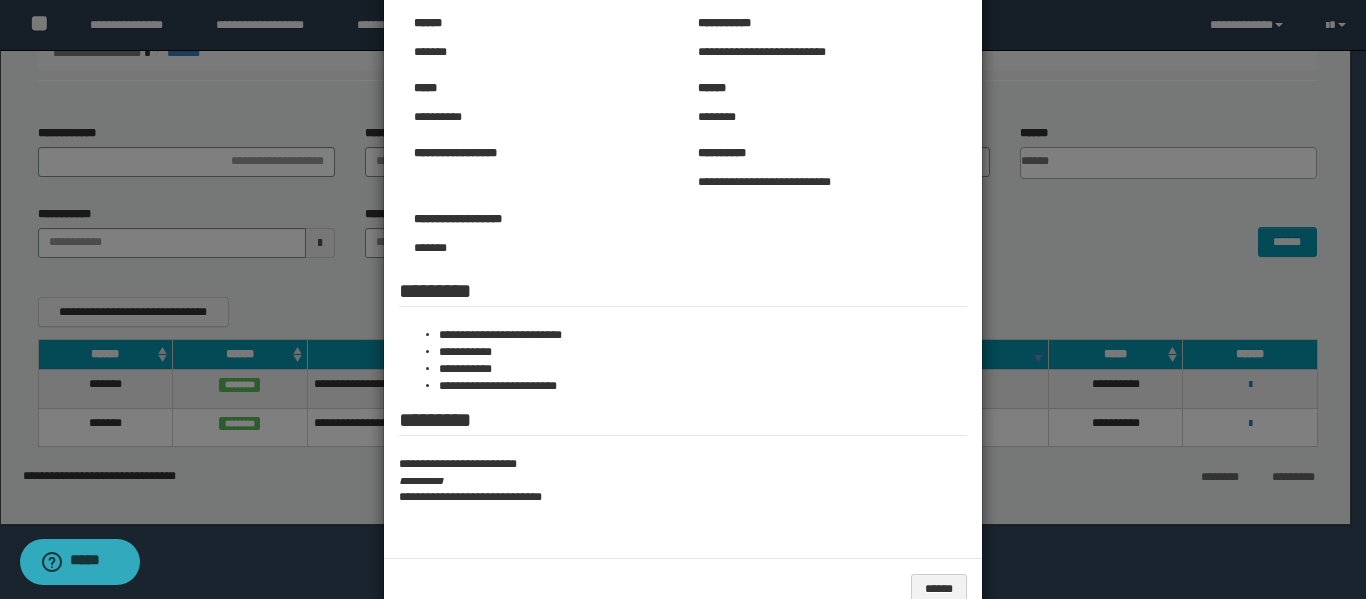 click on "**********" at bounding box center [683, 481] 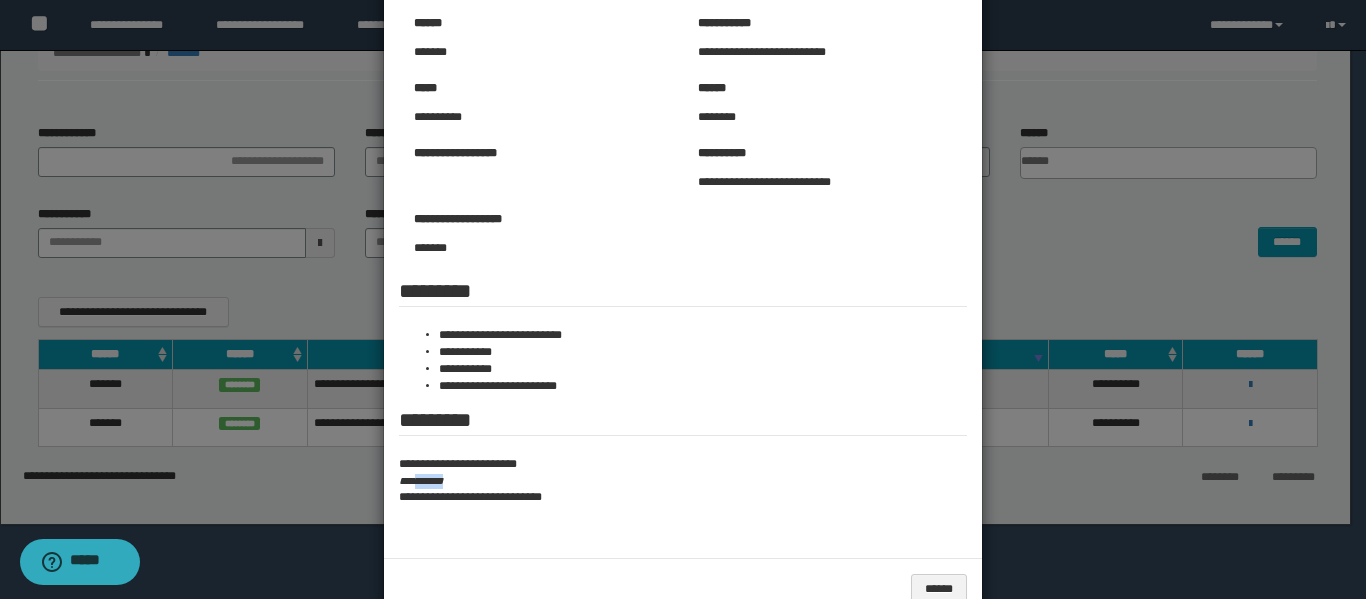 click on "**********" at bounding box center (683, 481) 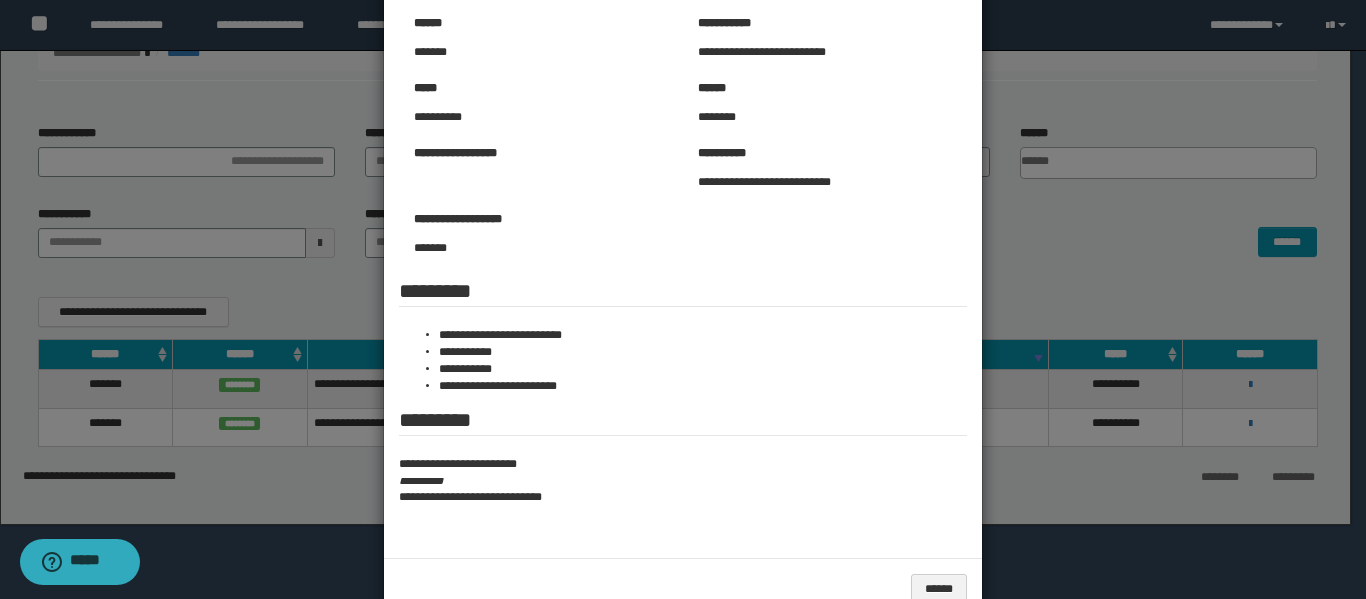 click at bounding box center (683, 275) 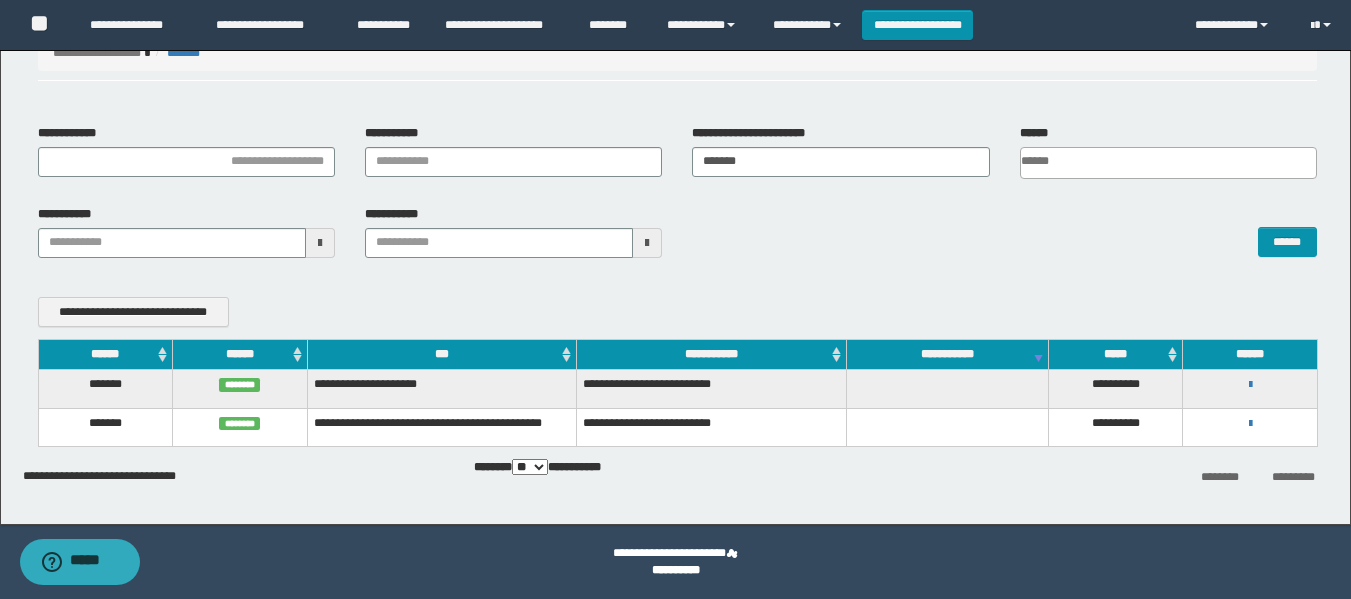 drag, startPoint x: 770, startPoint y: 146, endPoint x: 619, endPoint y: 161, distance: 151.74321 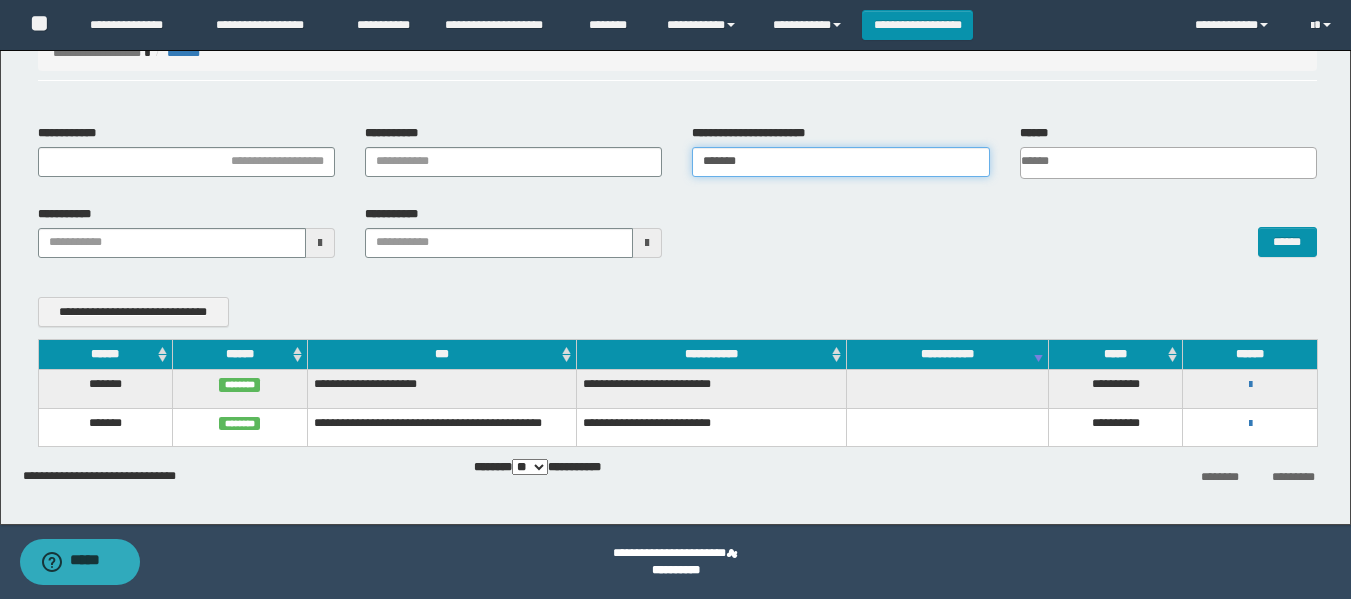 drag, startPoint x: 782, startPoint y: 163, endPoint x: 504, endPoint y: 209, distance: 281.78006 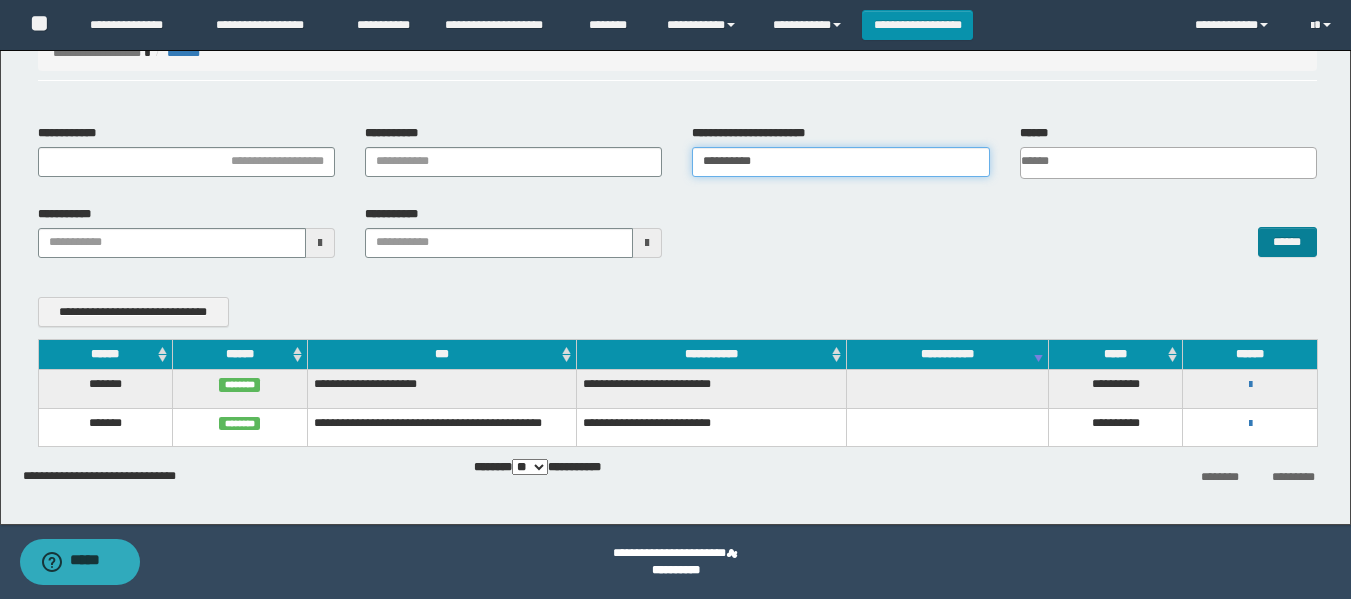 type on "**********" 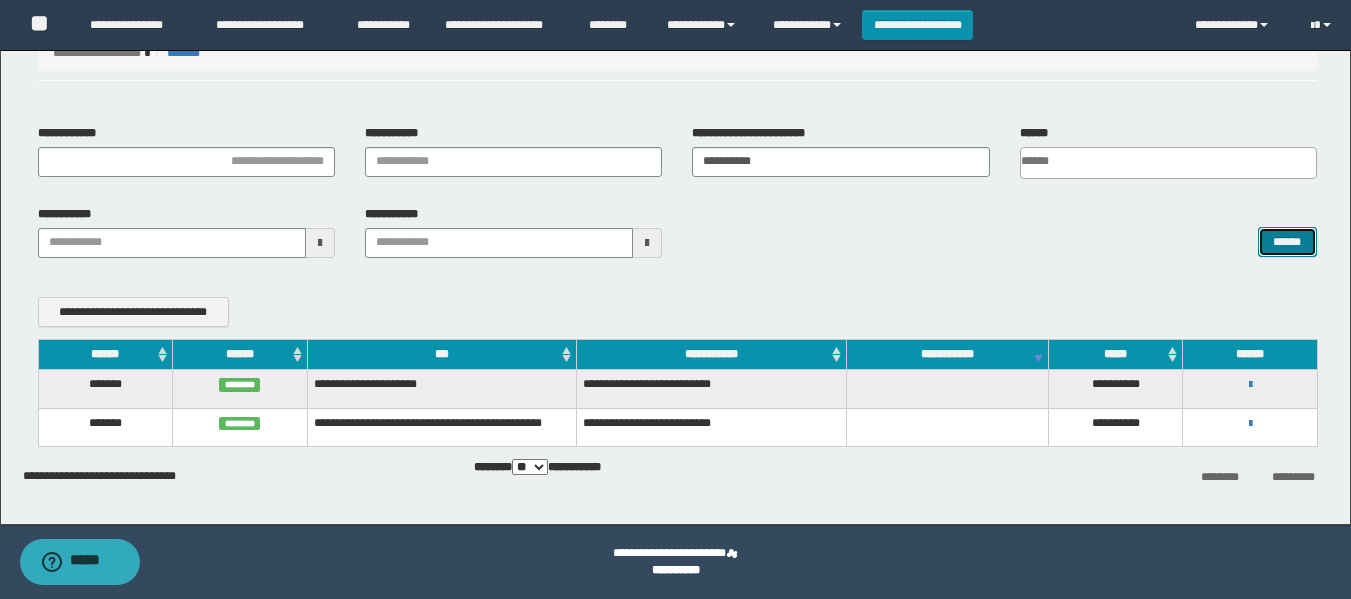 click on "******" at bounding box center (1287, 242) 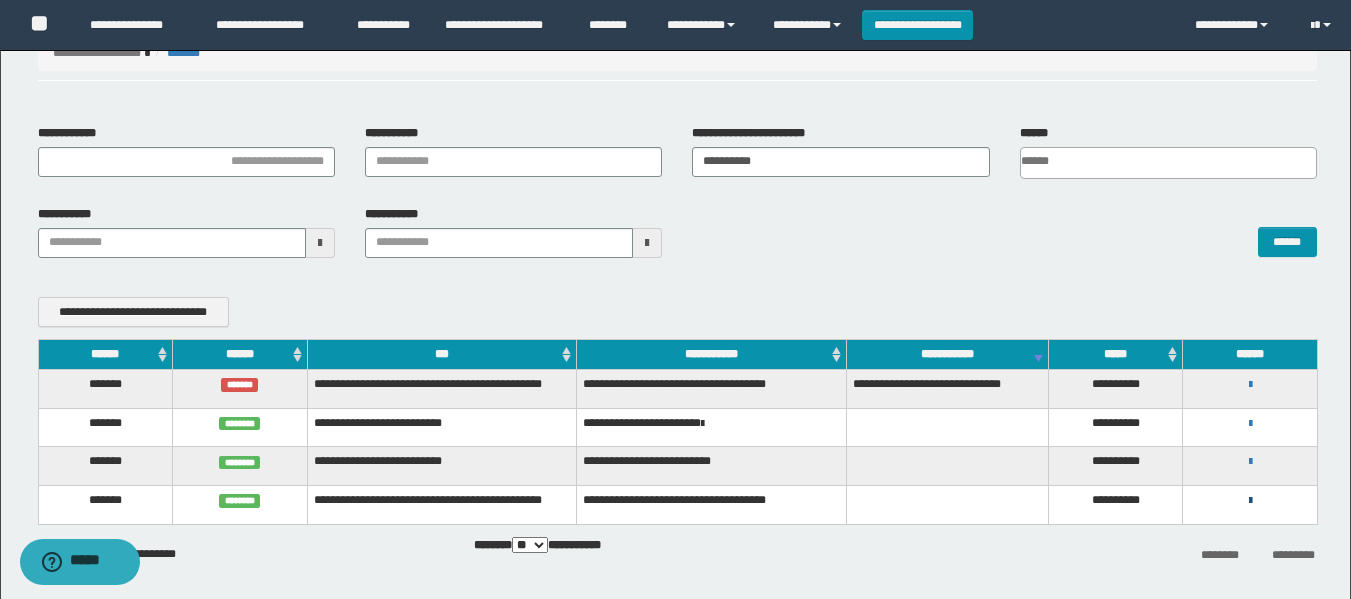 click at bounding box center (1250, 500) 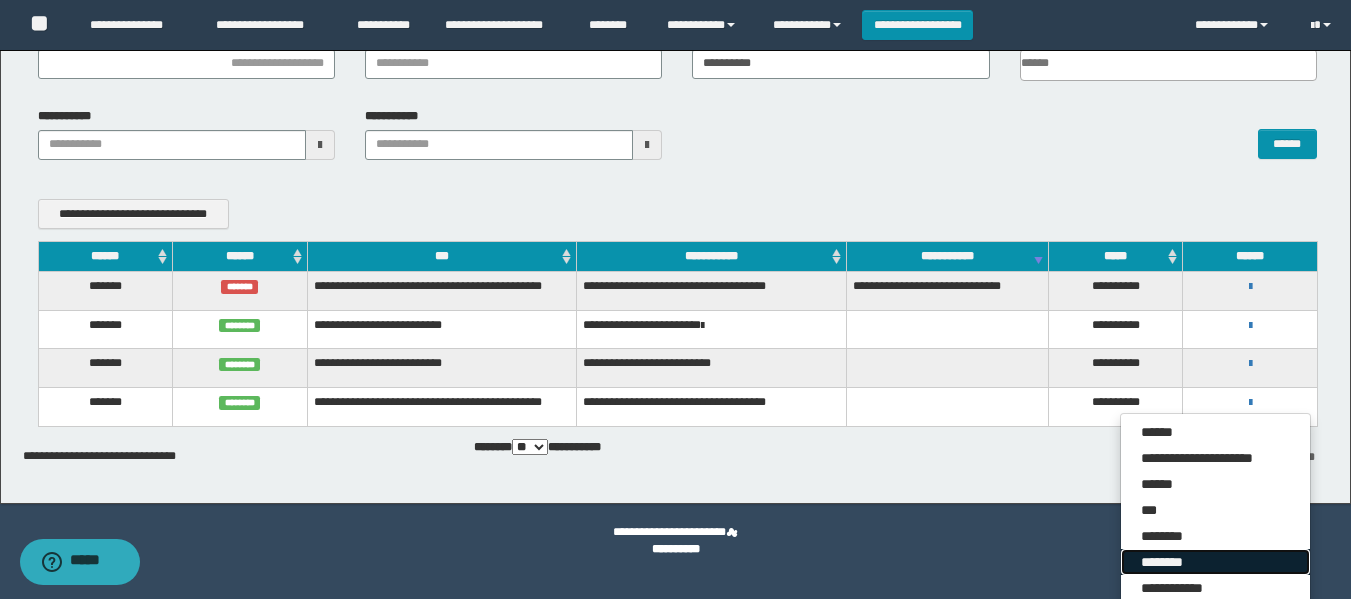 click on "********" at bounding box center (1215, 562) 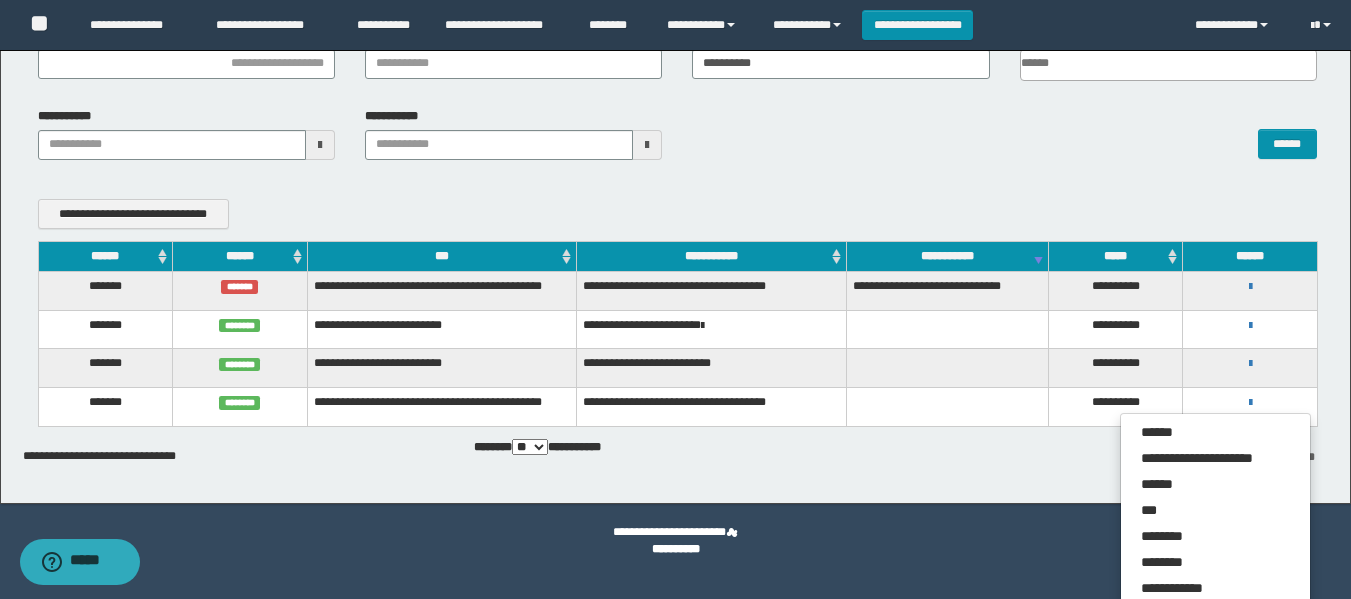 scroll, scrollTop: 167, scrollLeft: 0, axis: vertical 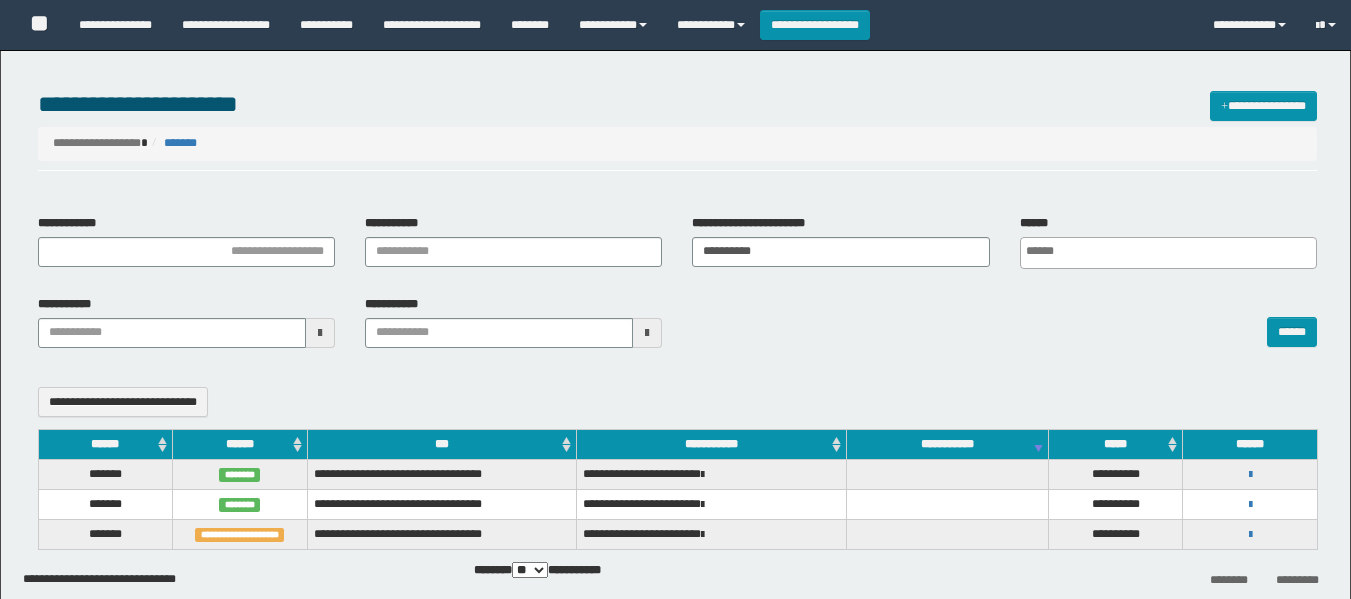 select 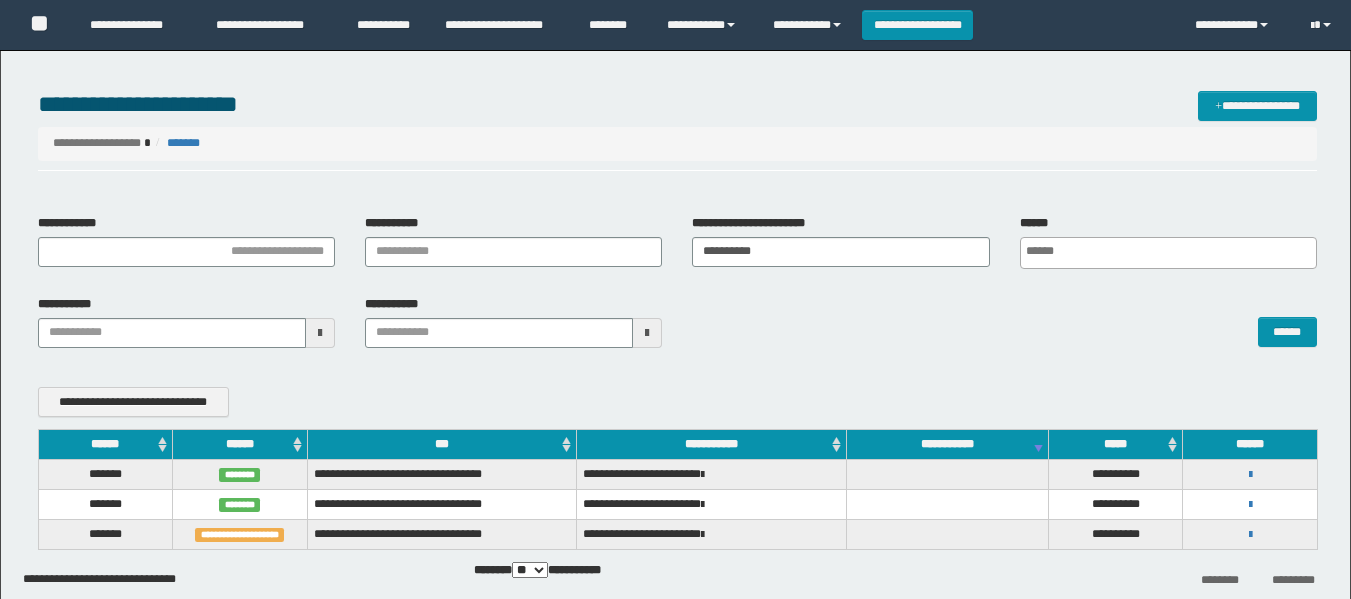 scroll, scrollTop: 100, scrollLeft: 0, axis: vertical 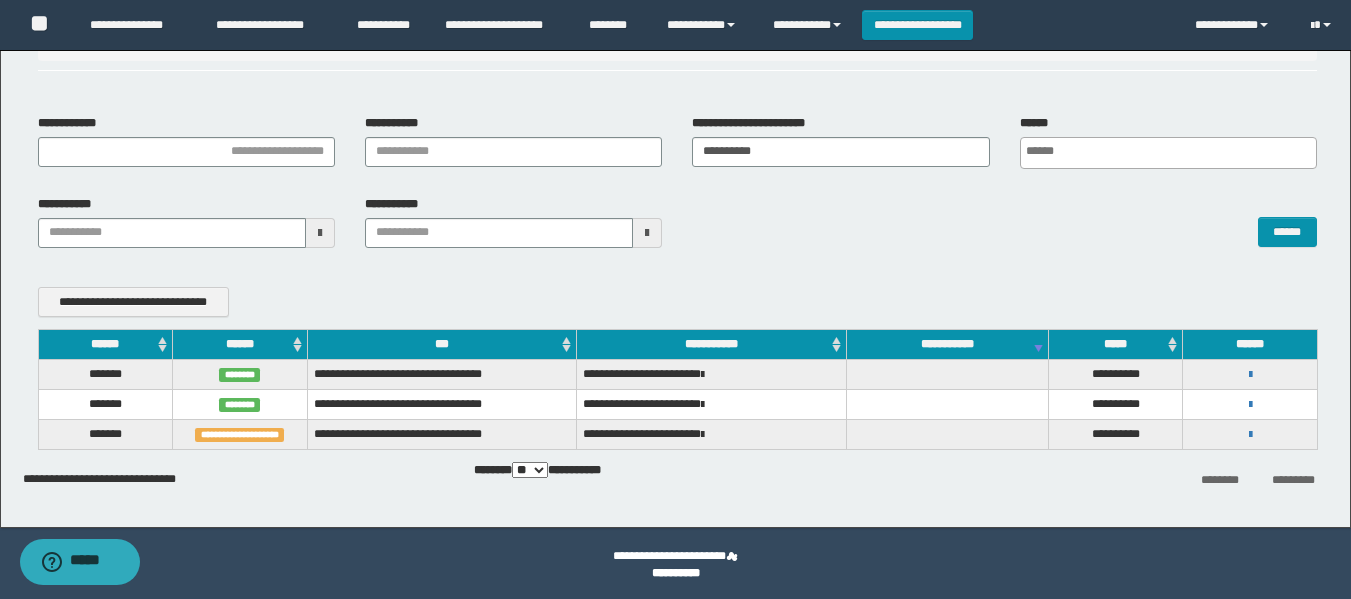 click on "**********" at bounding box center (917, 25) 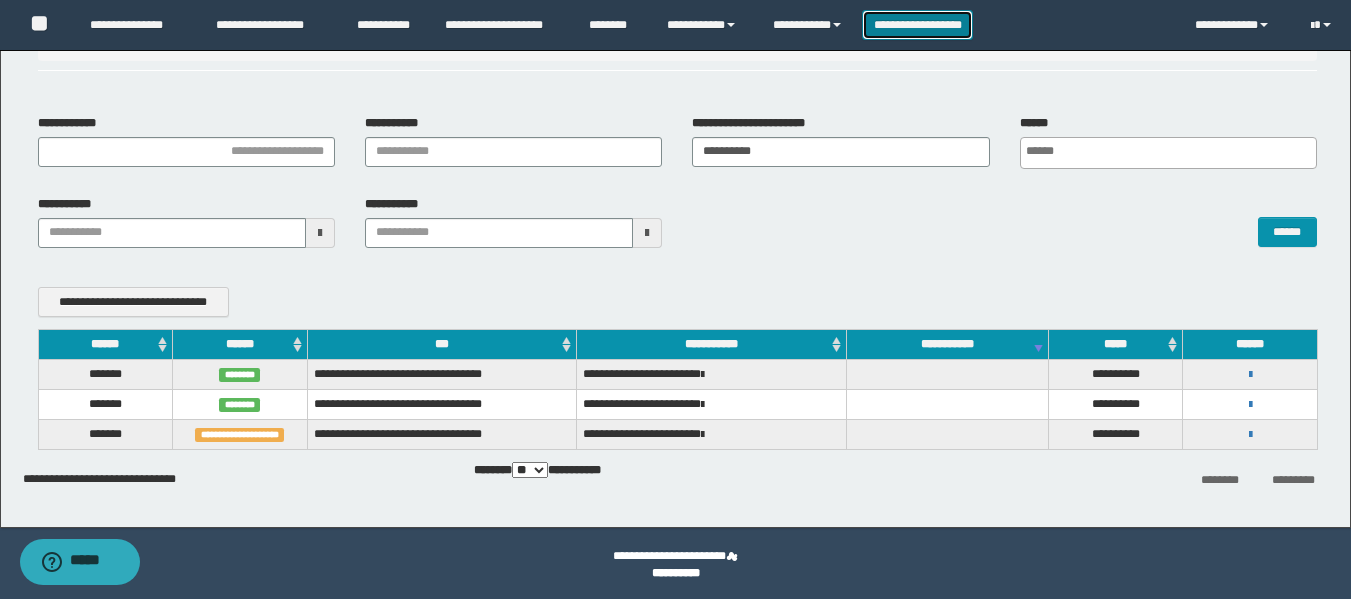 click on "**********" at bounding box center [917, 25] 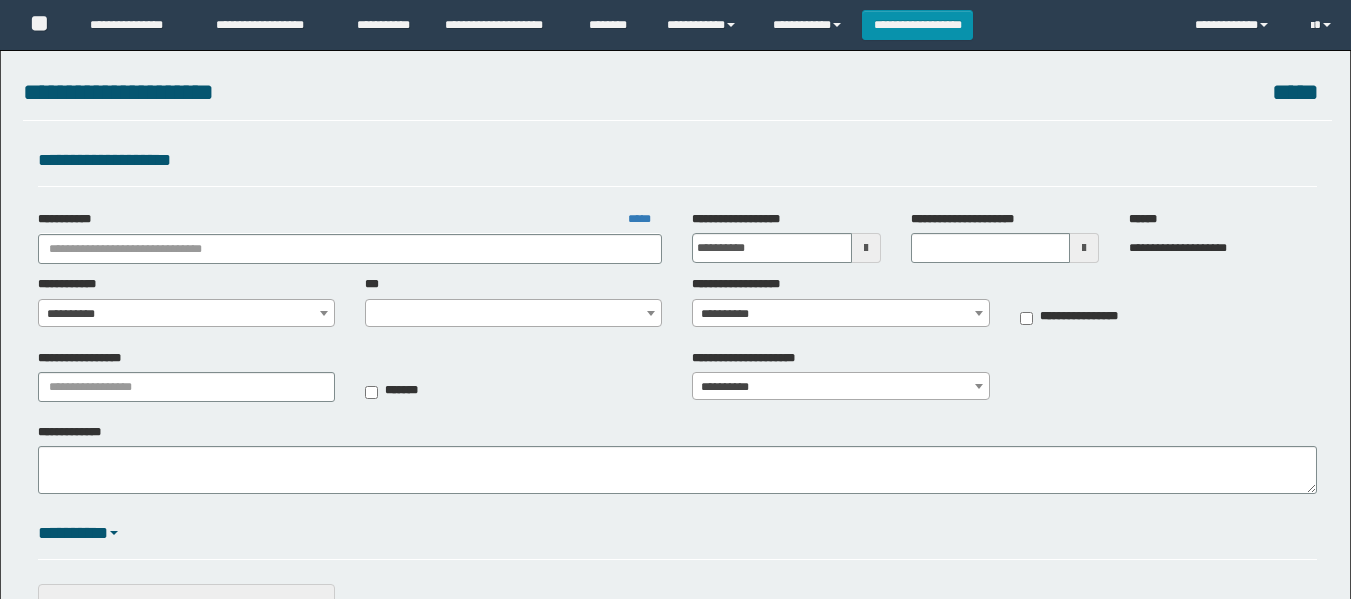scroll, scrollTop: 0, scrollLeft: 0, axis: both 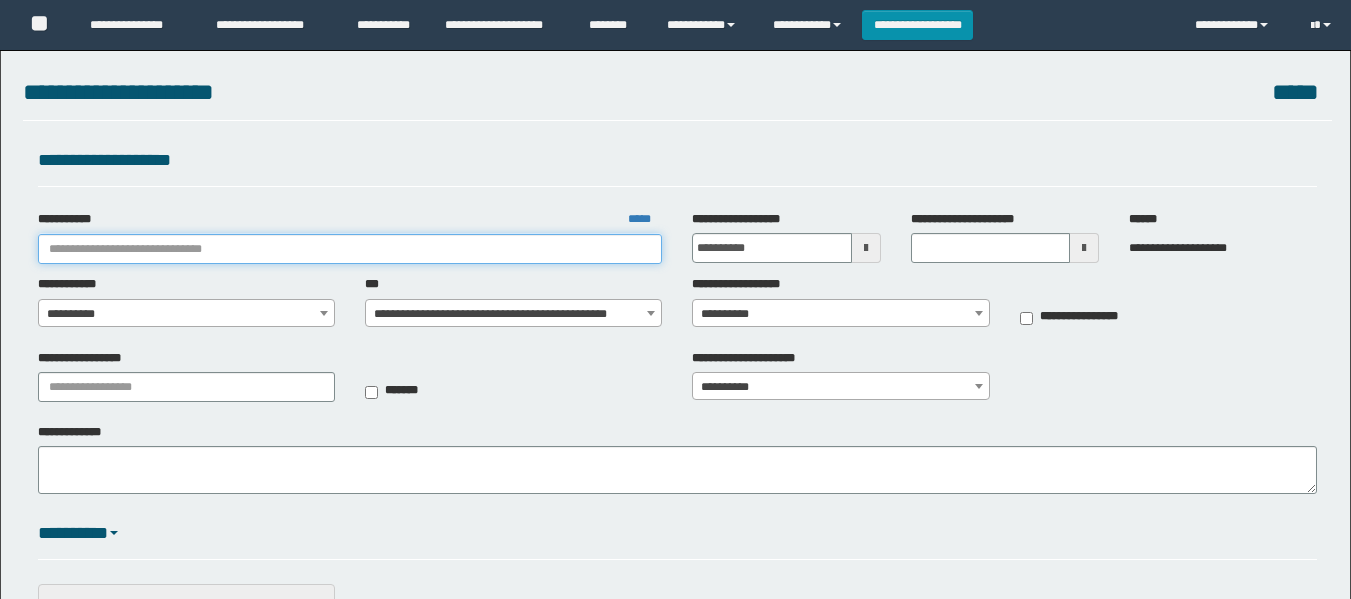 click on "**********" at bounding box center (350, 249) 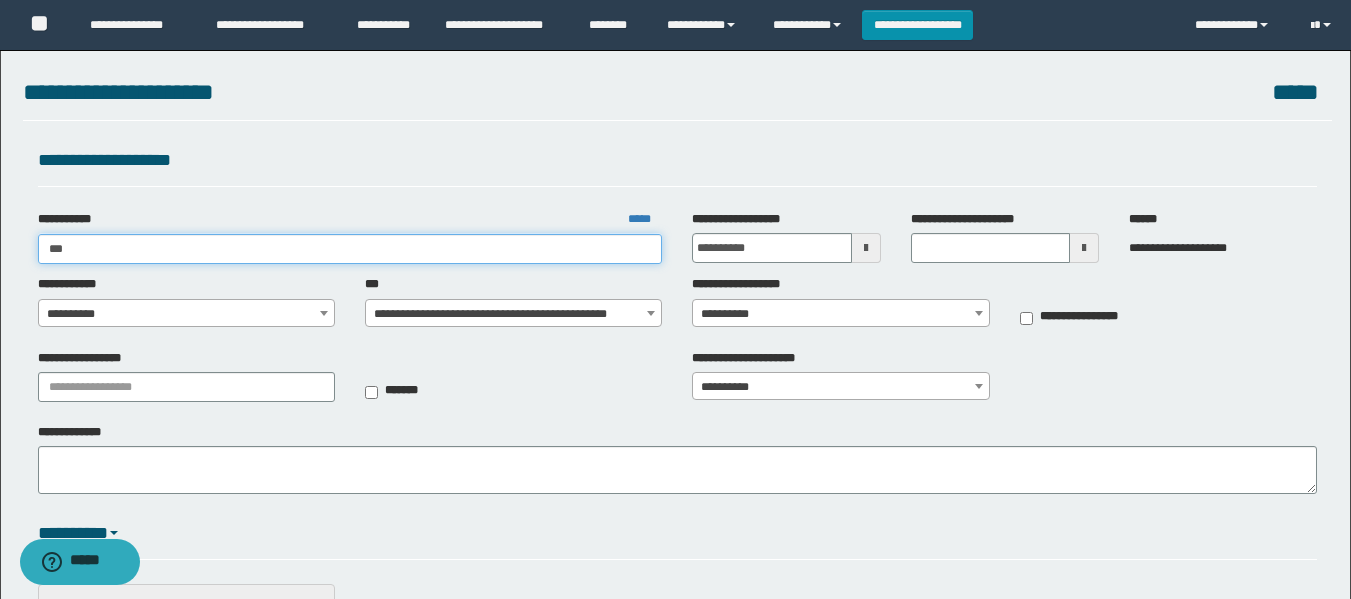 type on "****" 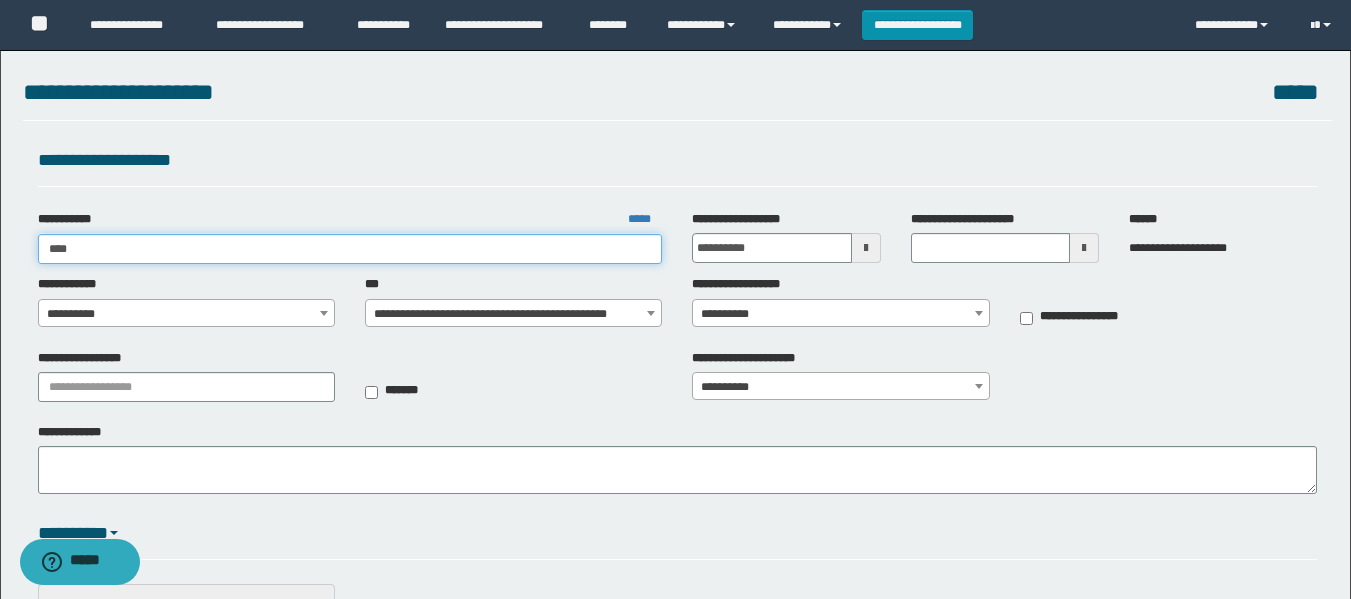 type on "****" 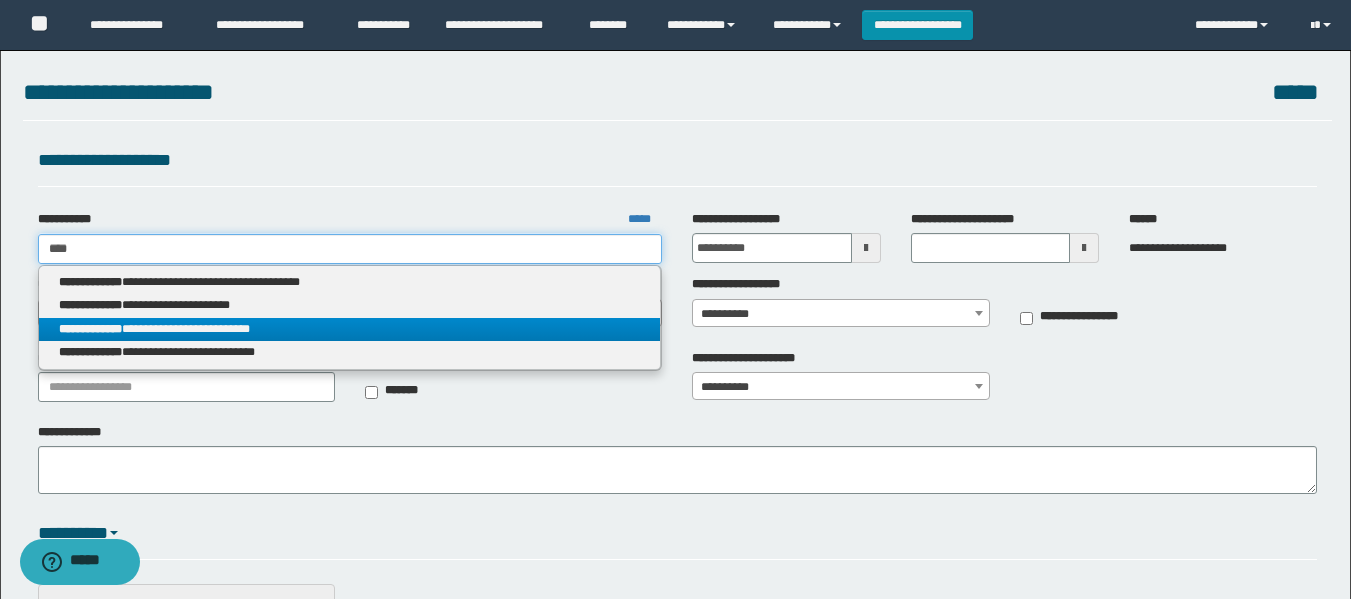 type on "****" 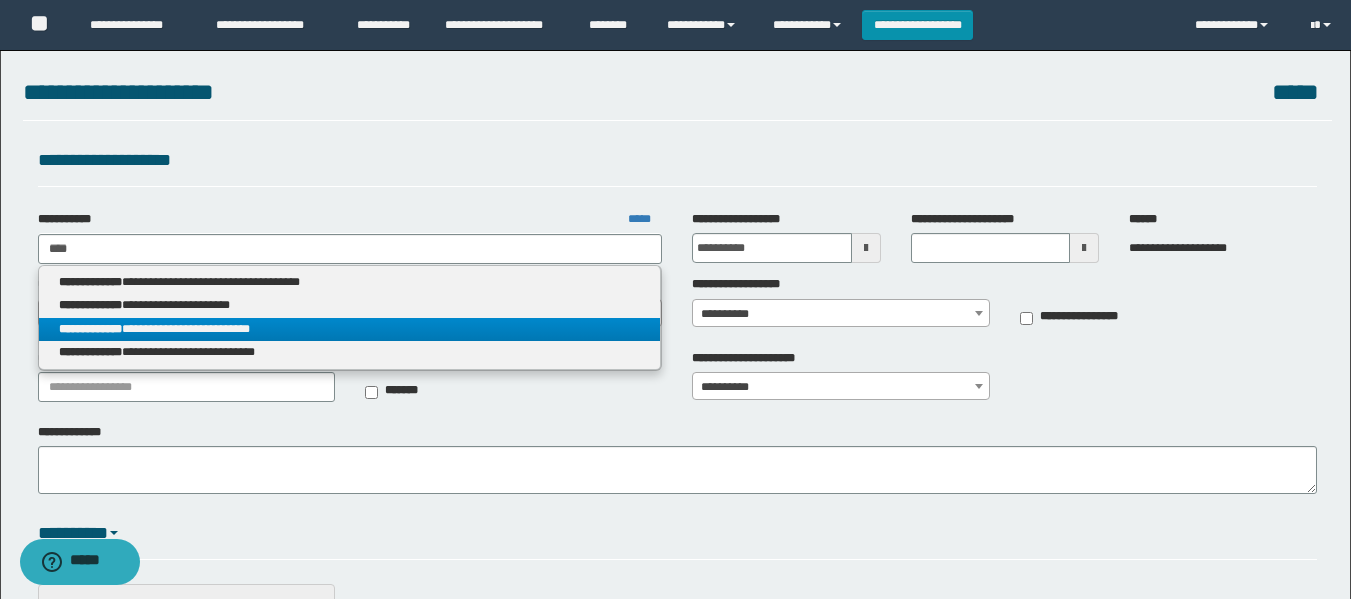 click on "**********" at bounding box center [350, 329] 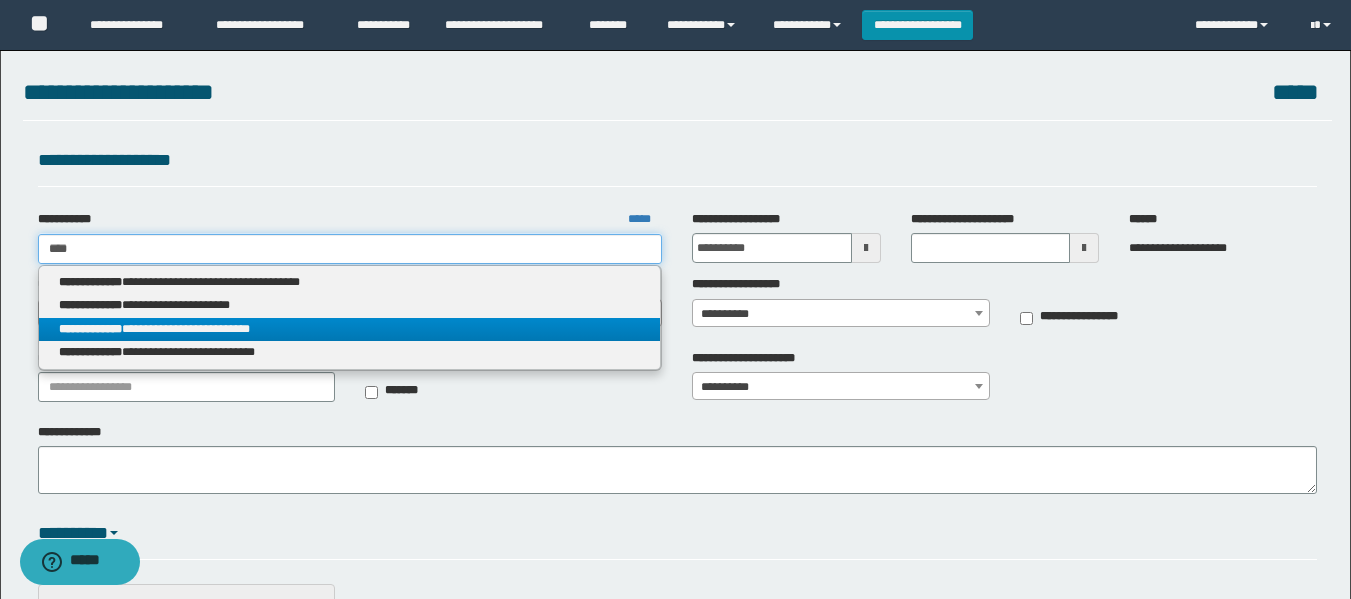 type 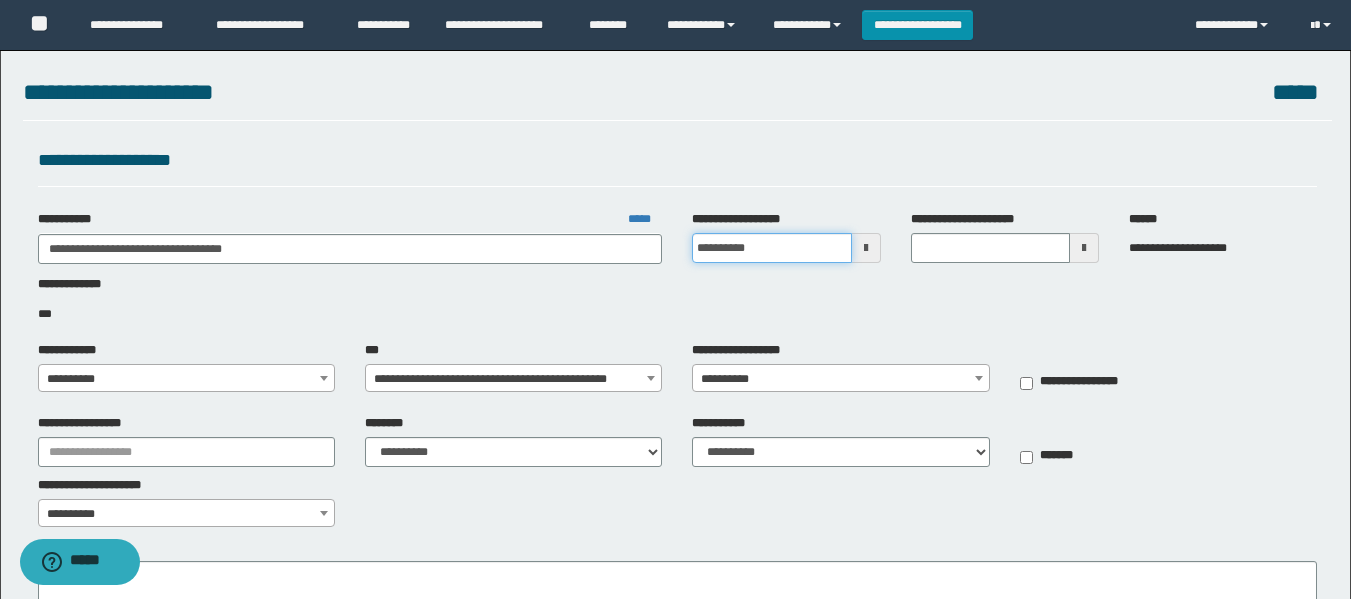 click on "**********" at bounding box center (771, 248) 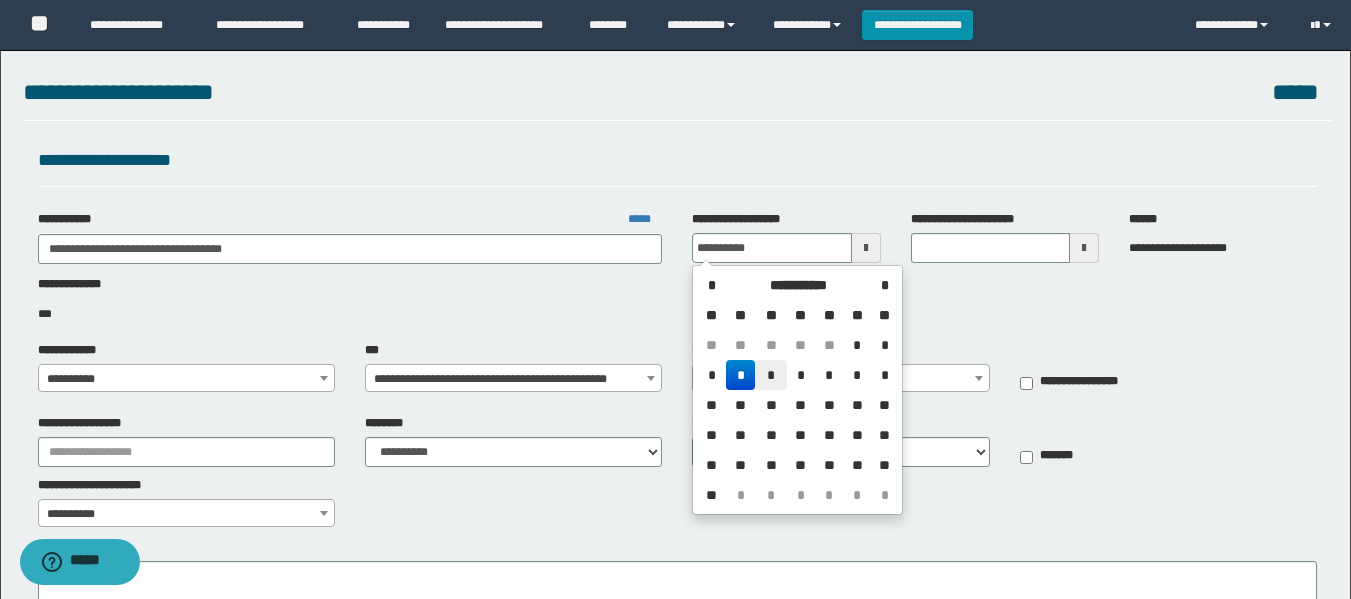 click on "*" at bounding box center [771, 375] 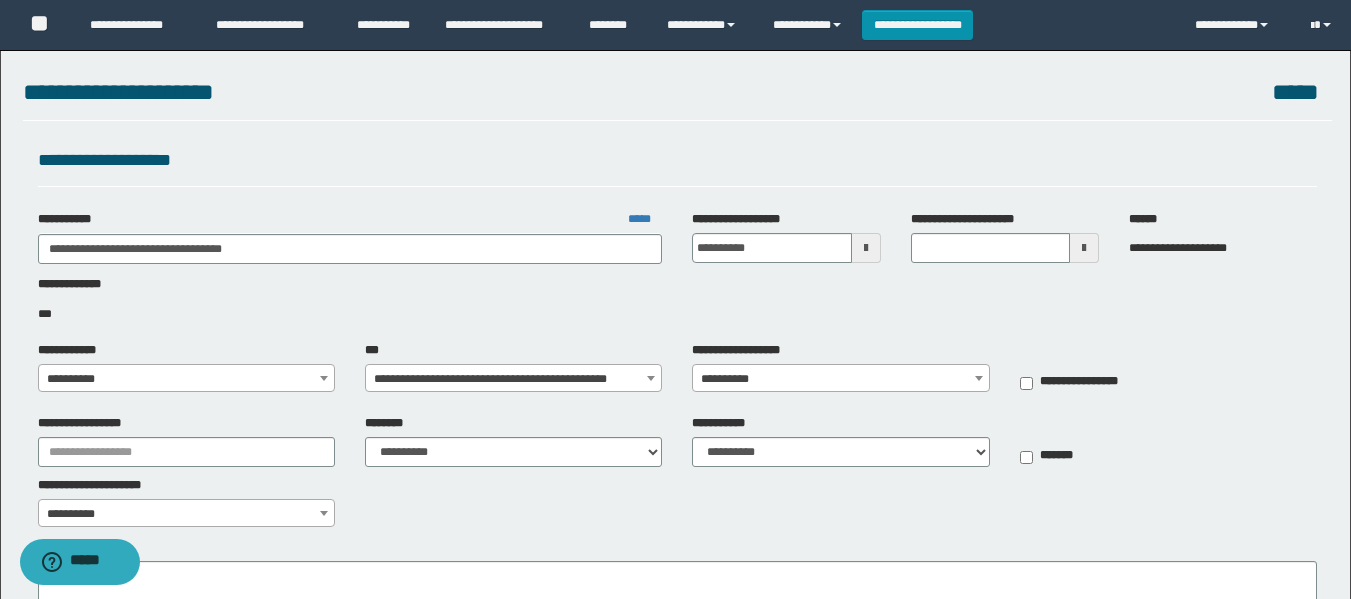 click on "**********" at bounding box center [186, 379] 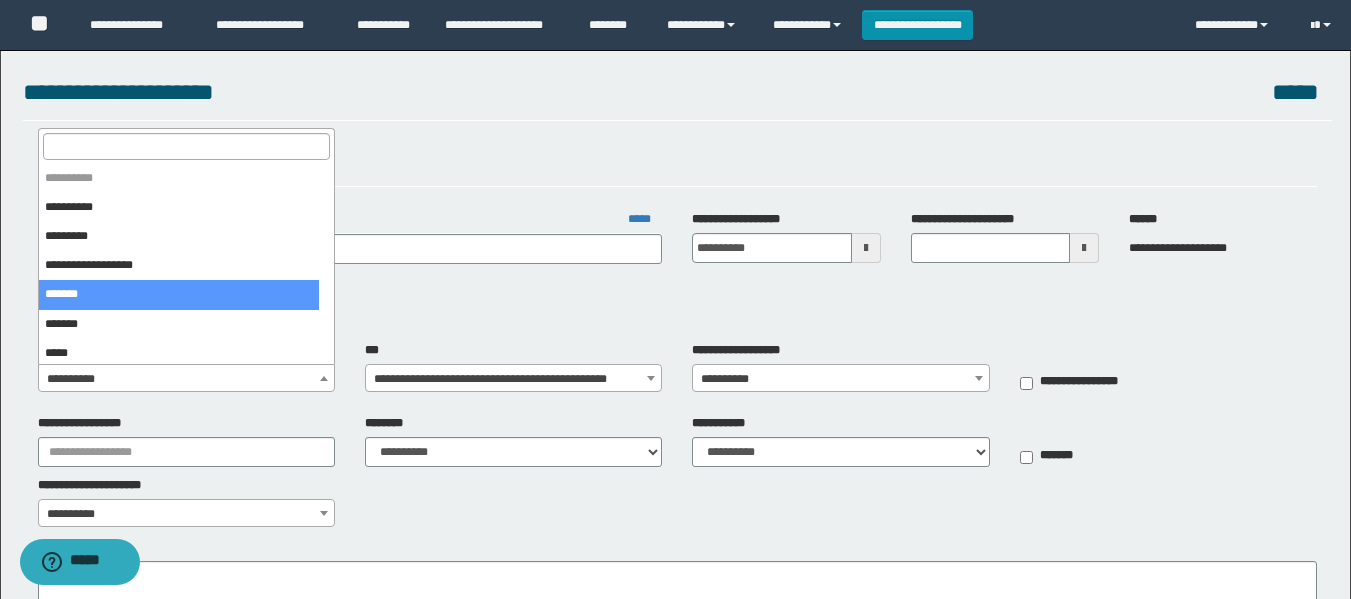 select on "**" 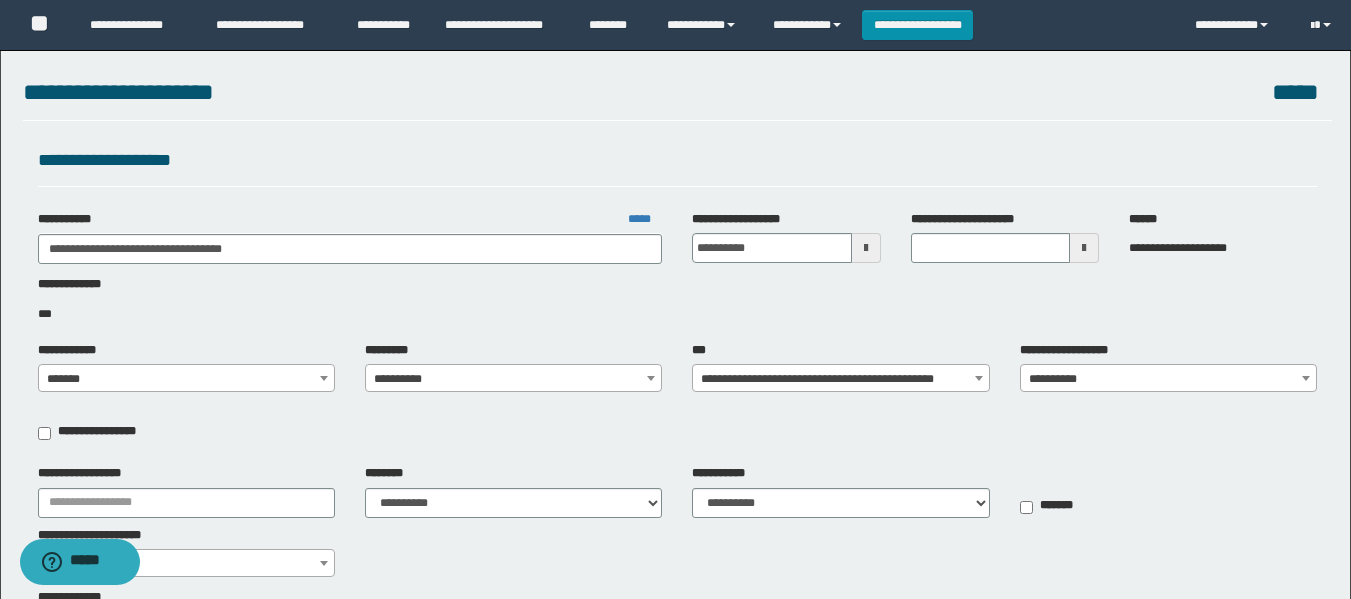 click on "**********" at bounding box center [513, 379] 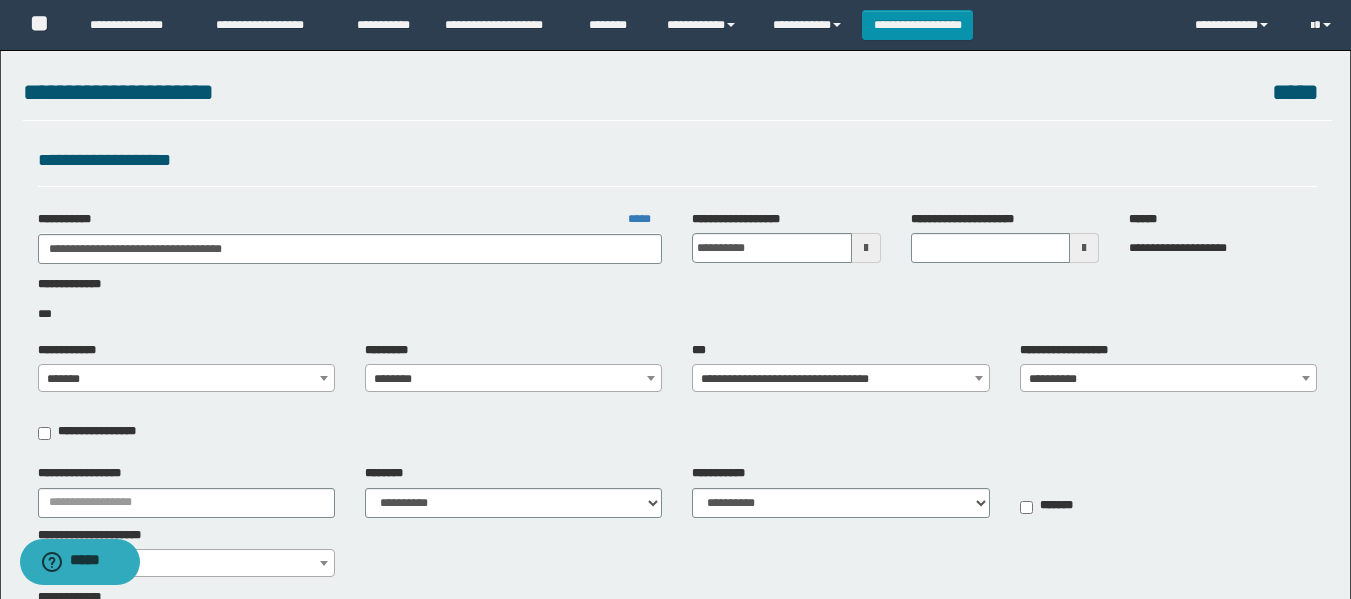 select on "****" 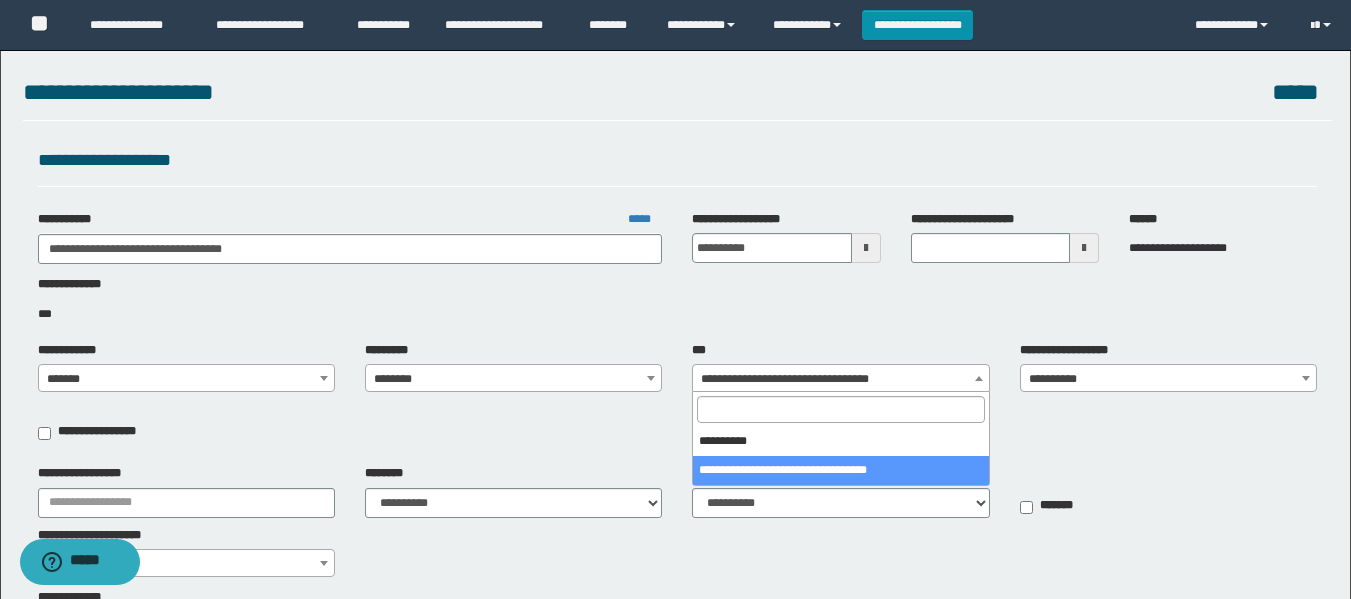 click on "**********" at bounding box center [840, 379] 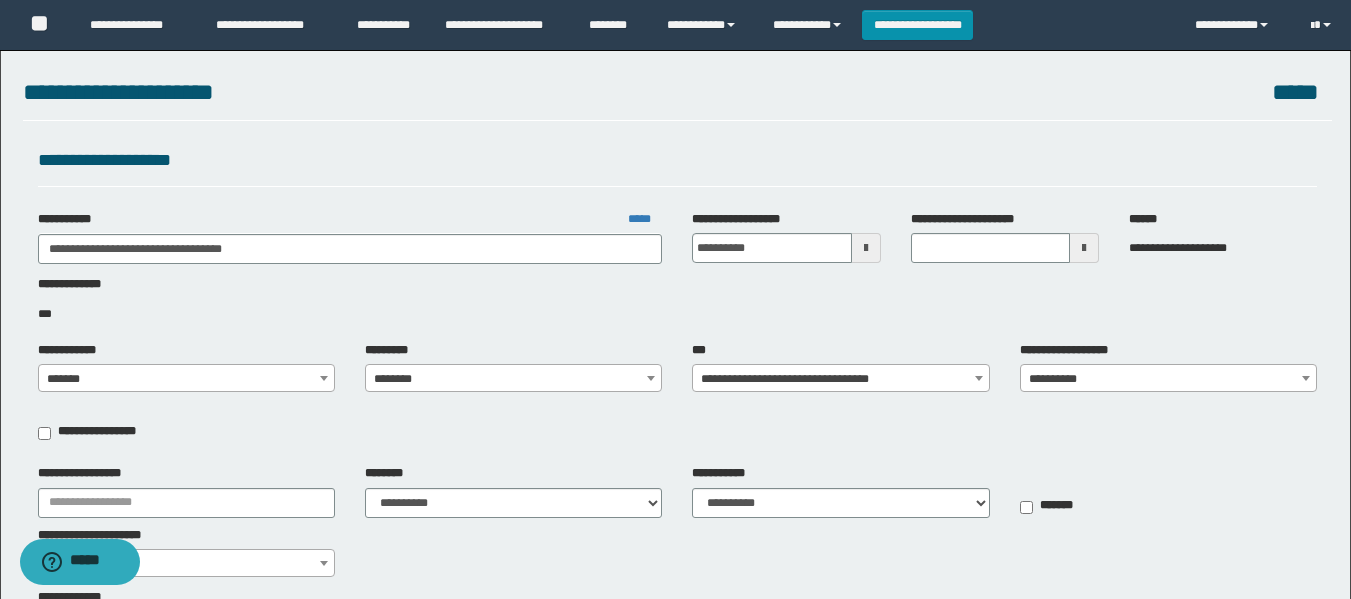 click on "**********" at bounding box center [1168, 379] 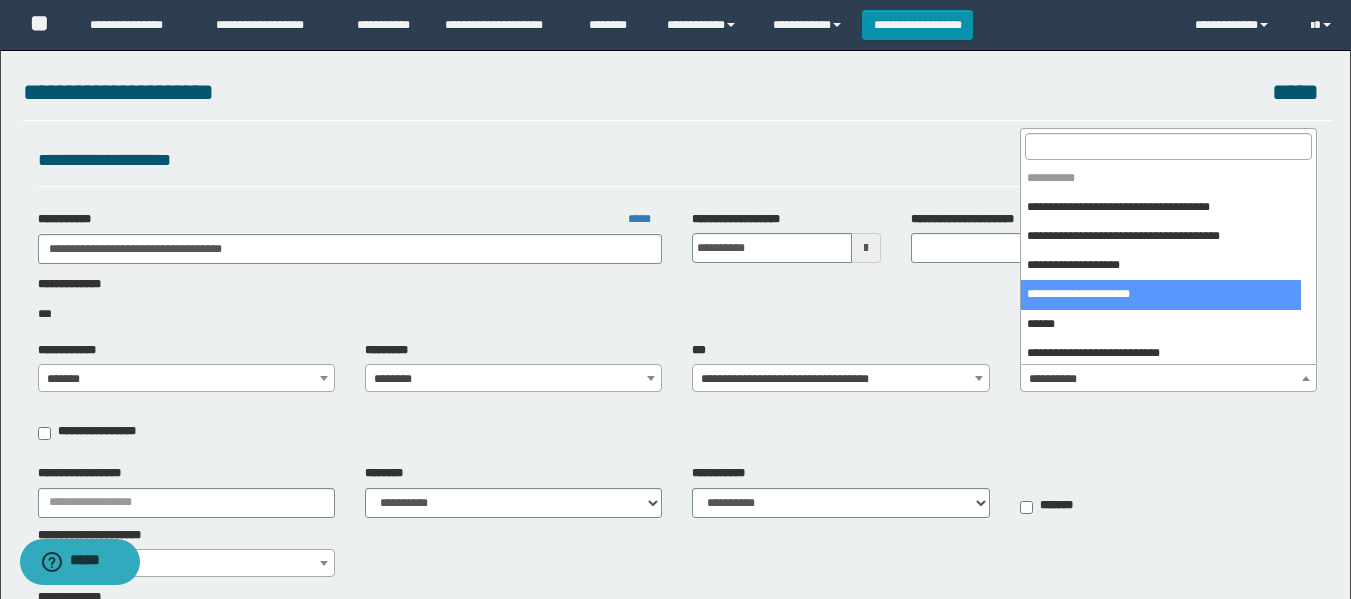 select on "****" 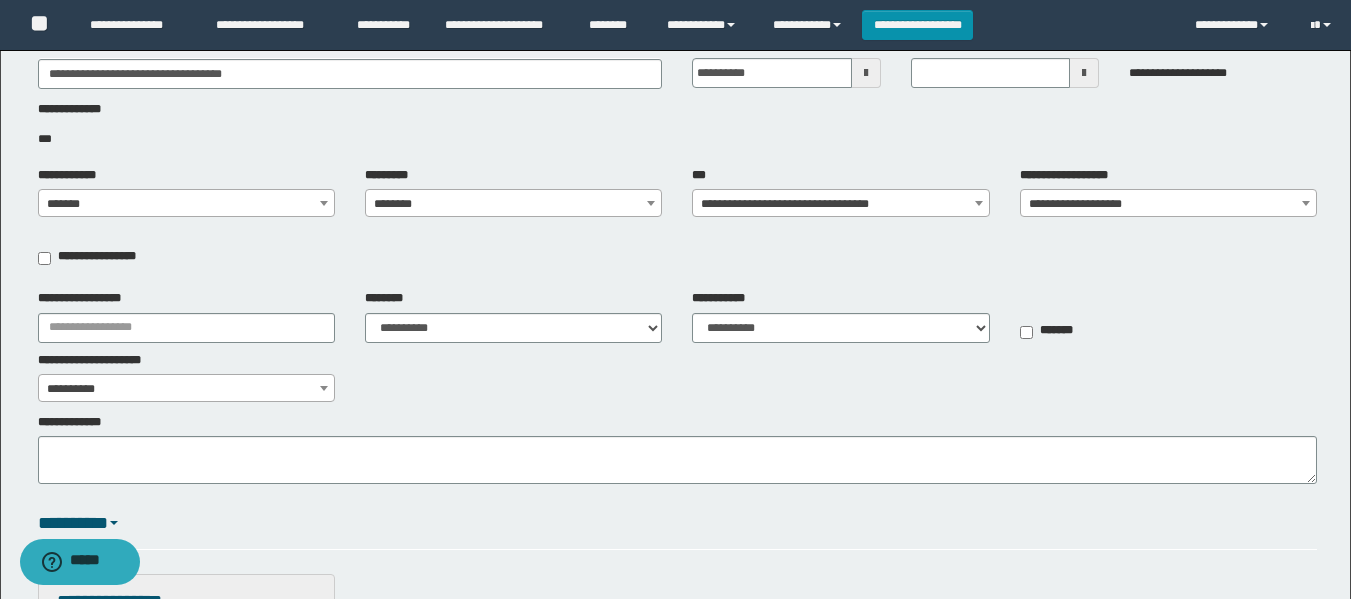 scroll, scrollTop: 200, scrollLeft: 0, axis: vertical 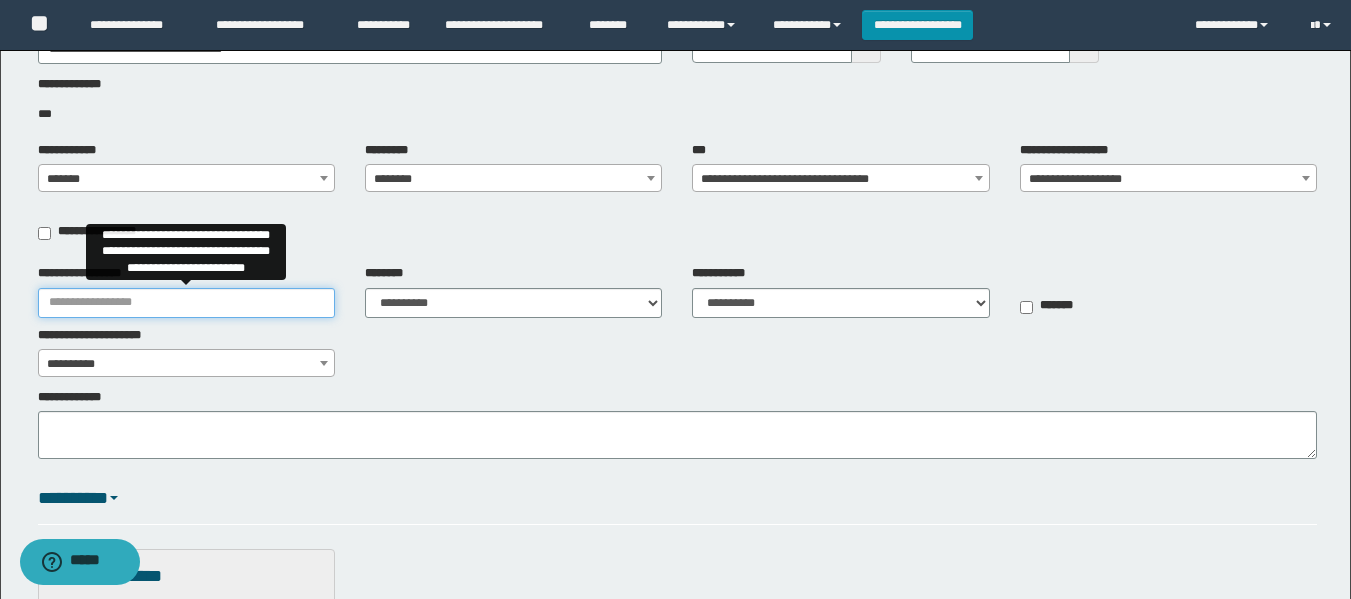 click on "**********" at bounding box center [186, 303] 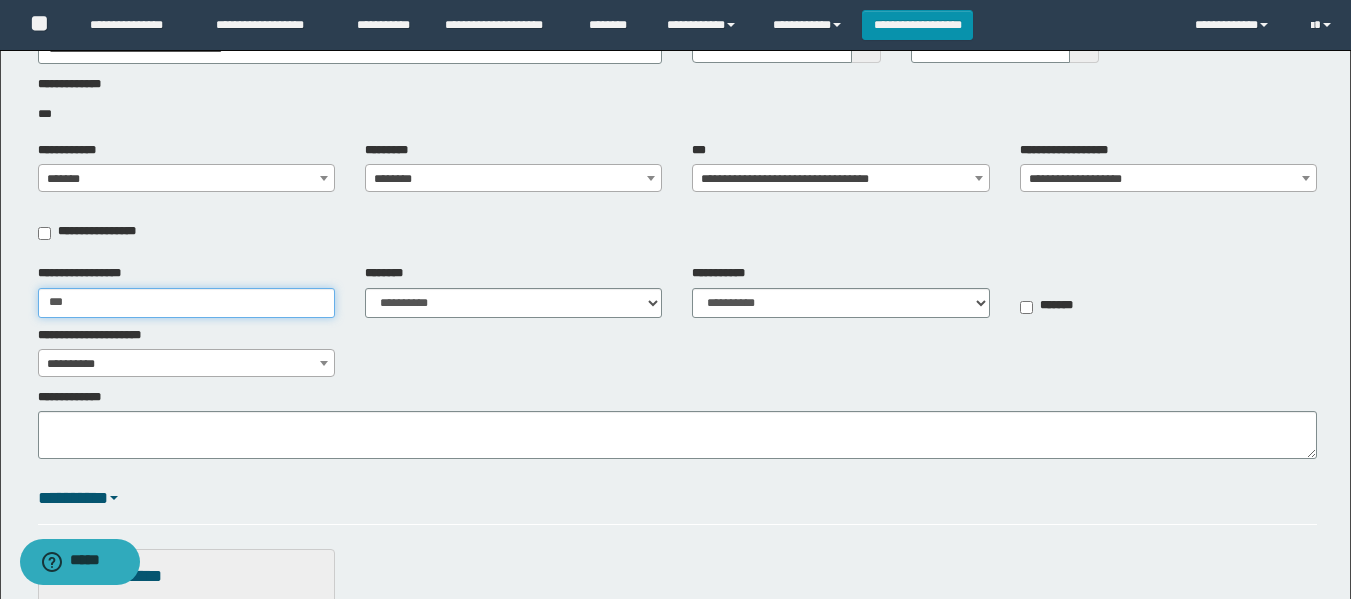 type on "**********" 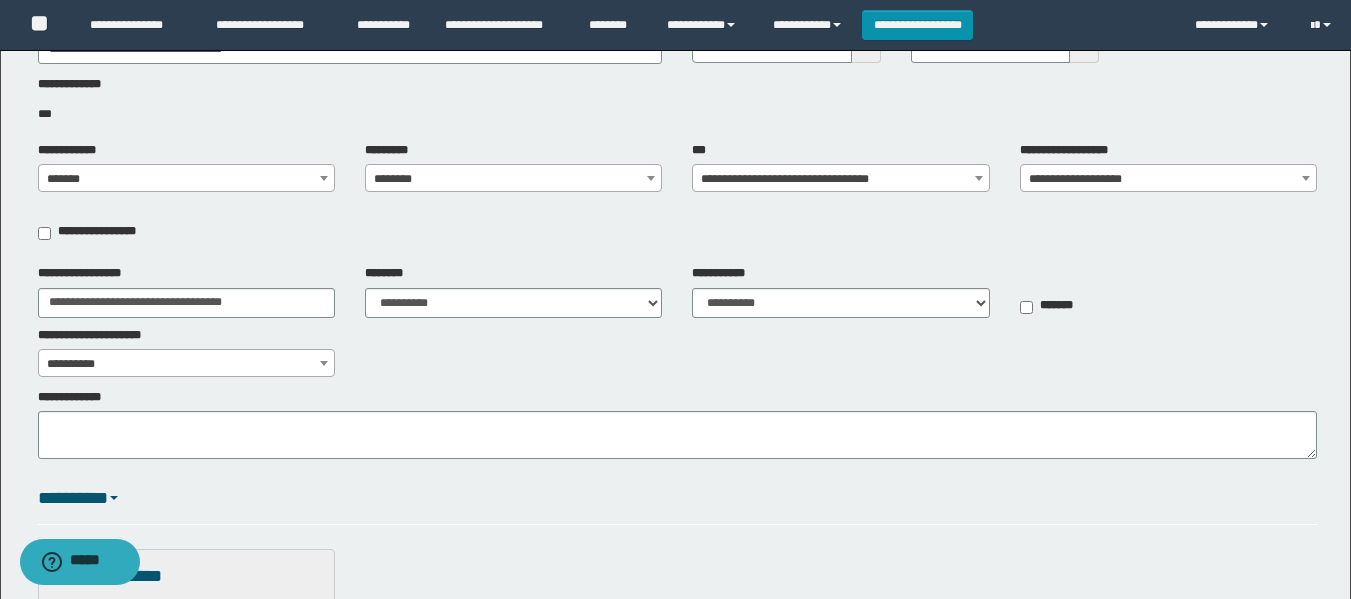 click on "**********" at bounding box center (677, 321) 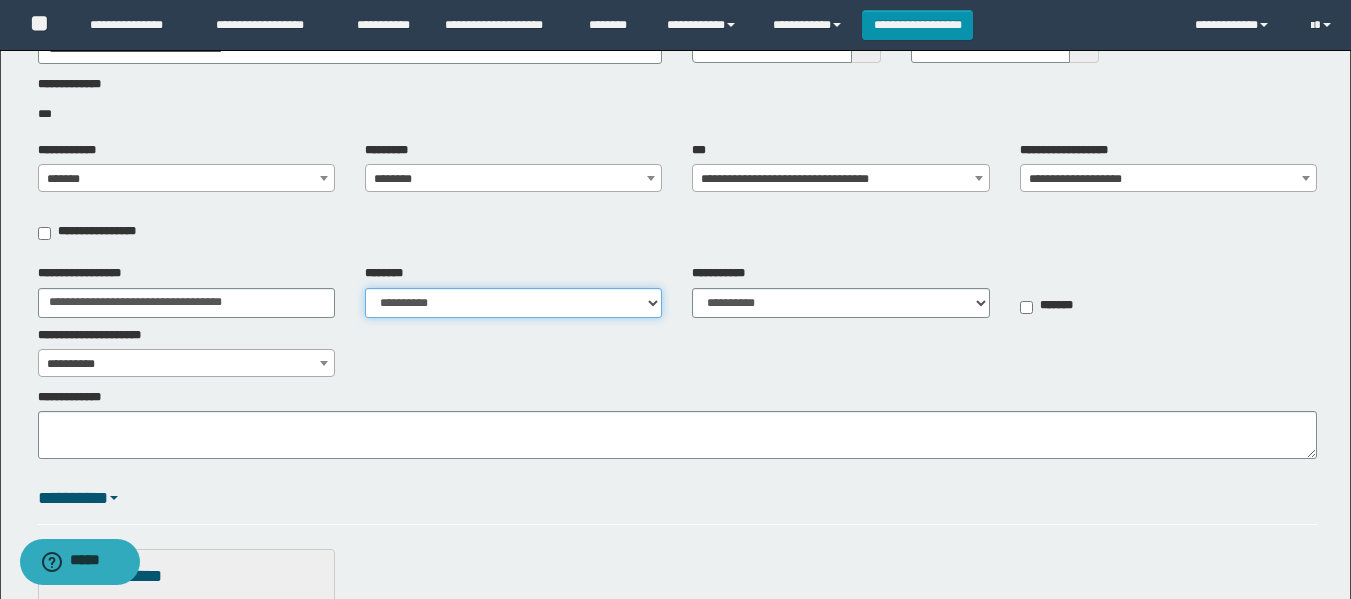 click on "**********" at bounding box center [513, 303] 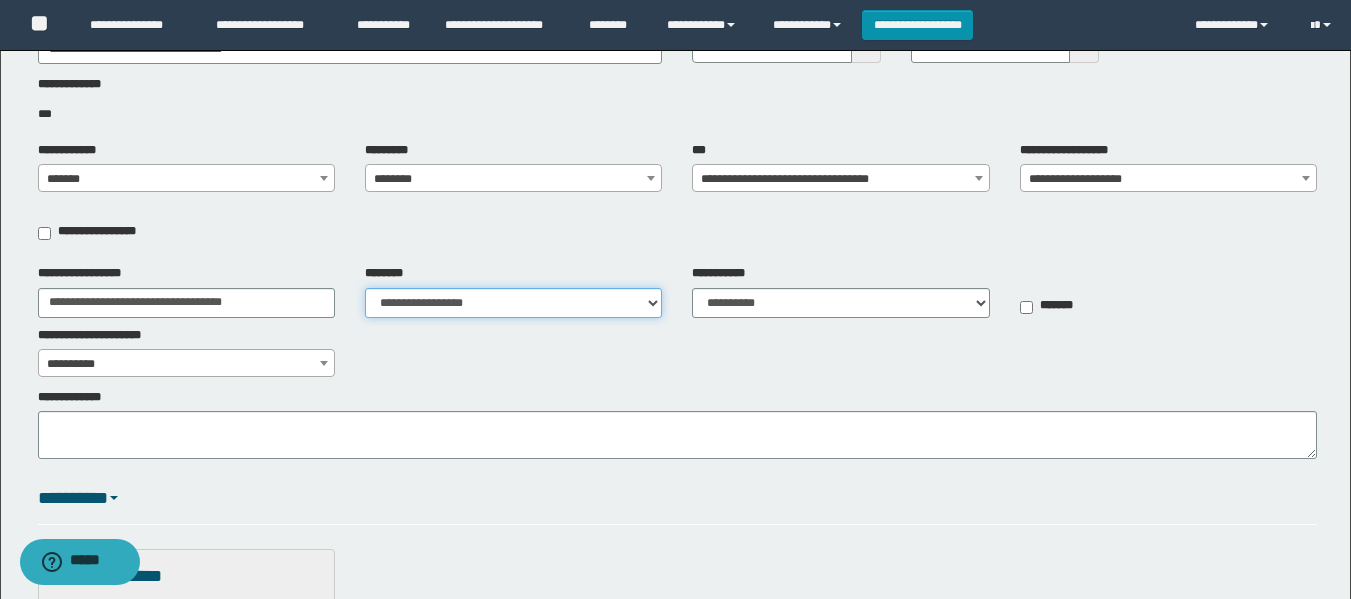 click on "**********" at bounding box center (513, 303) 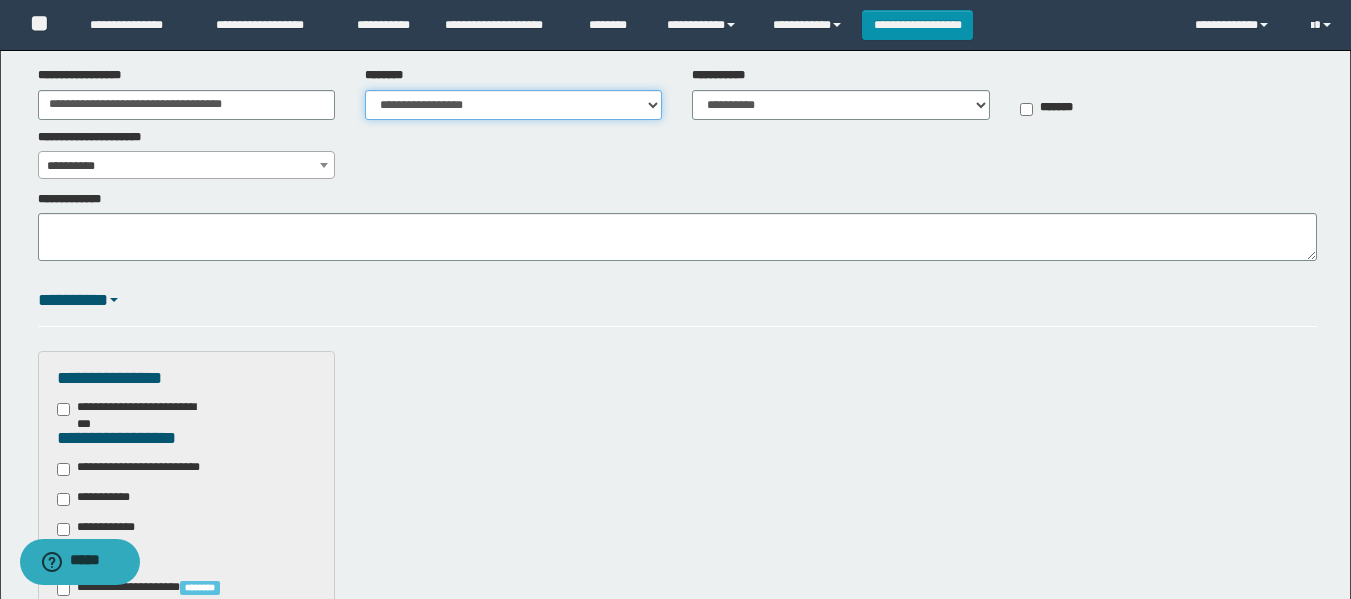 scroll, scrollTop: 400, scrollLeft: 0, axis: vertical 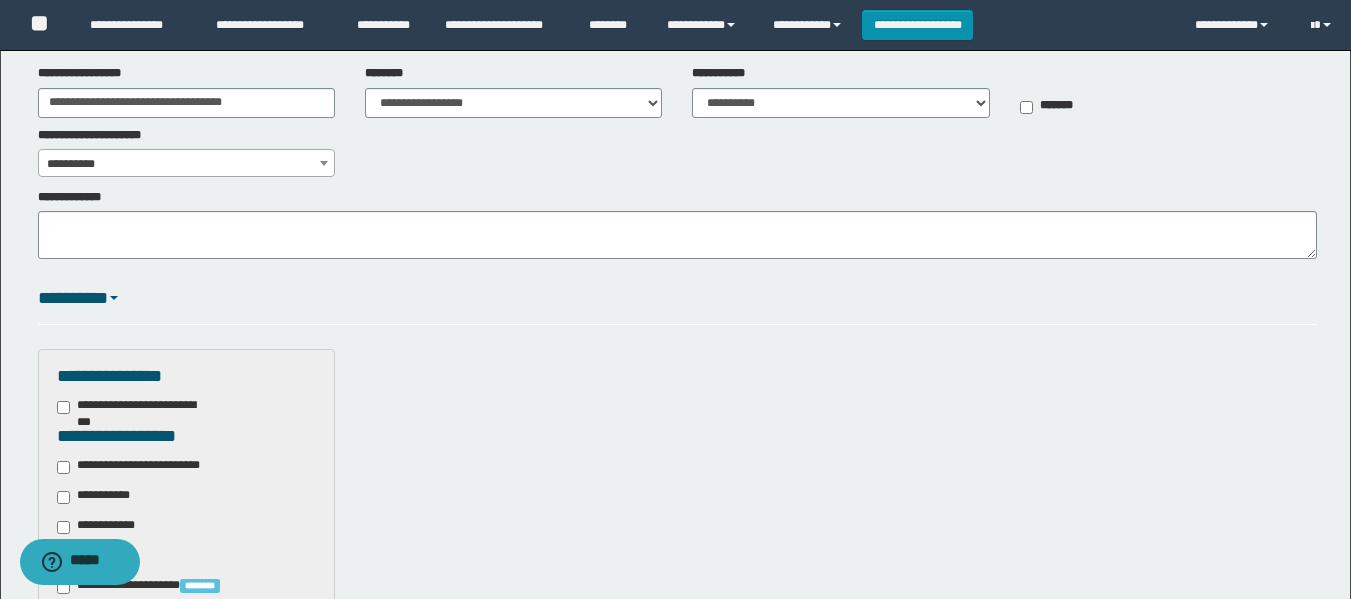 click on "**********" at bounding box center (97, 497) 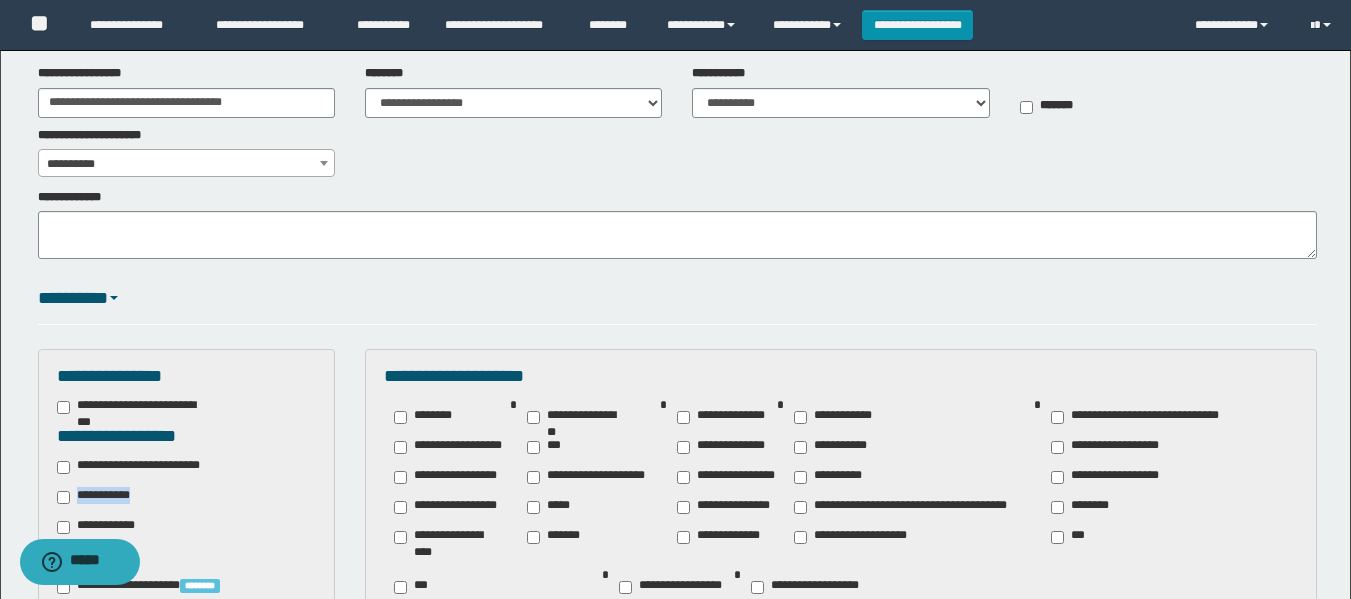 click on "**********" at bounding box center [97, 497] 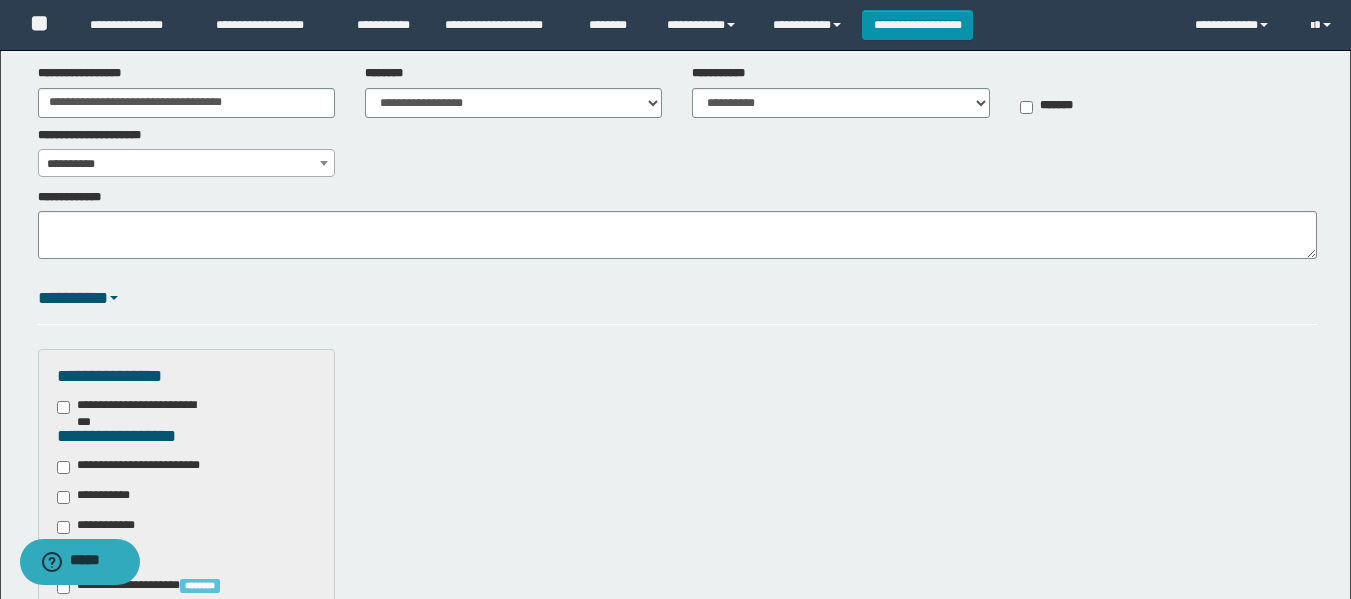 click on "**********" at bounding box center (143, 467) 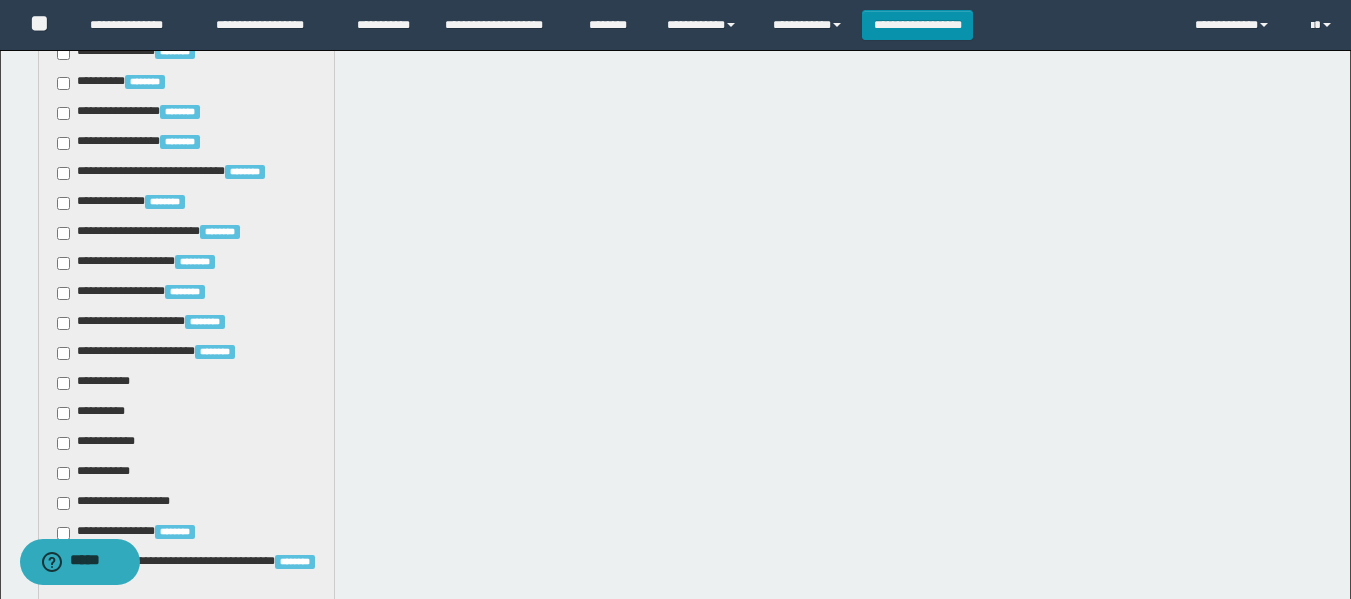 scroll, scrollTop: 1000, scrollLeft: 0, axis: vertical 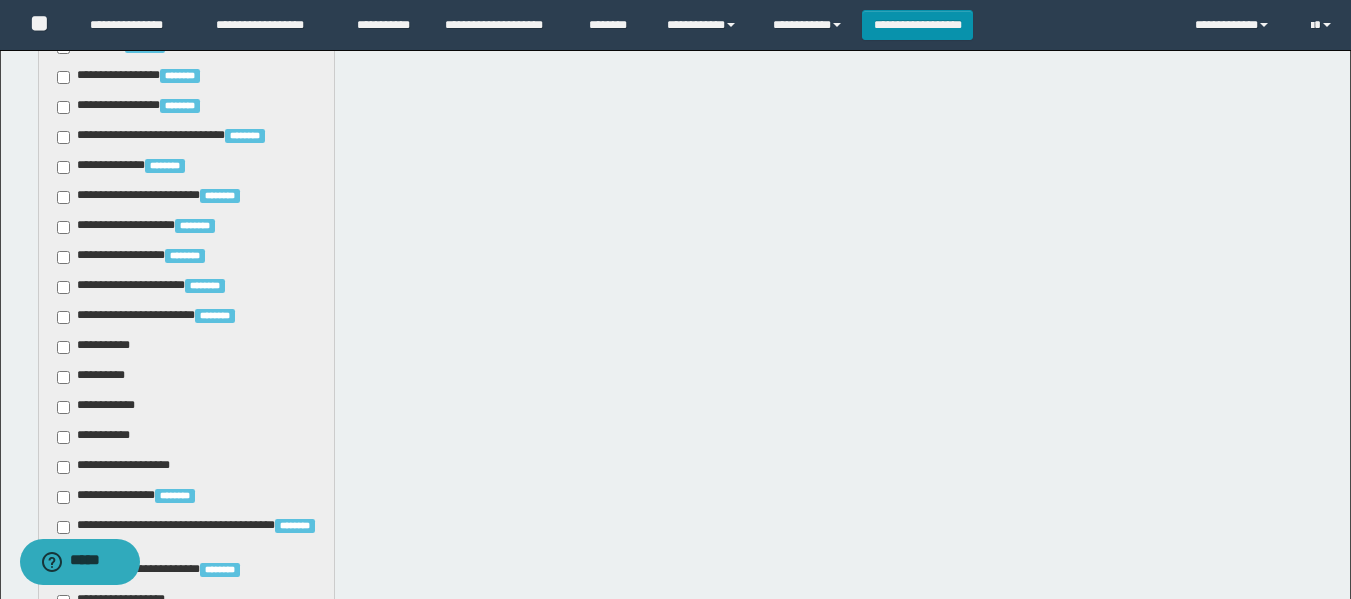 click on "**********" at bounding box center (97, 347) 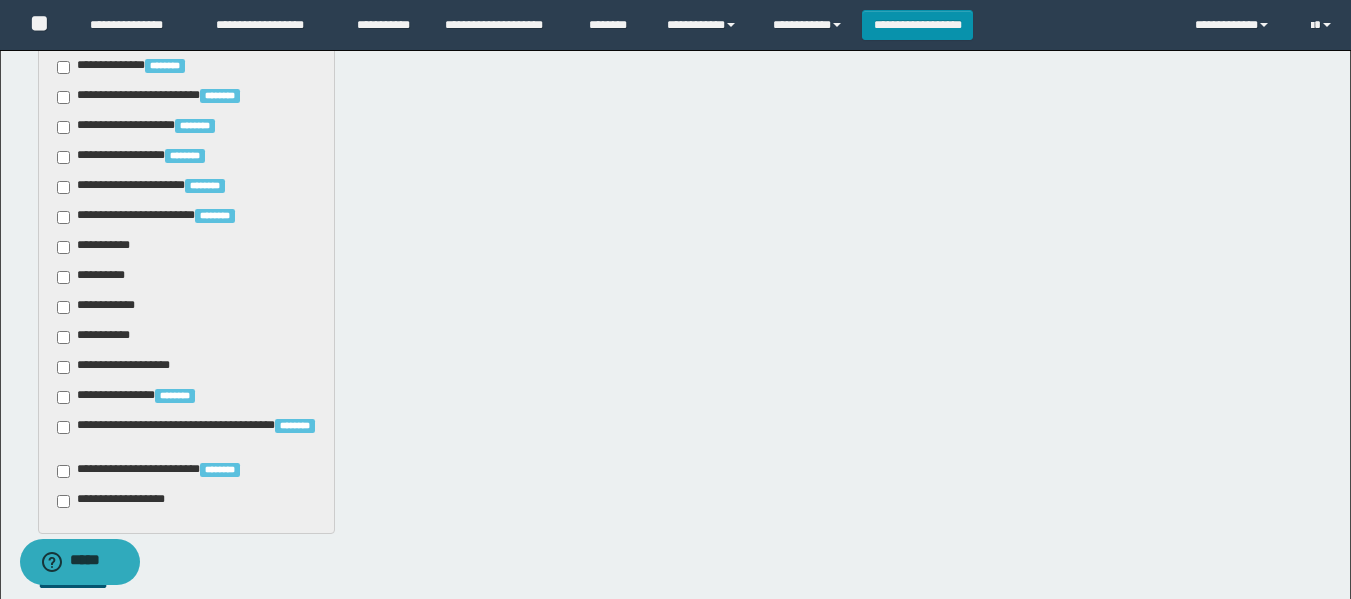 click on "**********" at bounding box center (186, 134) 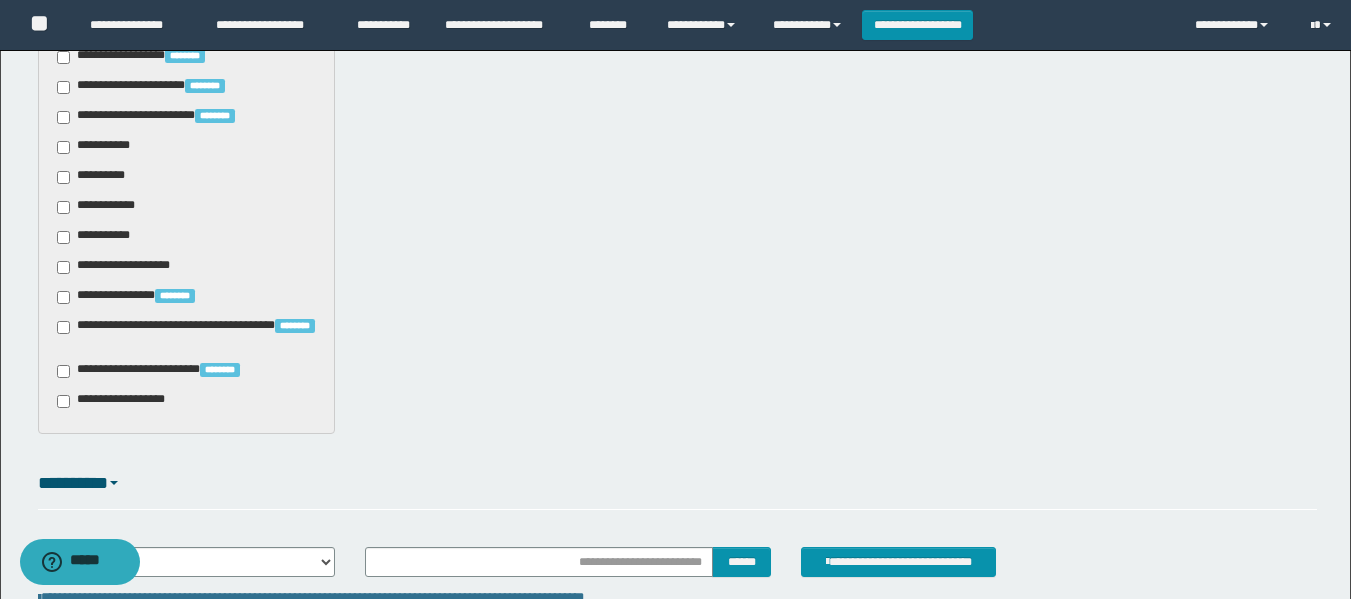 click on "**********" at bounding box center [164, 371] 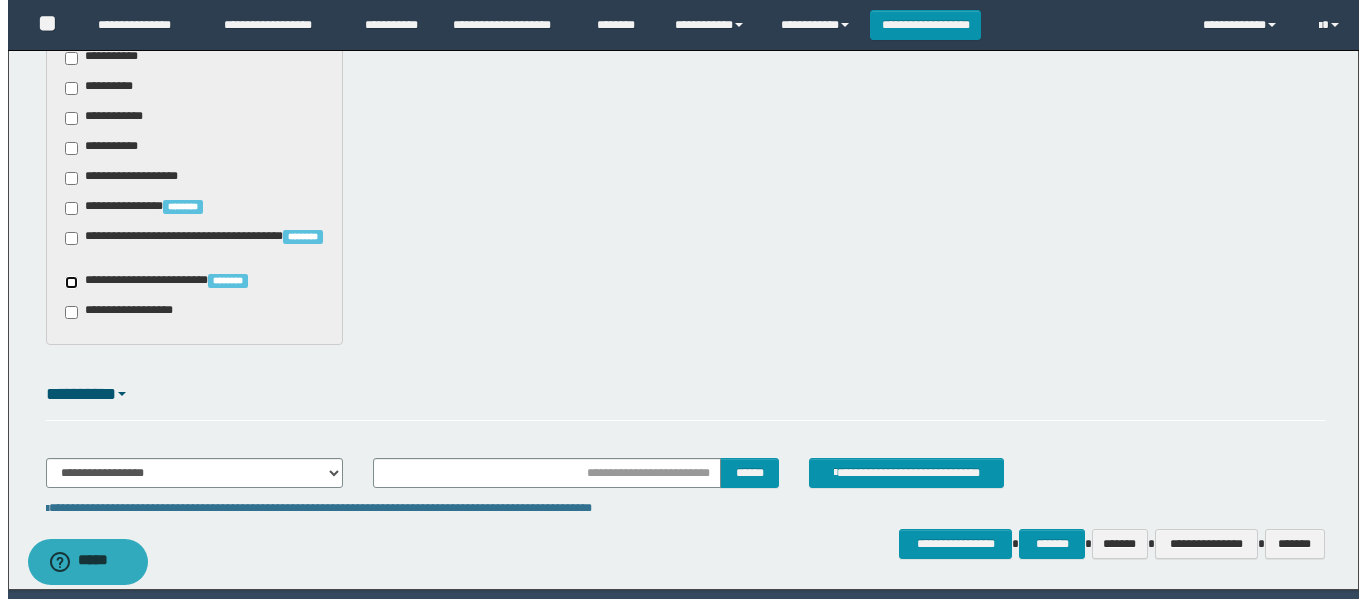 scroll, scrollTop: 1354, scrollLeft: 0, axis: vertical 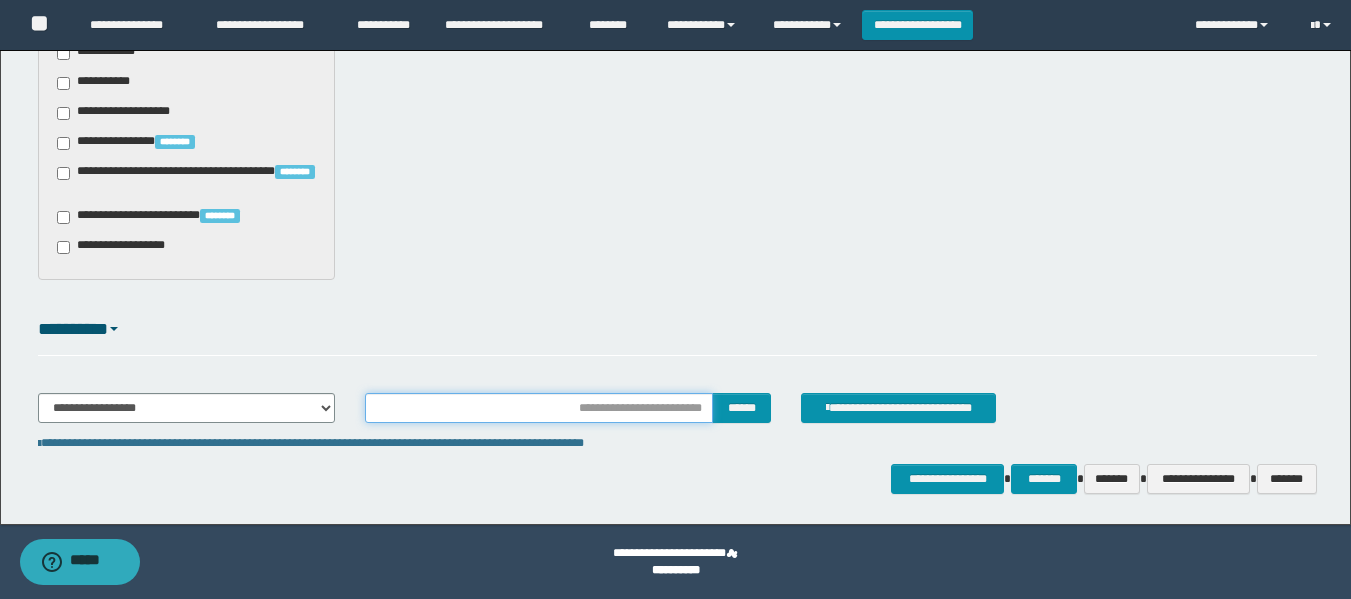click at bounding box center [539, 408] 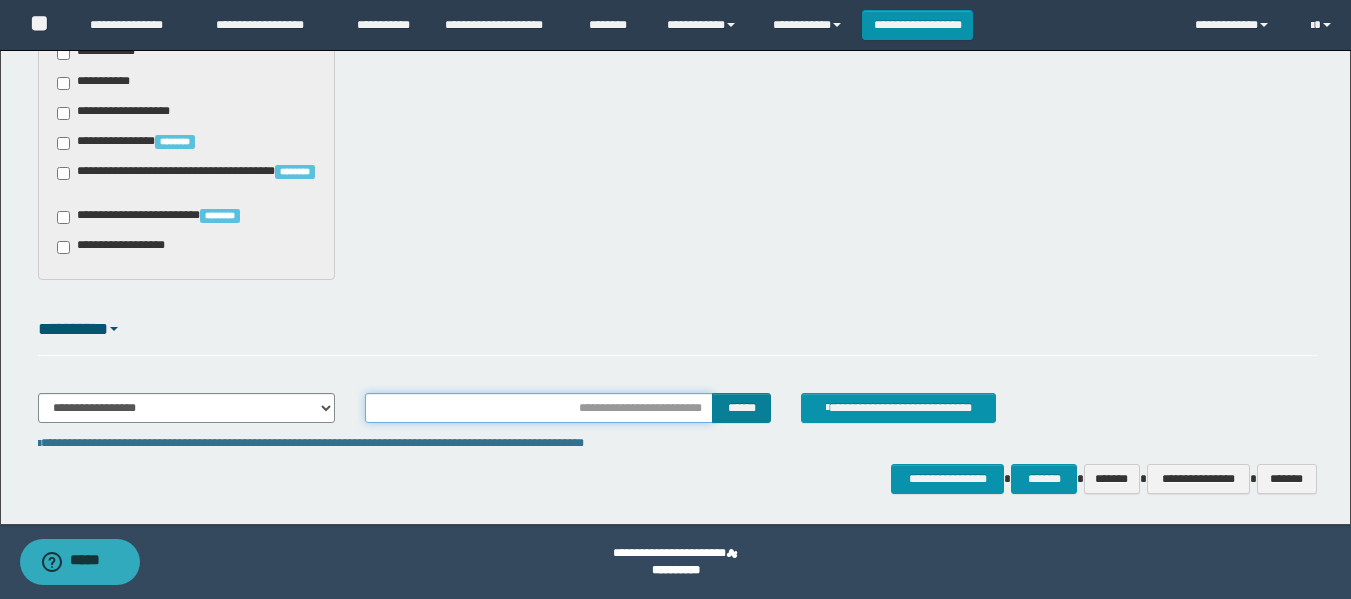 type on "**********" 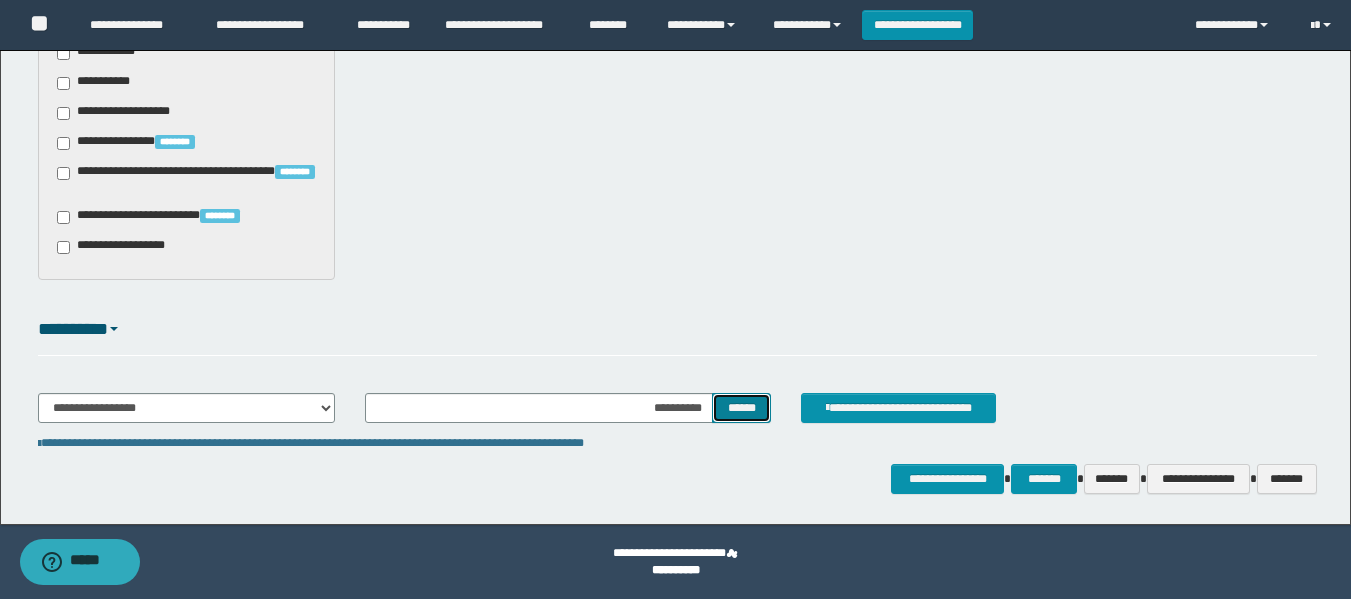 click on "******" at bounding box center [741, 408] 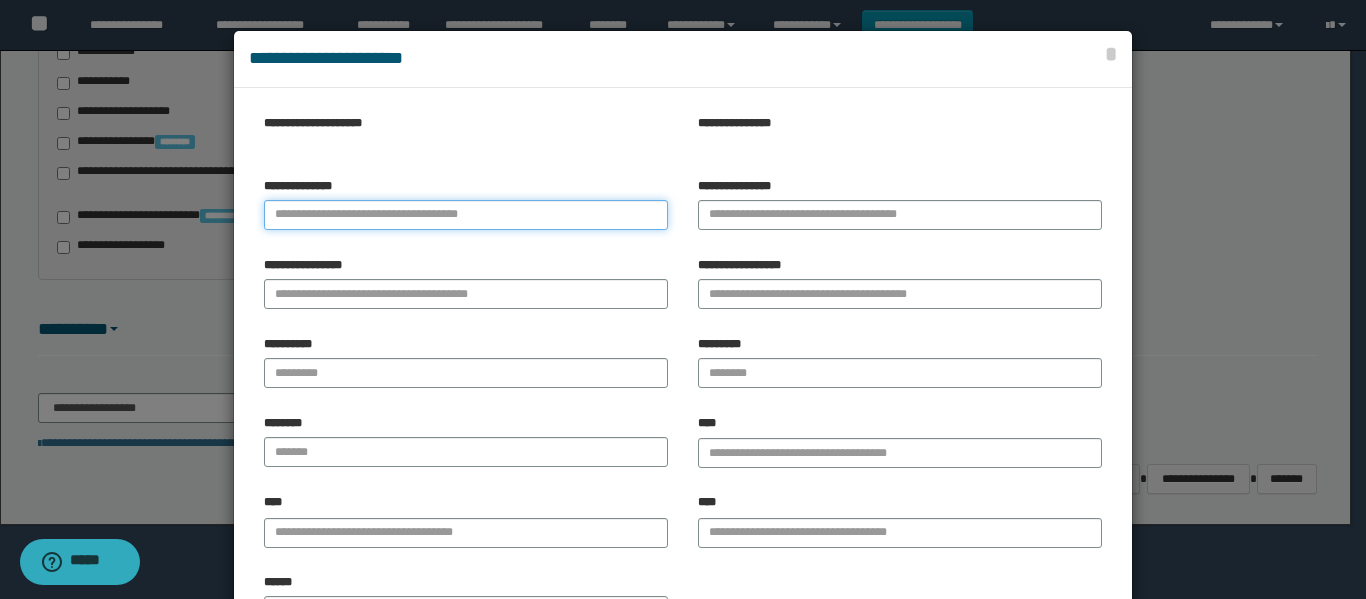 paste on "**********" 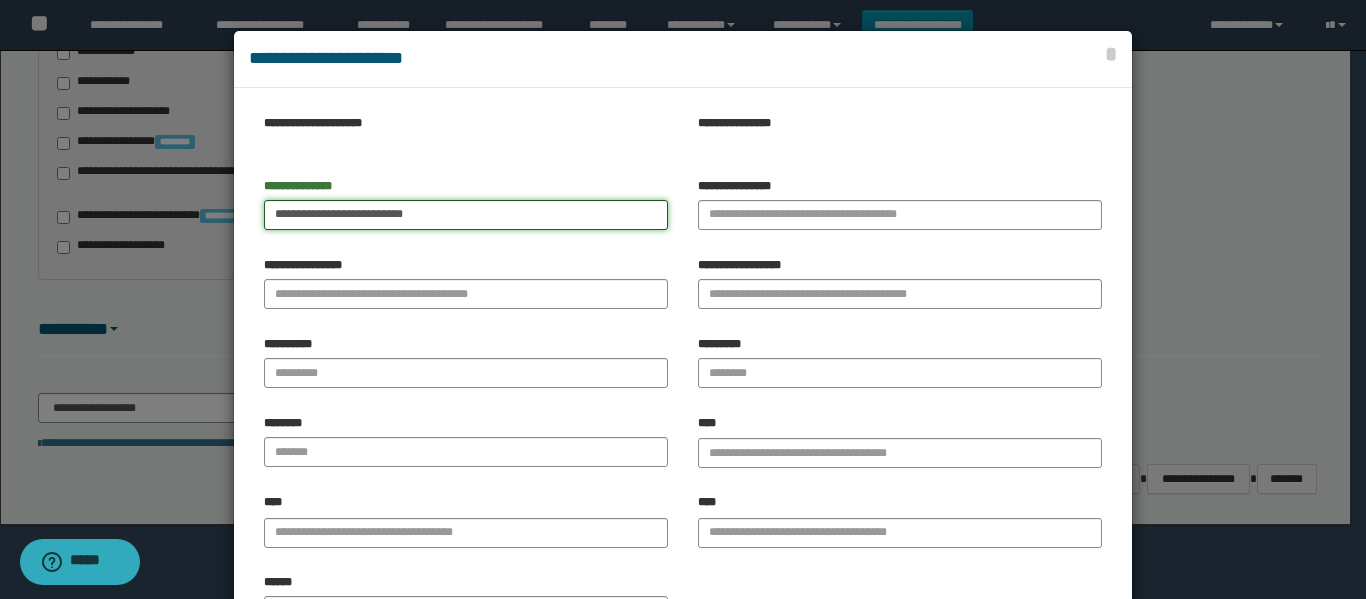 drag, startPoint x: 315, startPoint y: 221, endPoint x: 790, endPoint y: 220, distance: 475.00104 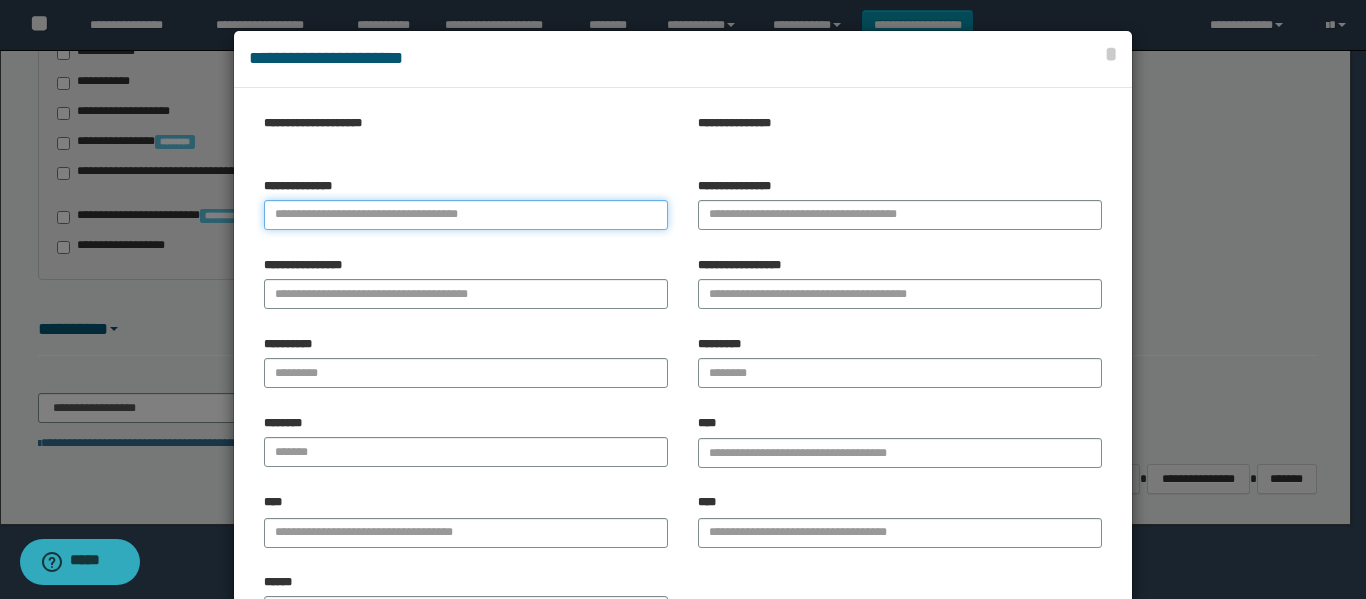 paste on "**********" 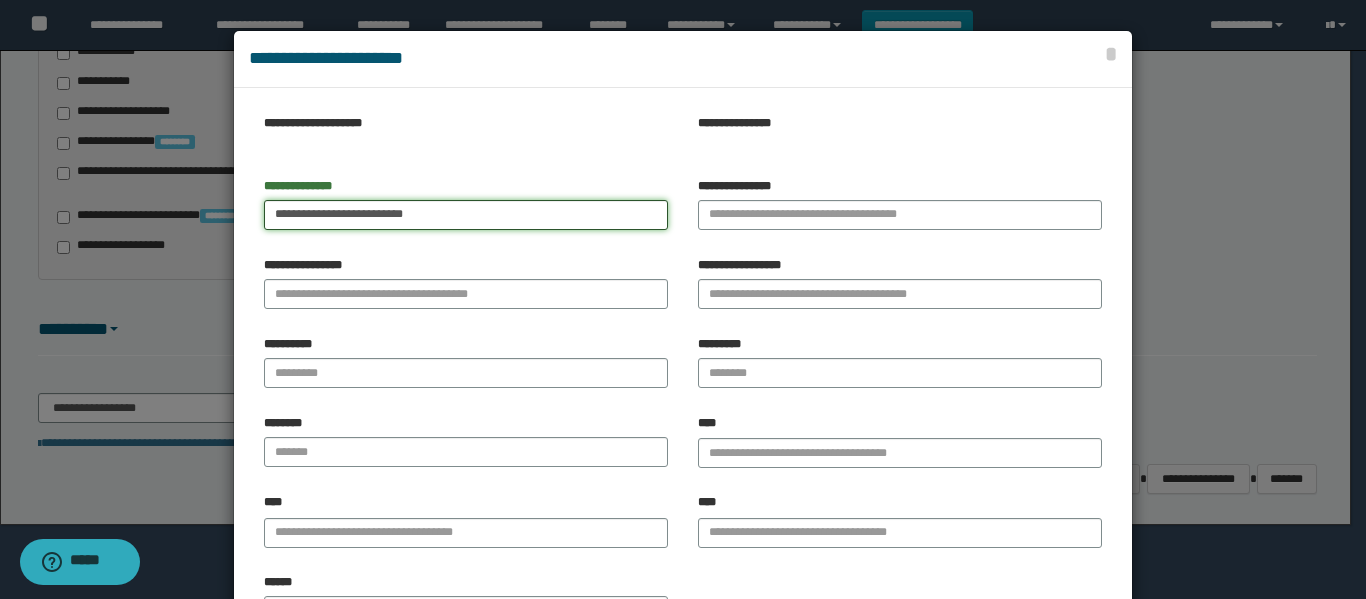 drag, startPoint x: 317, startPoint y: 214, endPoint x: 787, endPoint y: 213, distance: 470.00107 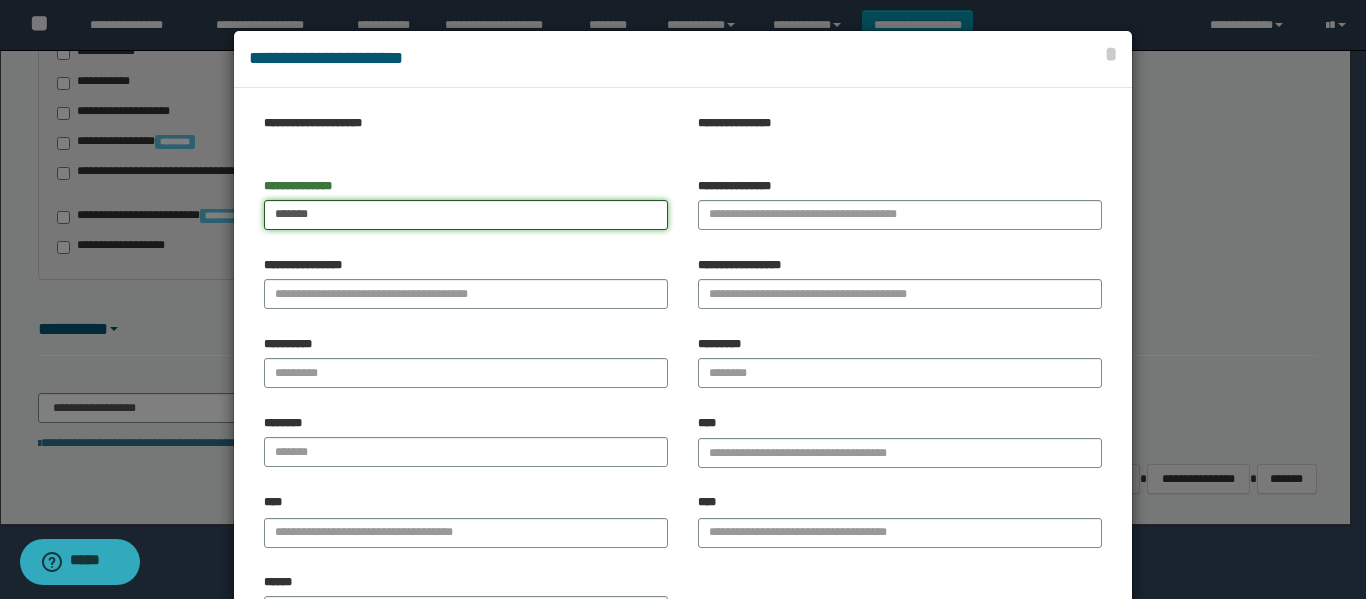 type on "******" 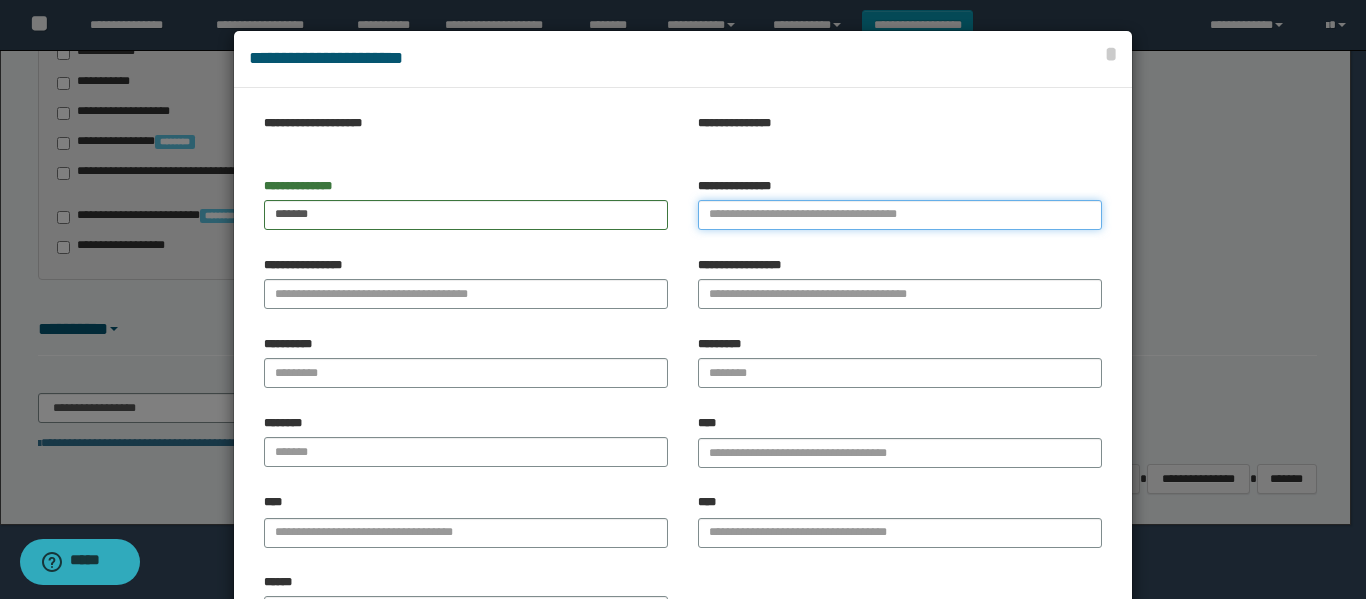 drag, startPoint x: 866, startPoint y: 207, endPoint x: 849, endPoint y: 217, distance: 19.723083 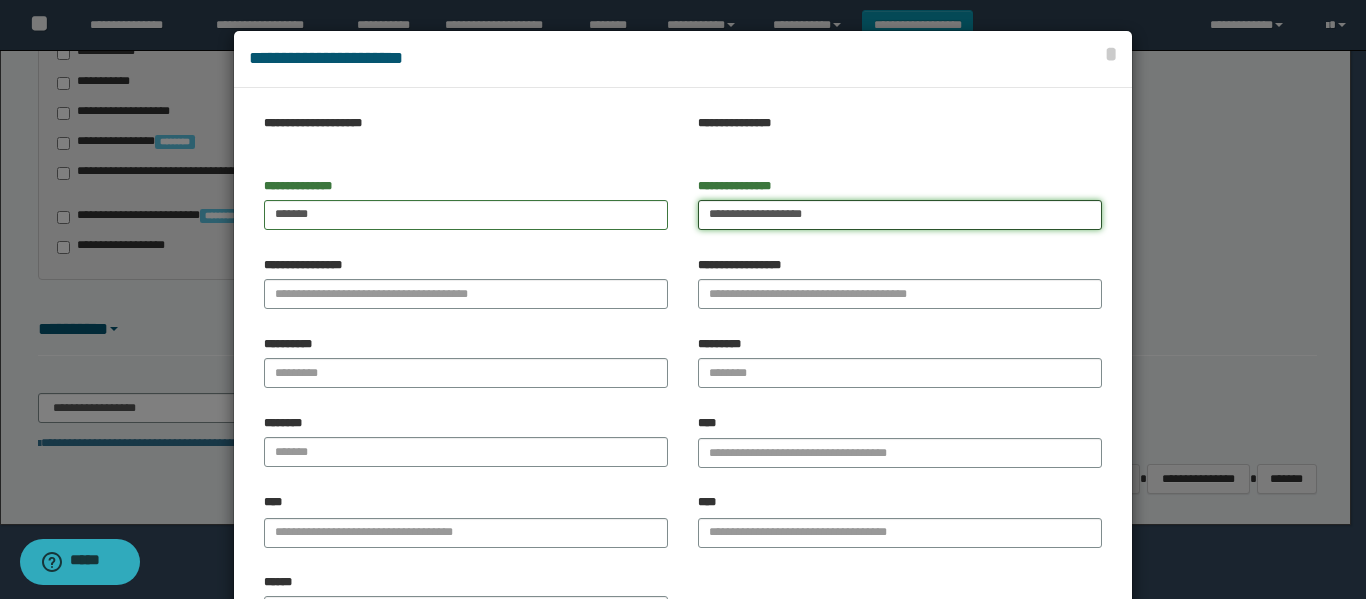 drag, startPoint x: 755, startPoint y: 220, endPoint x: 522, endPoint y: 331, distance: 258.08914 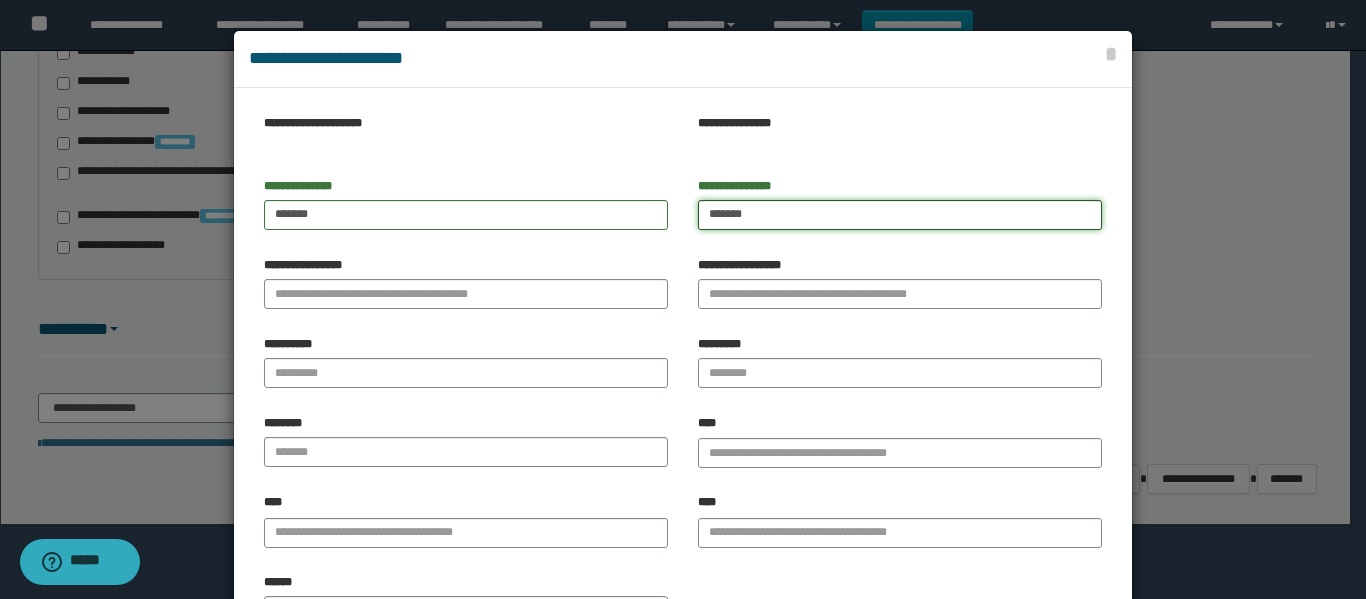 type on "******" 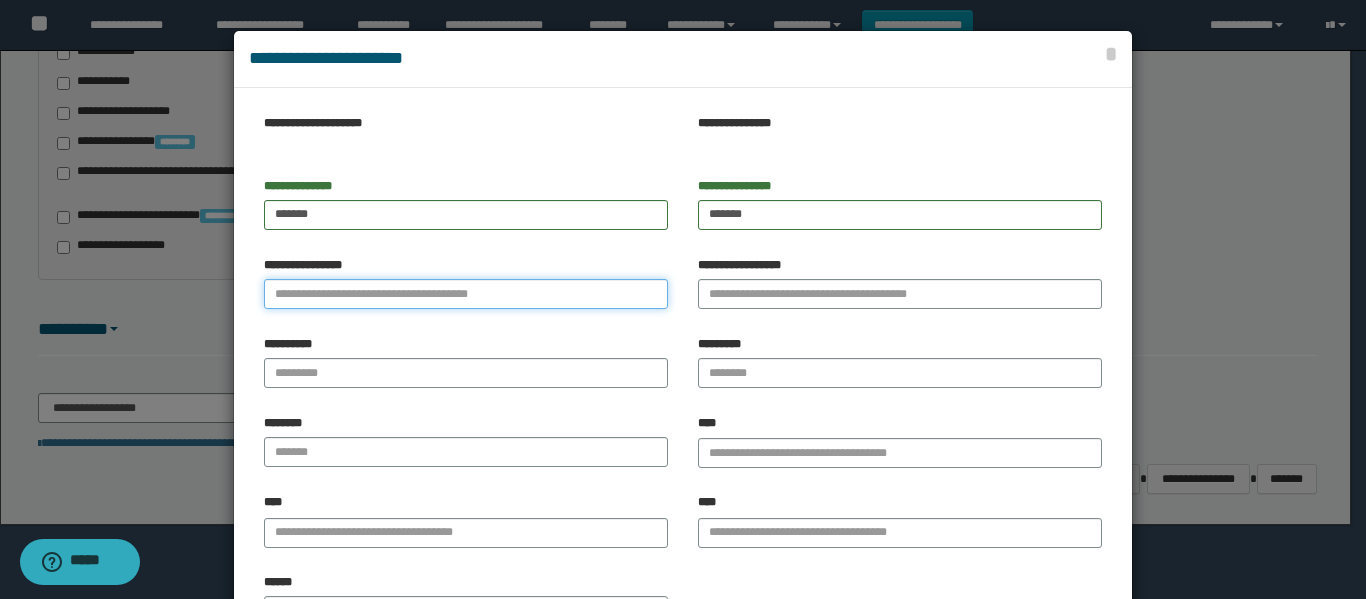 click on "**********" at bounding box center [466, 294] 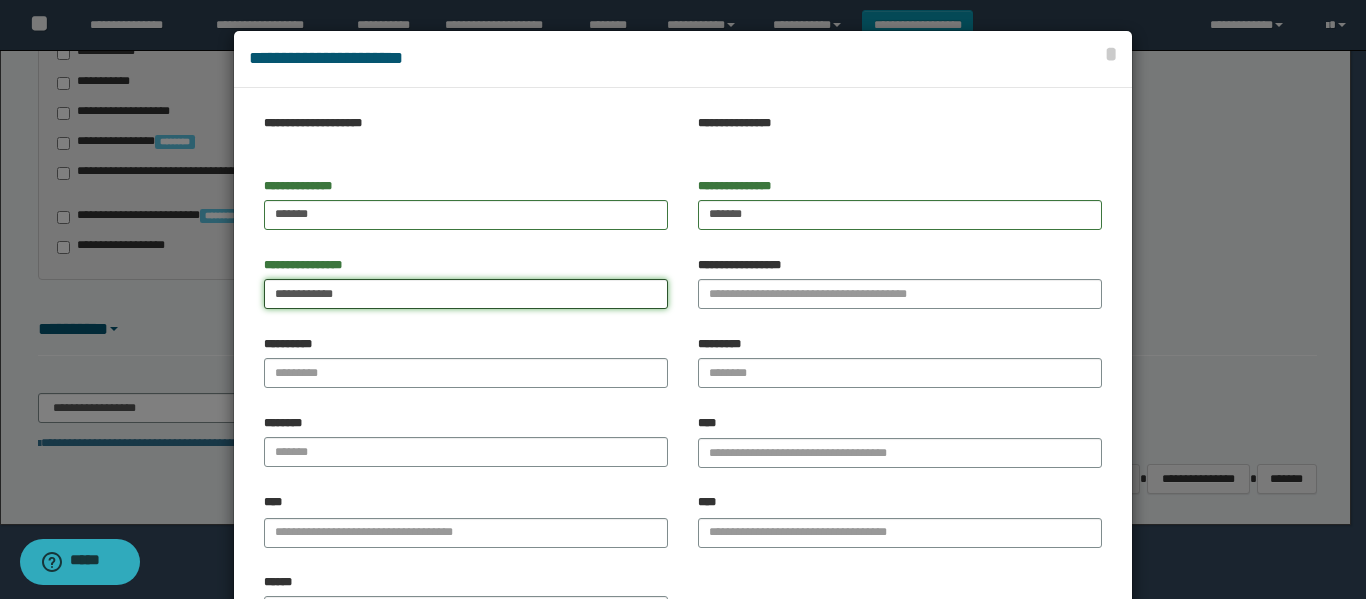 drag, startPoint x: 331, startPoint y: 286, endPoint x: 455, endPoint y: 301, distance: 124.90396 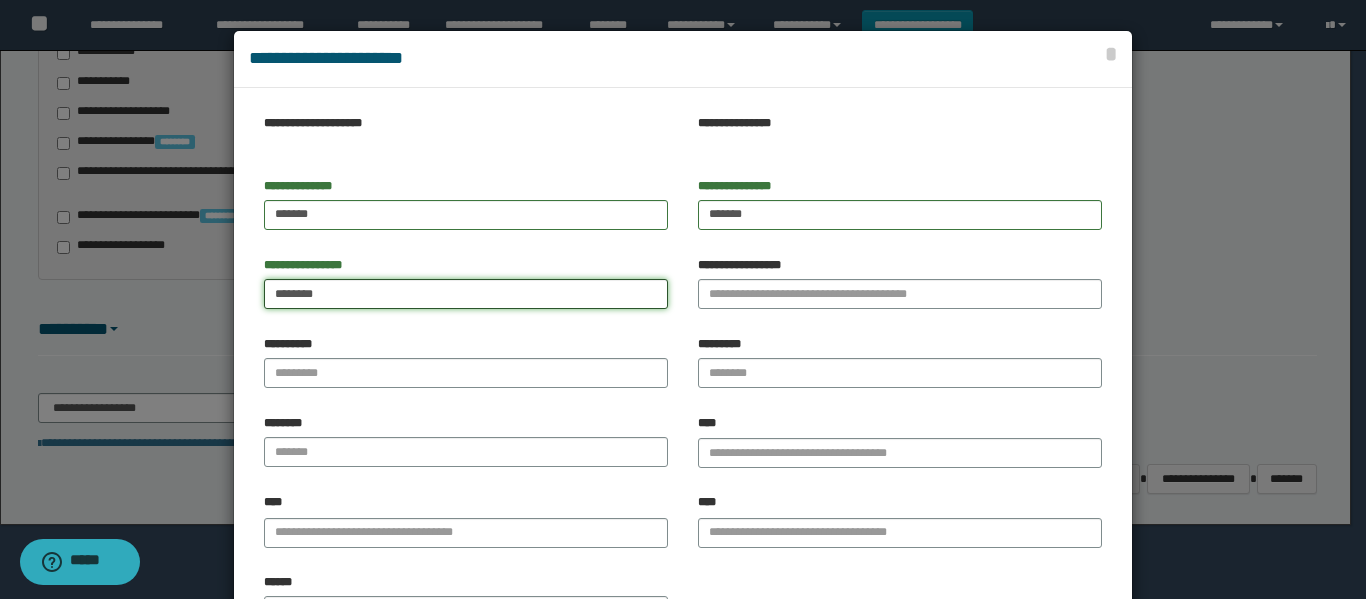 type on "*******" 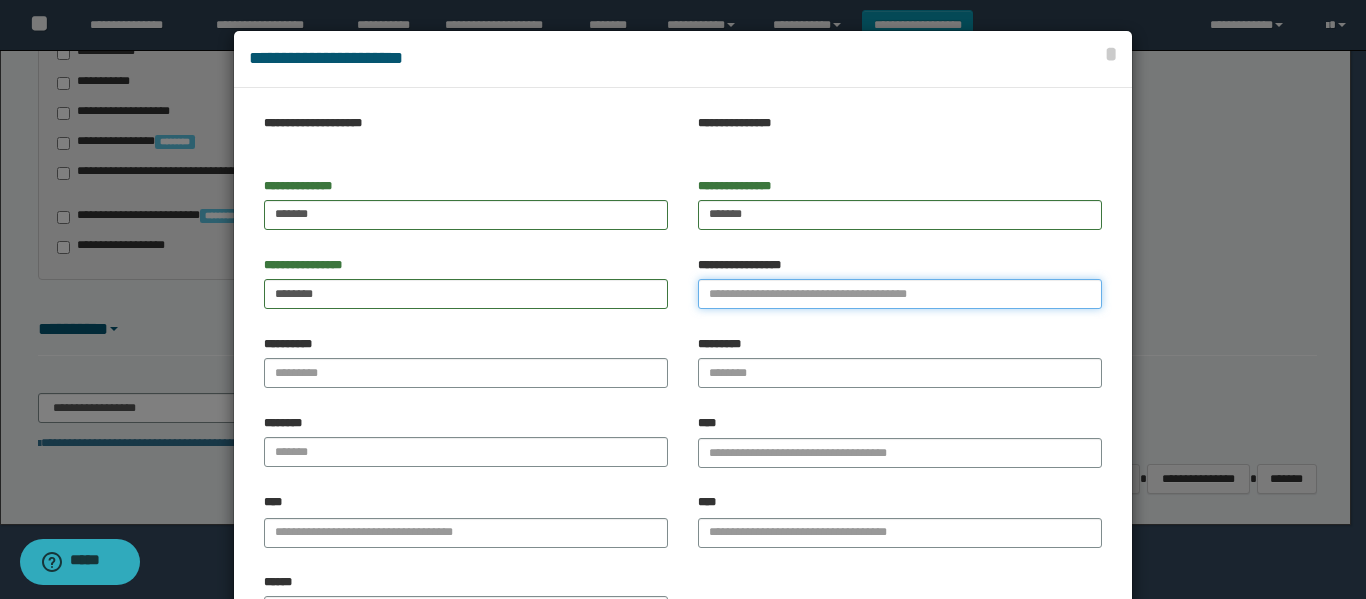 drag, startPoint x: 747, startPoint y: 300, endPoint x: 705, endPoint y: 301, distance: 42.0119 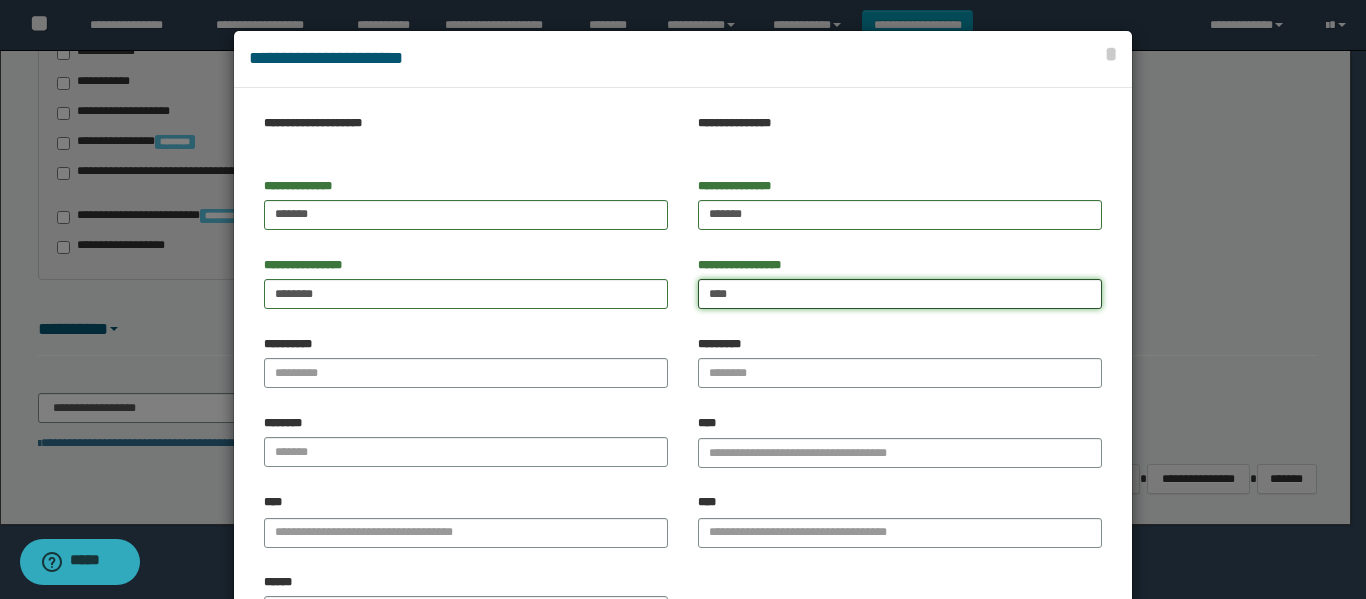 type on "****" 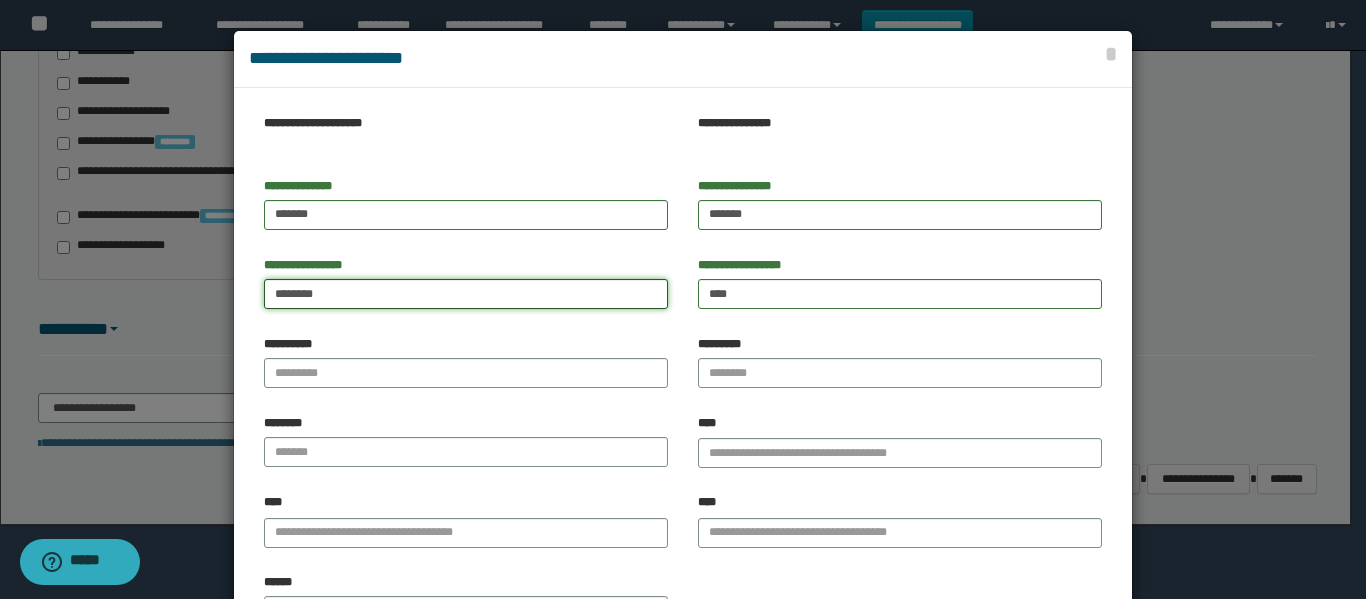 click on "*******" at bounding box center [466, 294] 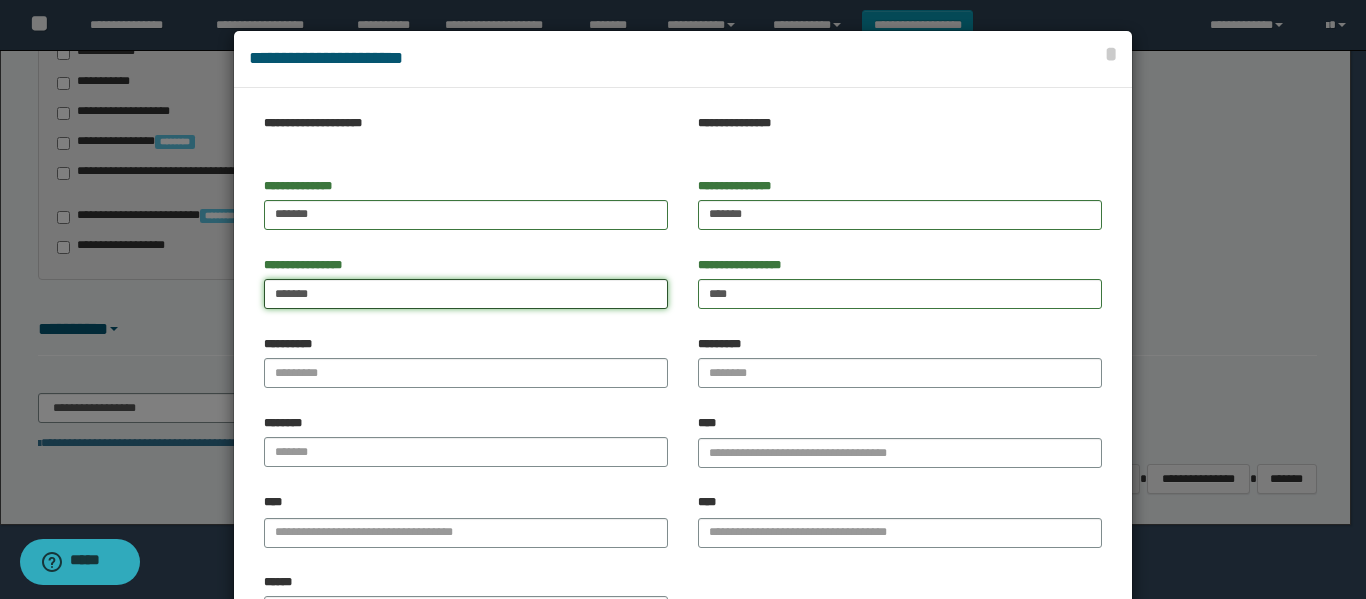 type on "*******" 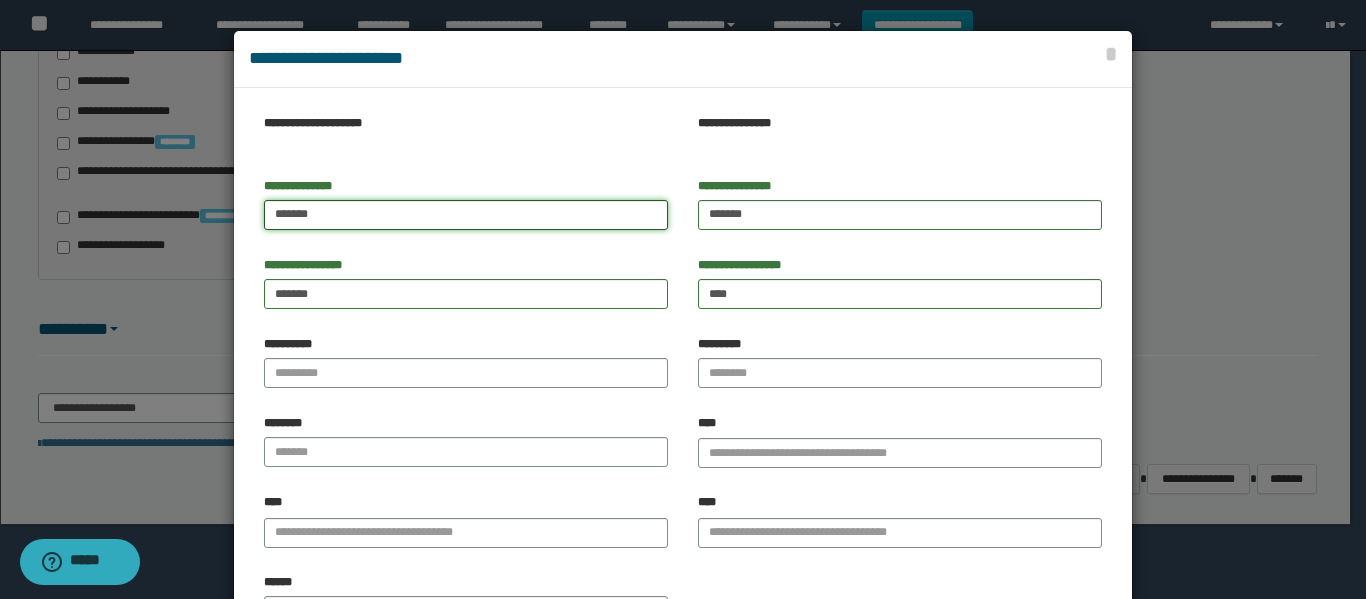click on "******" at bounding box center (466, 215) 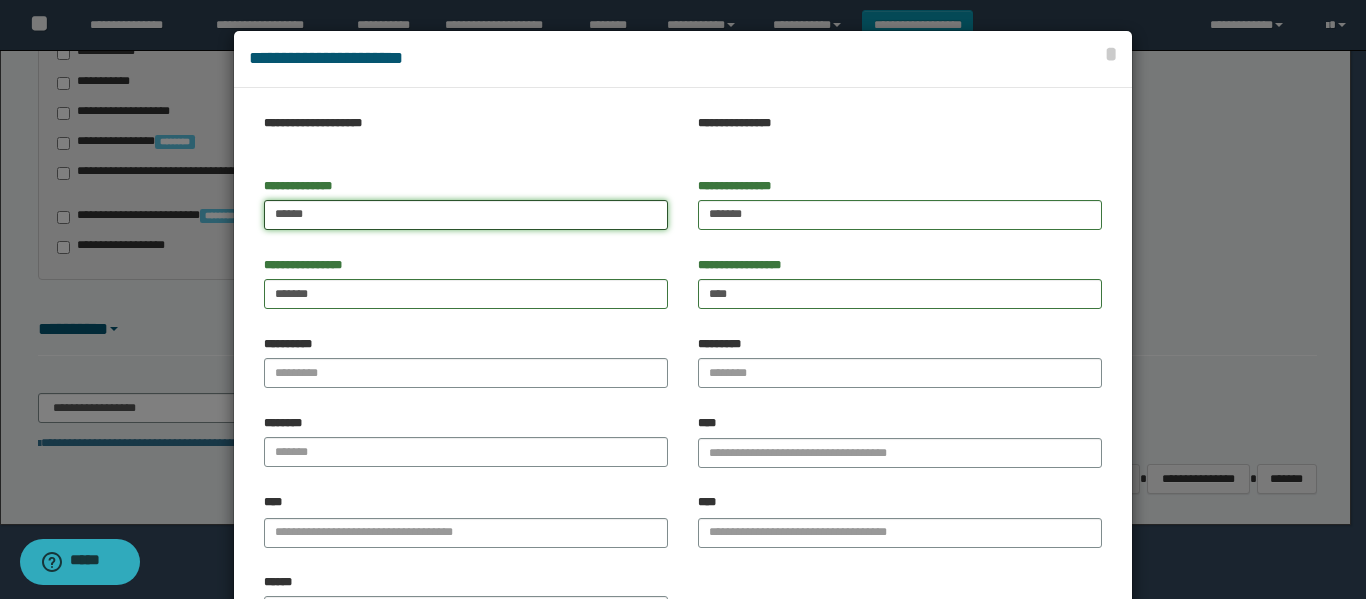 type on "******" 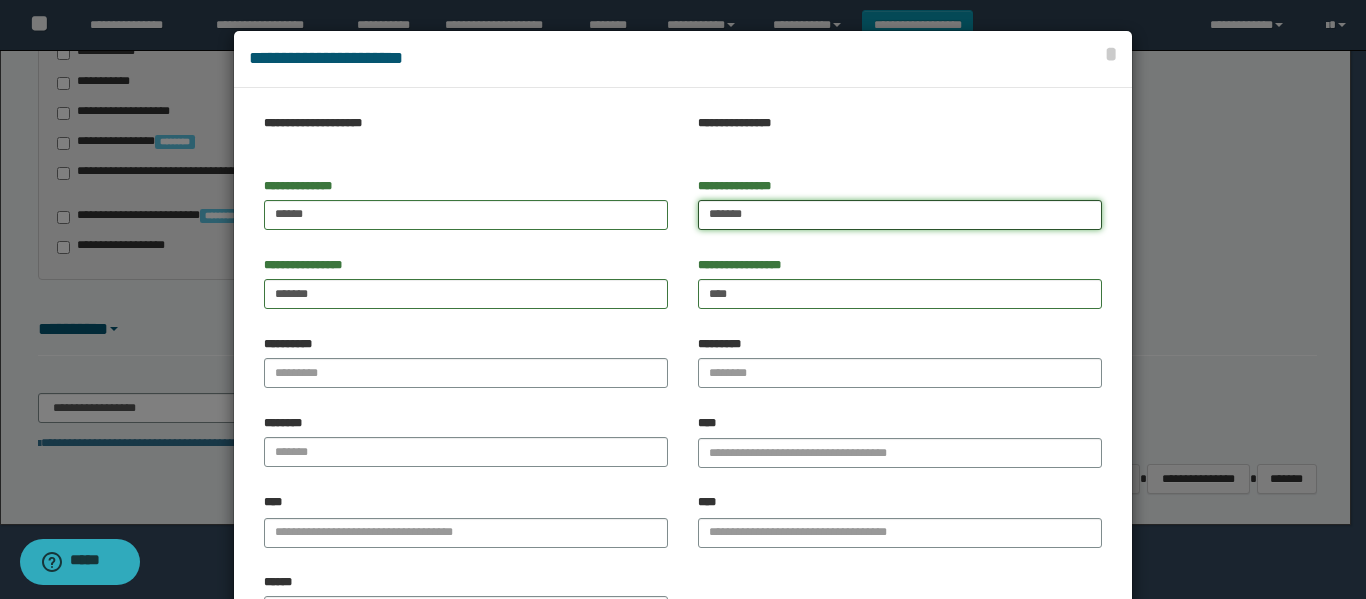 click on "******" at bounding box center [900, 215] 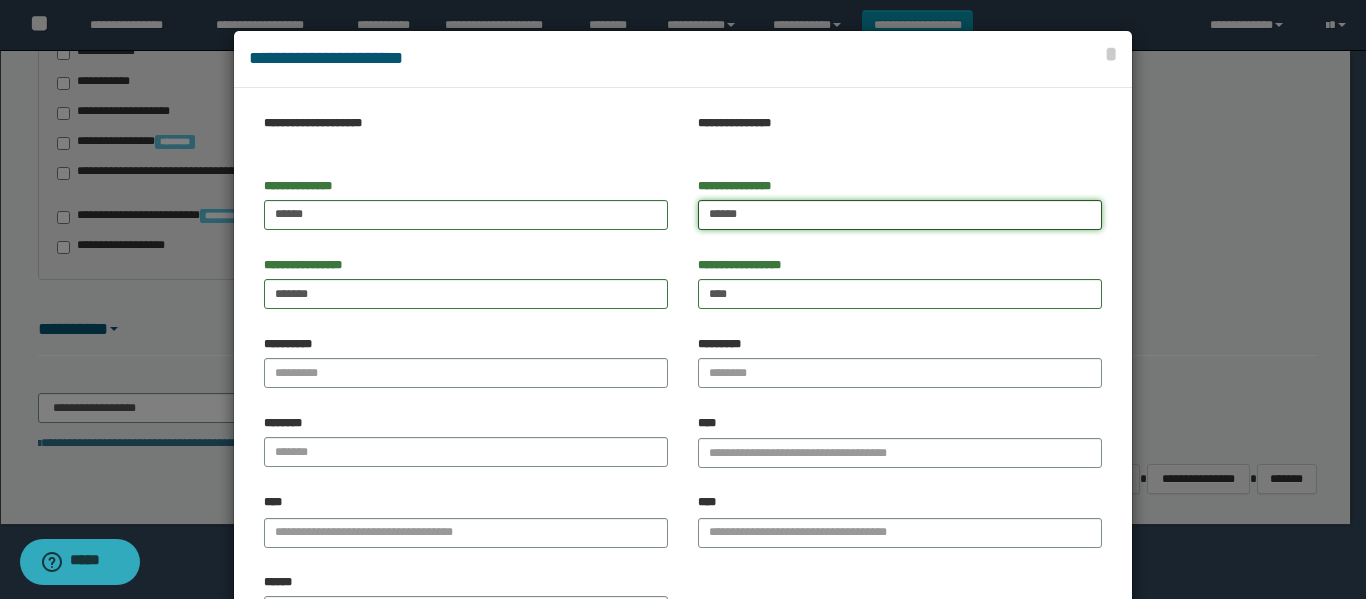 type on "******" 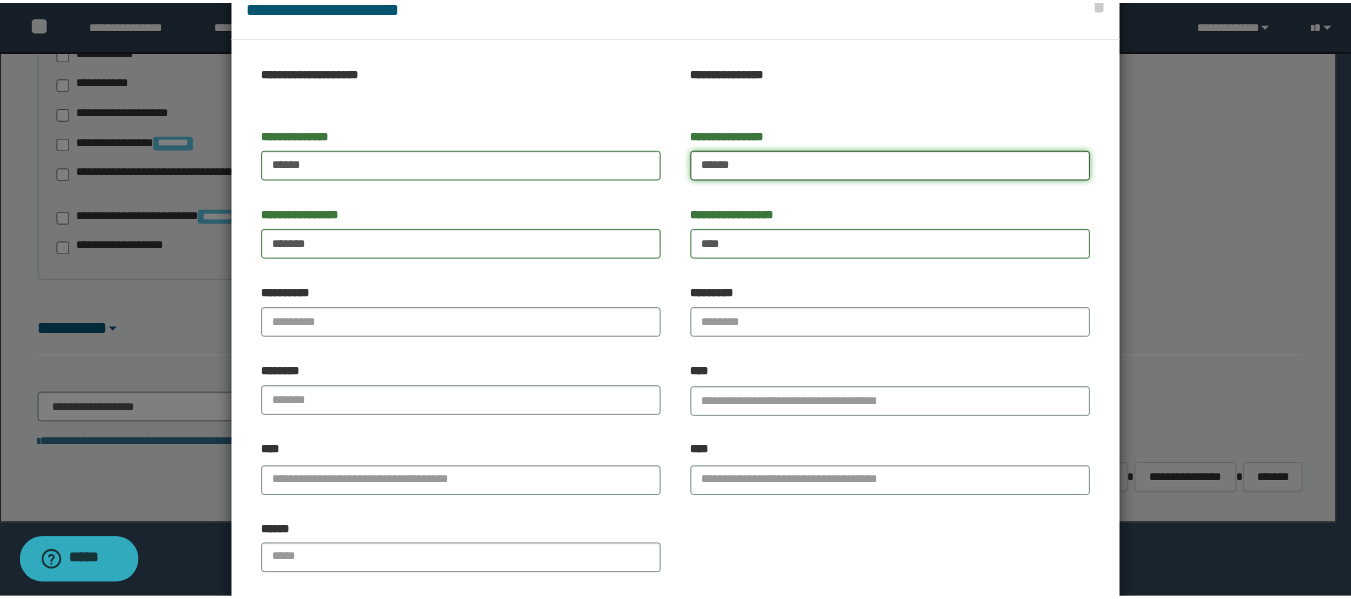 scroll, scrollTop: 100, scrollLeft: 0, axis: vertical 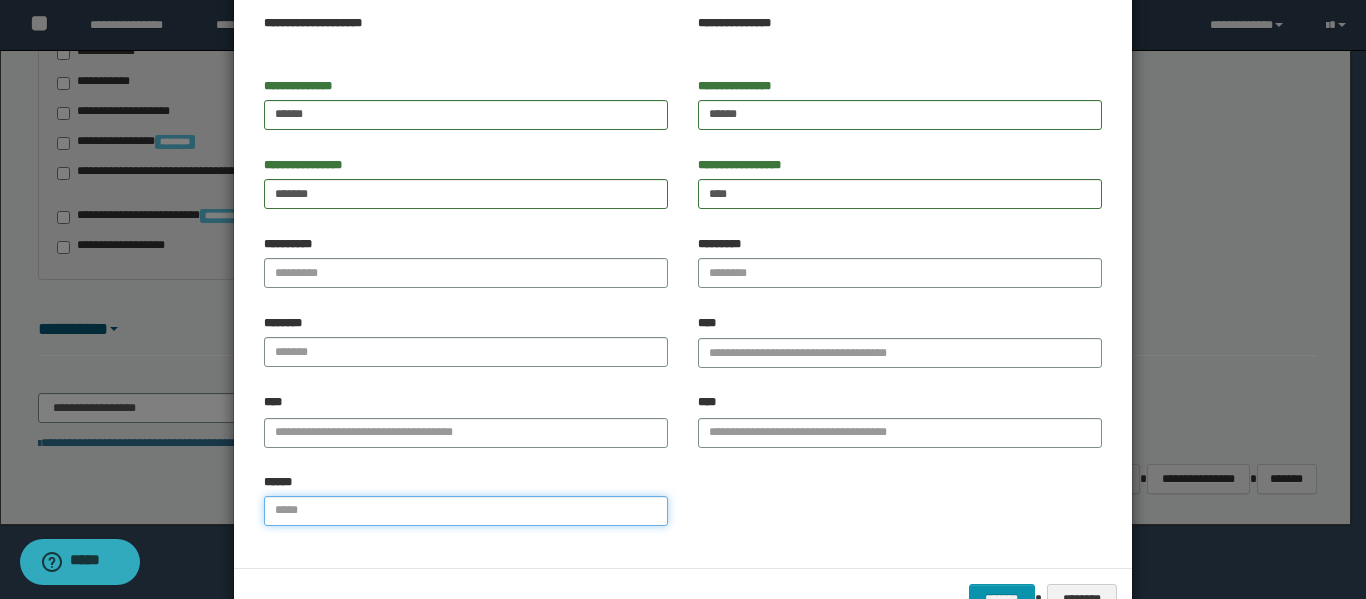click on "******" at bounding box center (466, 511) 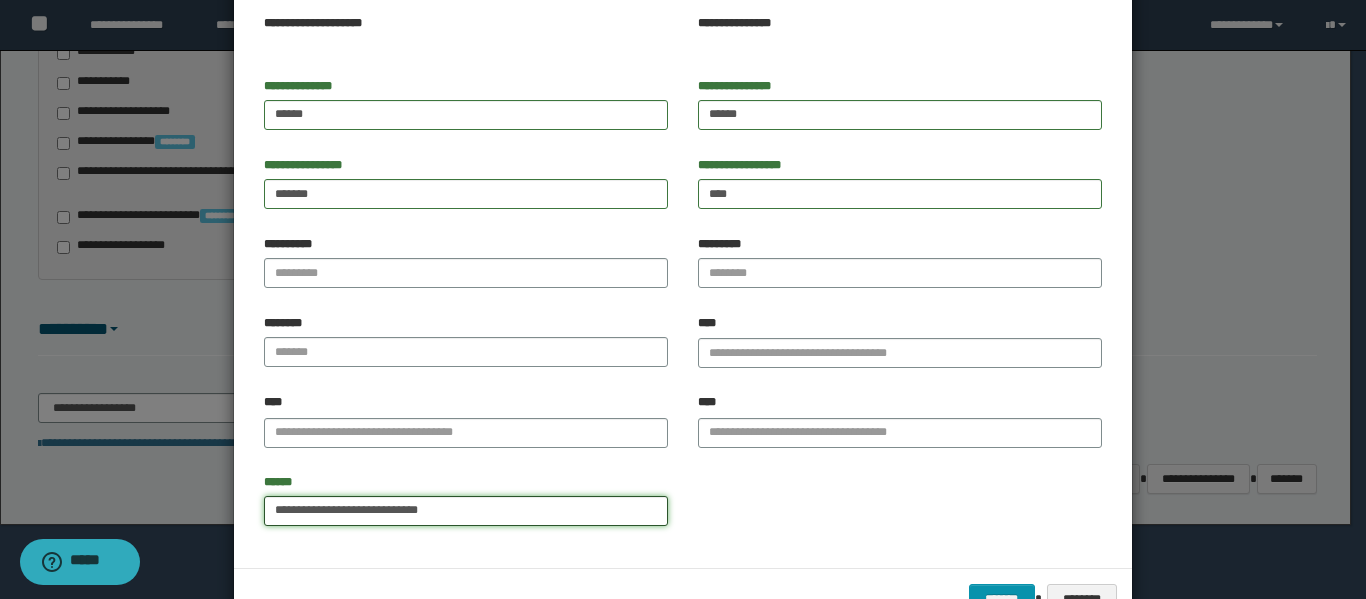 type on "**********" 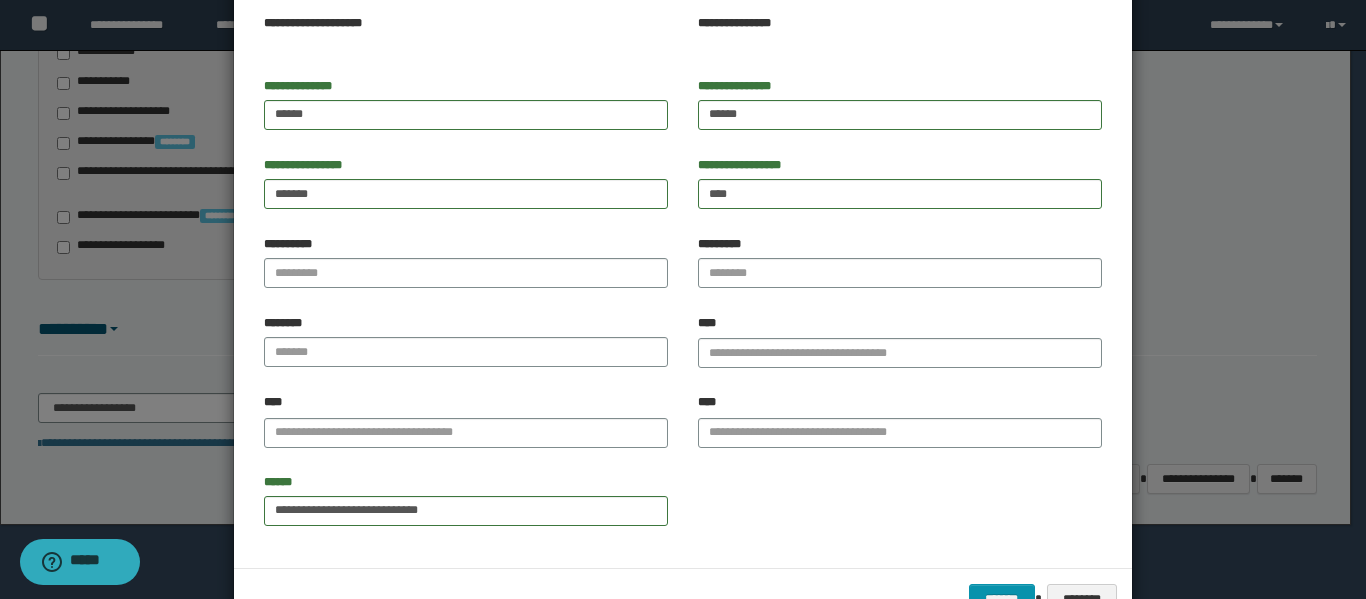 click on "*******
********" at bounding box center [683, 598] 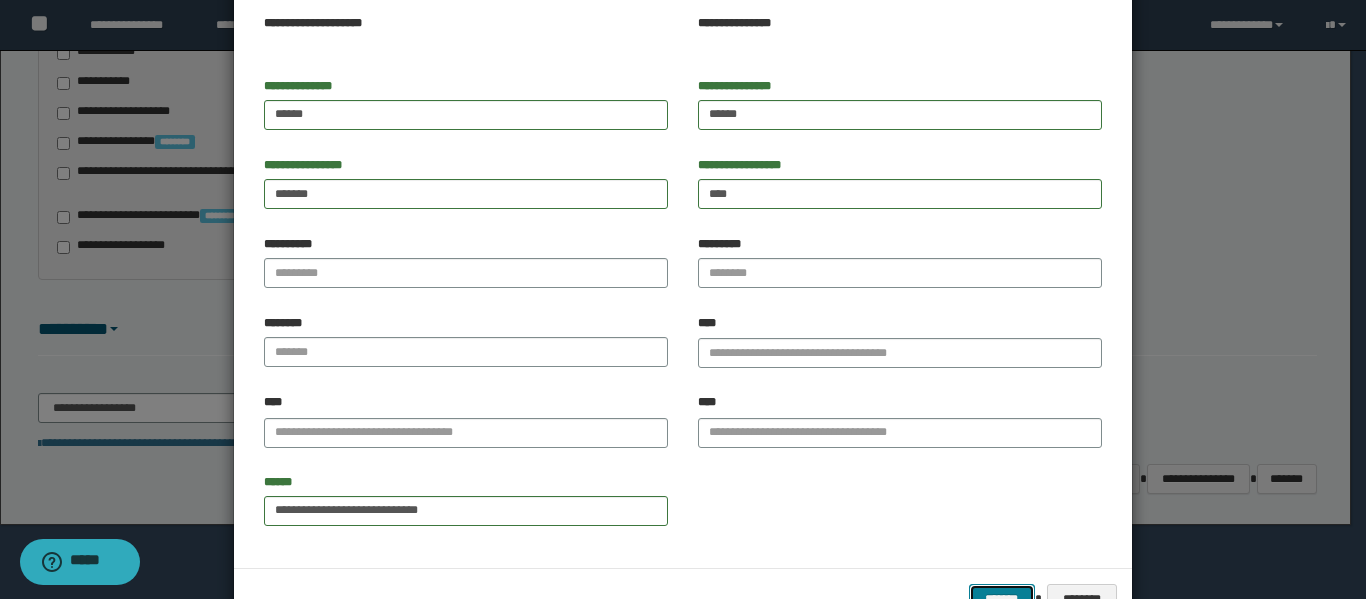 click on "*******" at bounding box center [1002, 599] 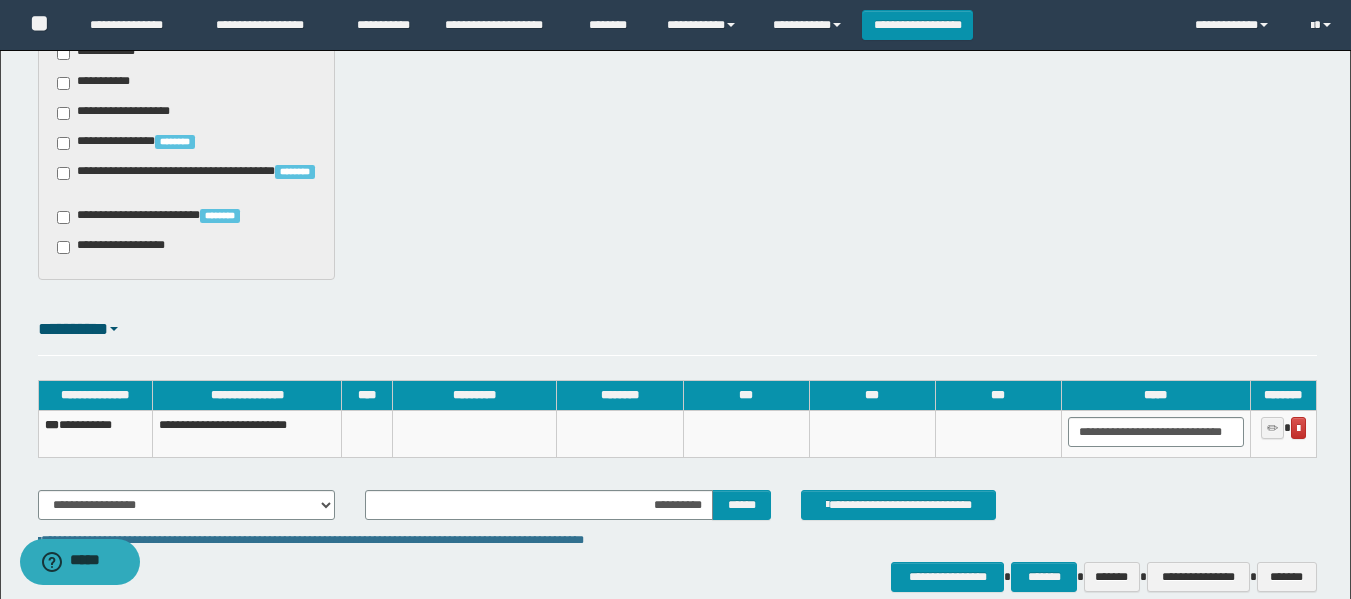 click on "**********" at bounding box center (675, -346) 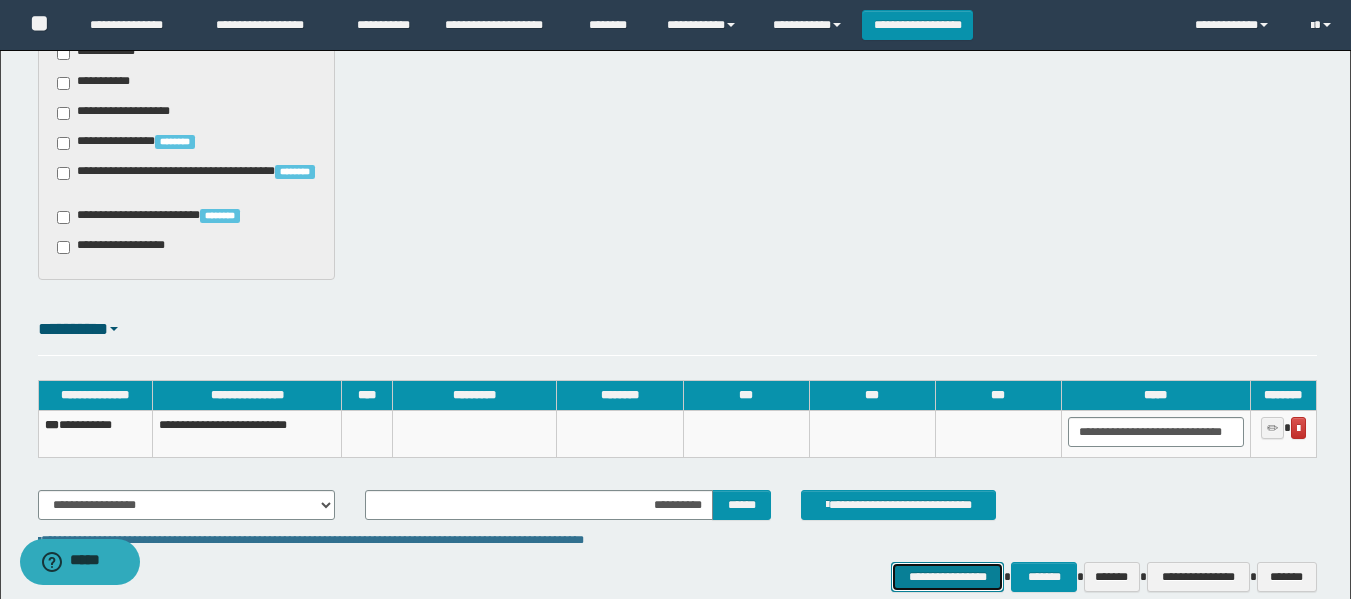 click on "**********" at bounding box center [947, 577] 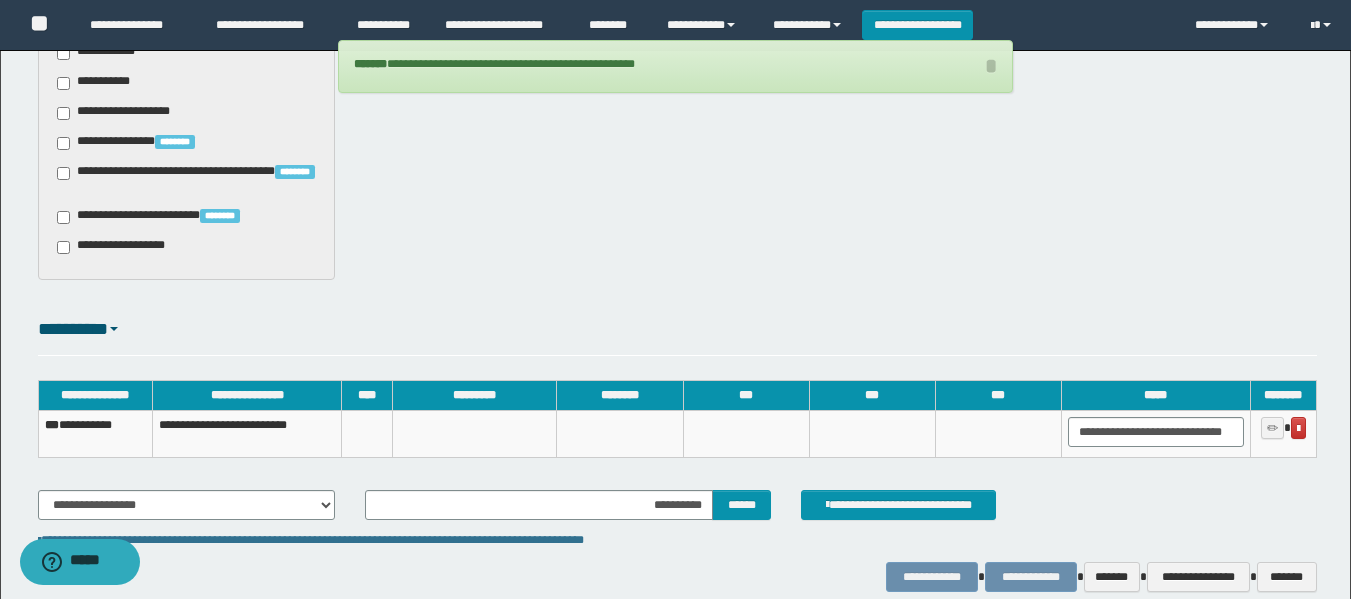 click on "**********" at bounding box center [95, 434] 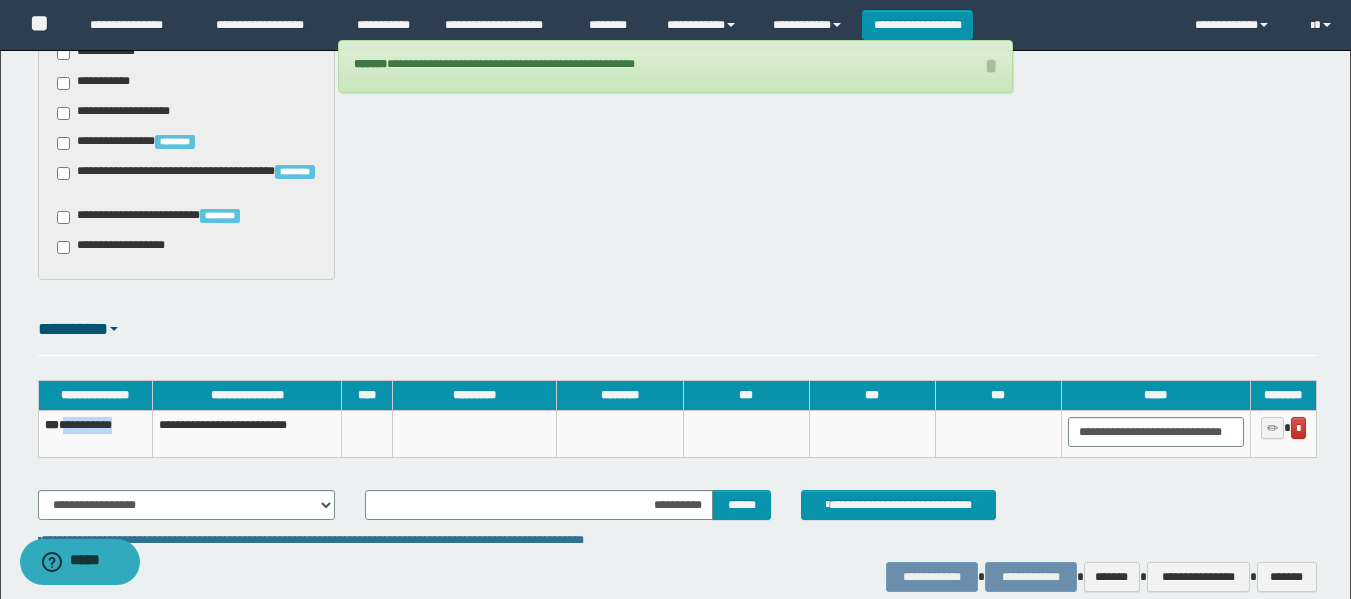 click on "**********" at bounding box center (95, 434) 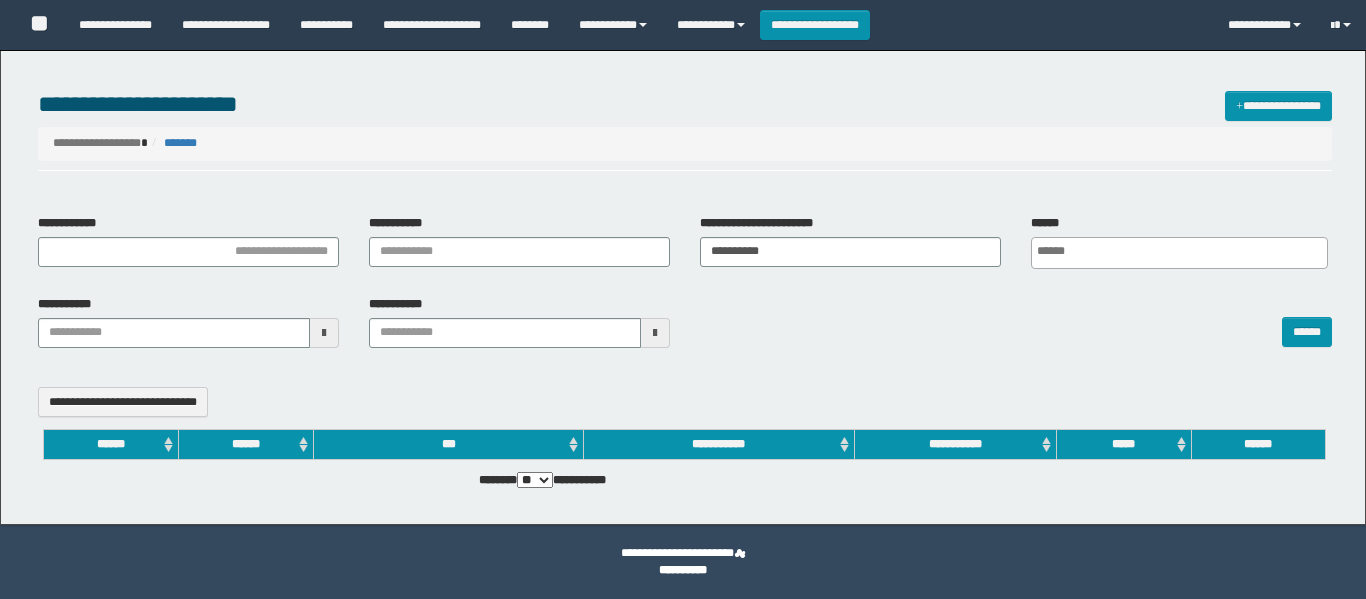 select 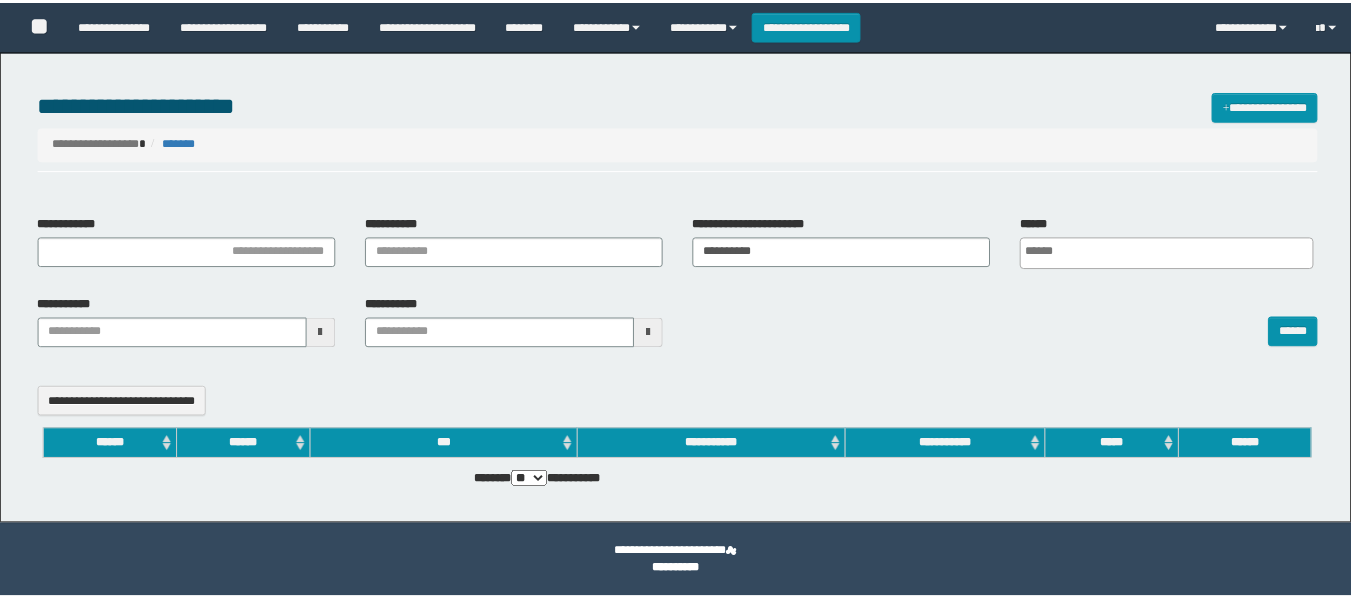scroll, scrollTop: 0, scrollLeft: 0, axis: both 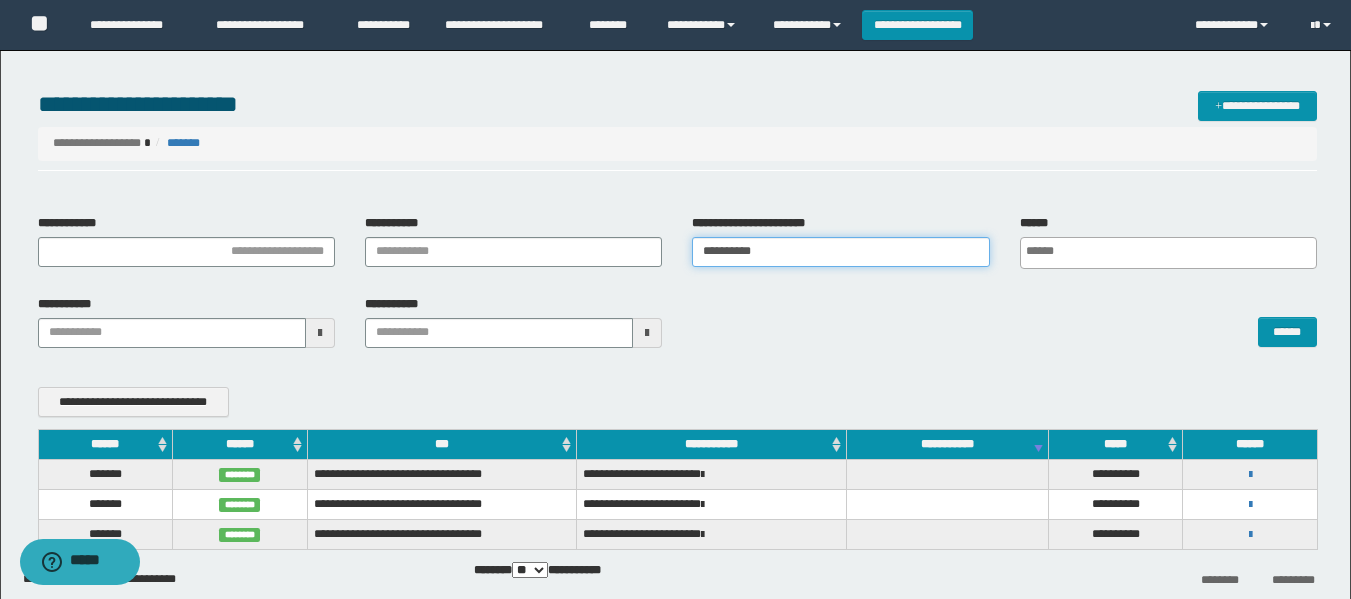 drag, startPoint x: 838, startPoint y: 257, endPoint x: 549, endPoint y: 287, distance: 290.55292 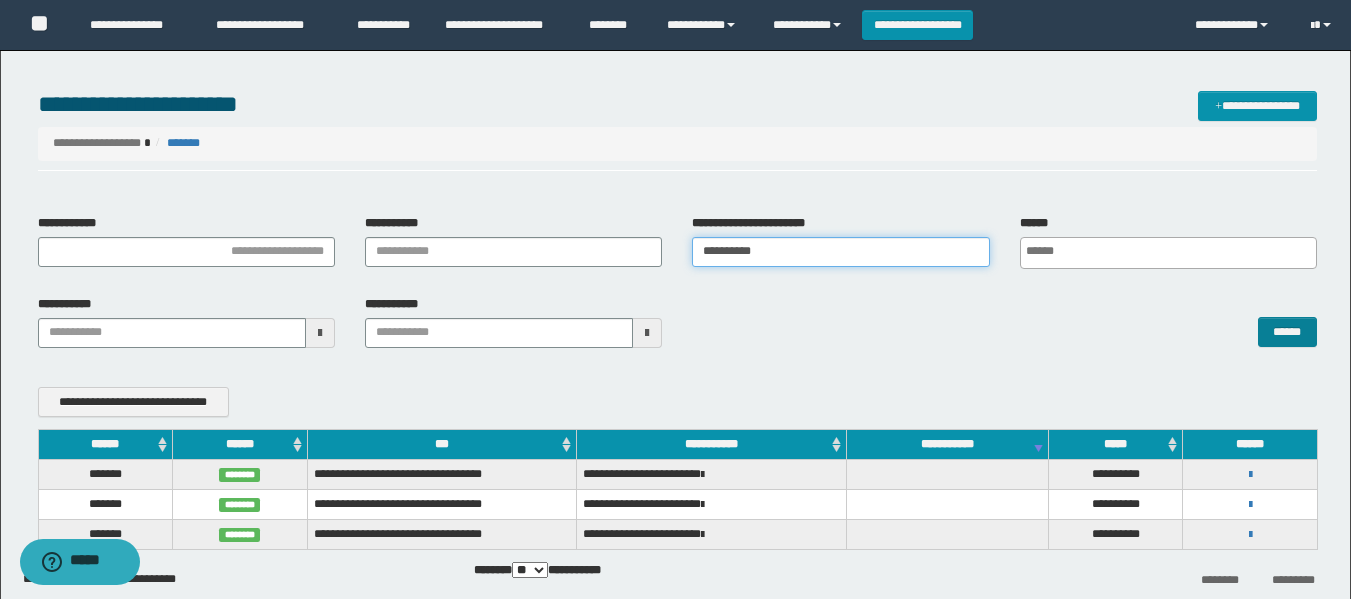 type on "**********" 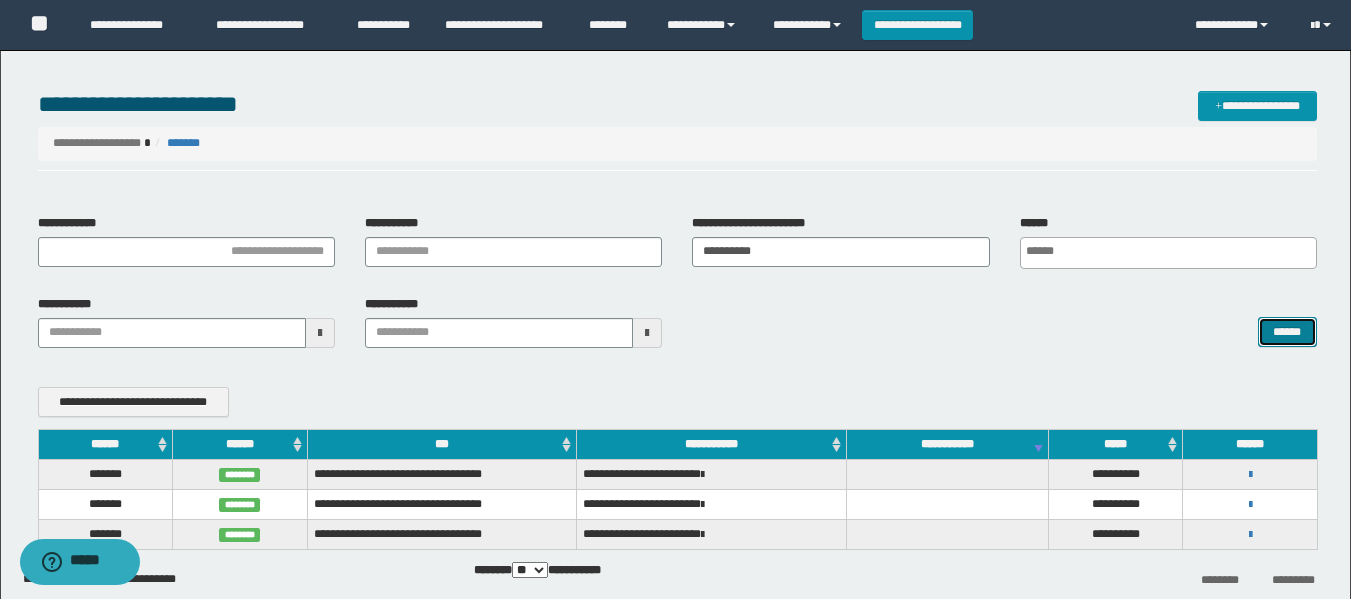 click on "******" at bounding box center (1287, 332) 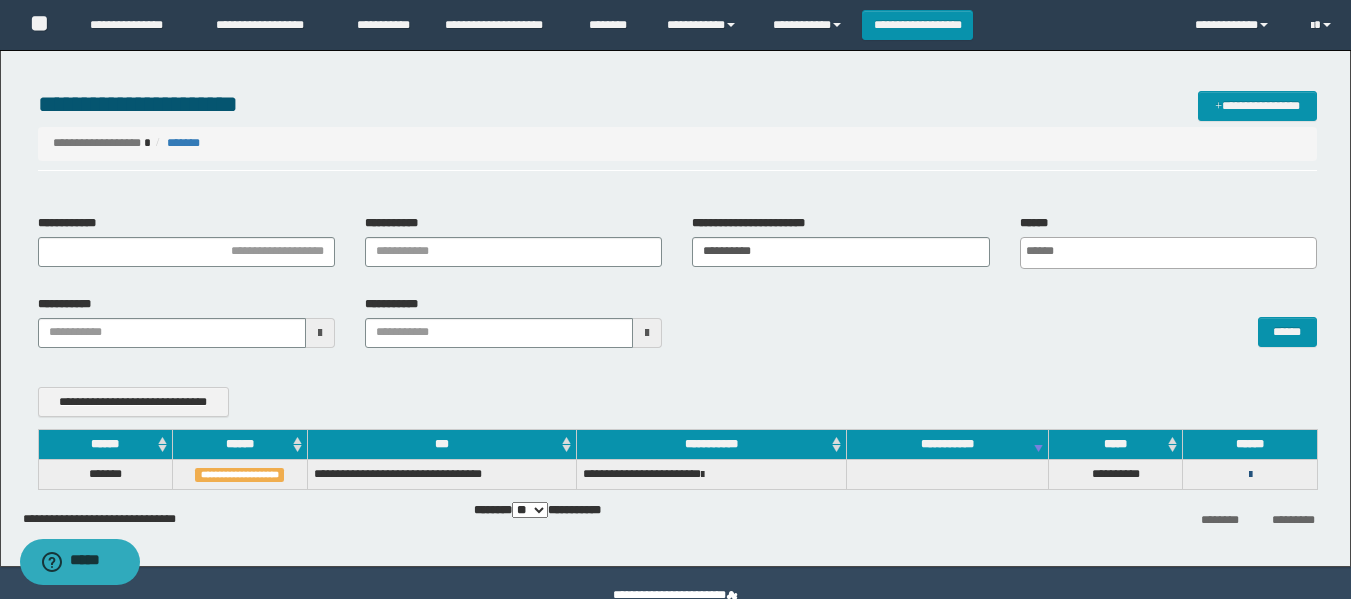click at bounding box center (1250, 475) 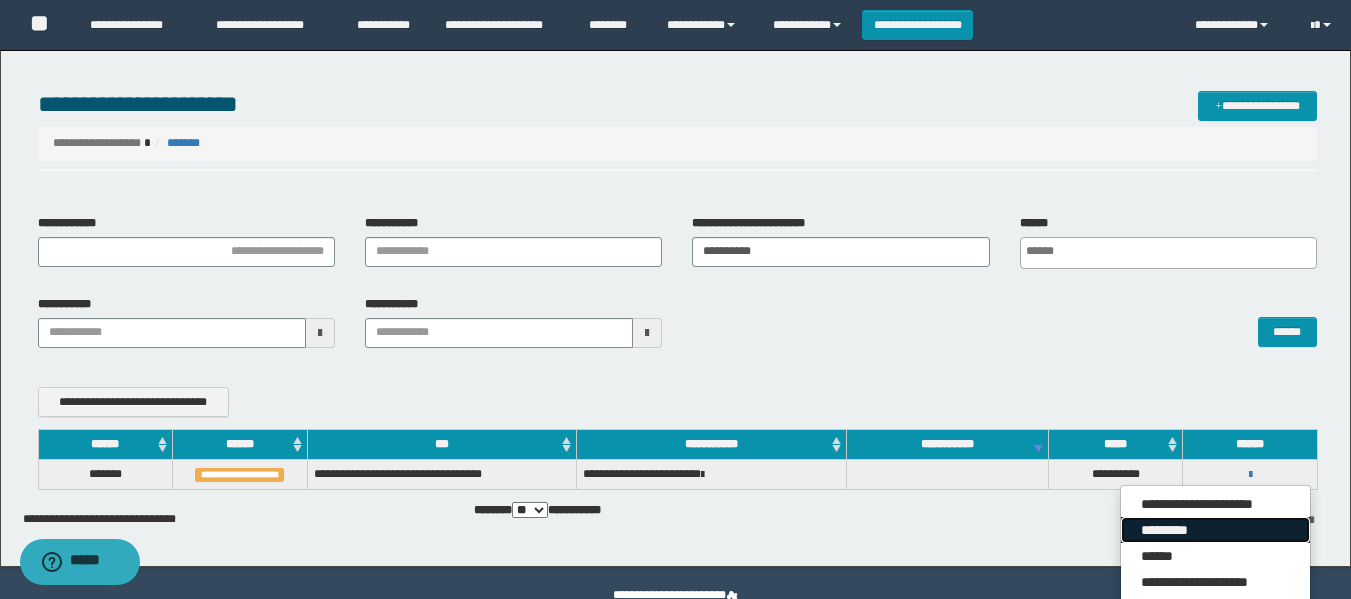 click on "*********" at bounding box center [1215, 530] 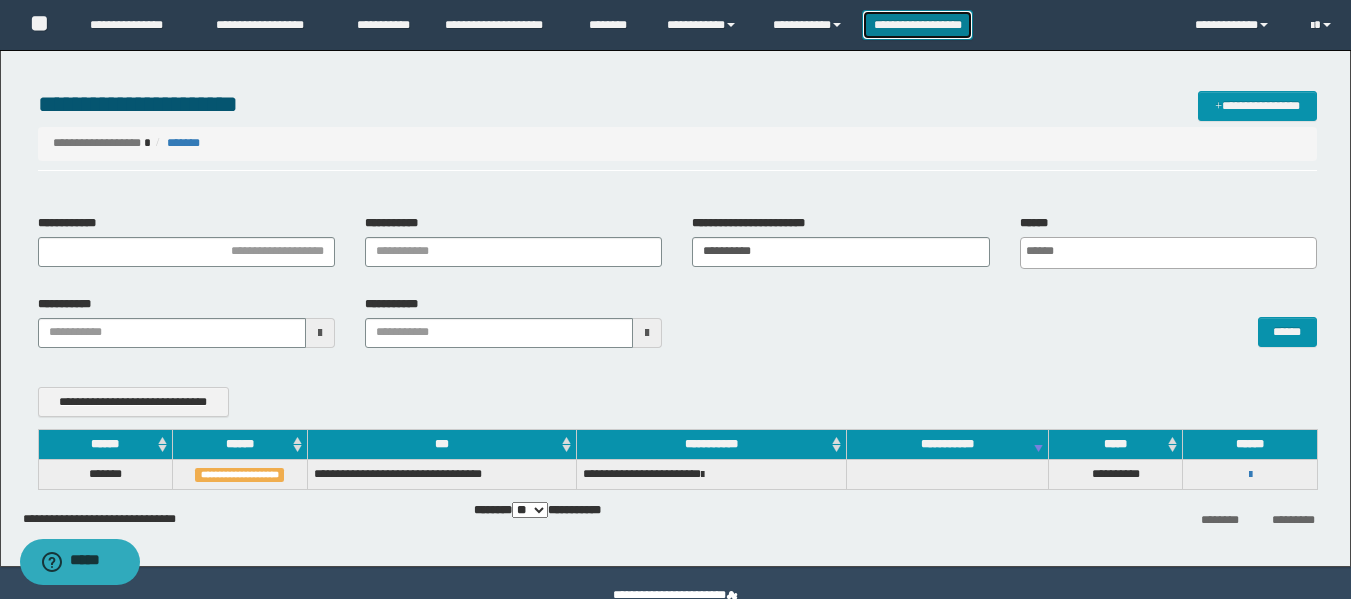 click on "**********" at bounding box center (917, 25) 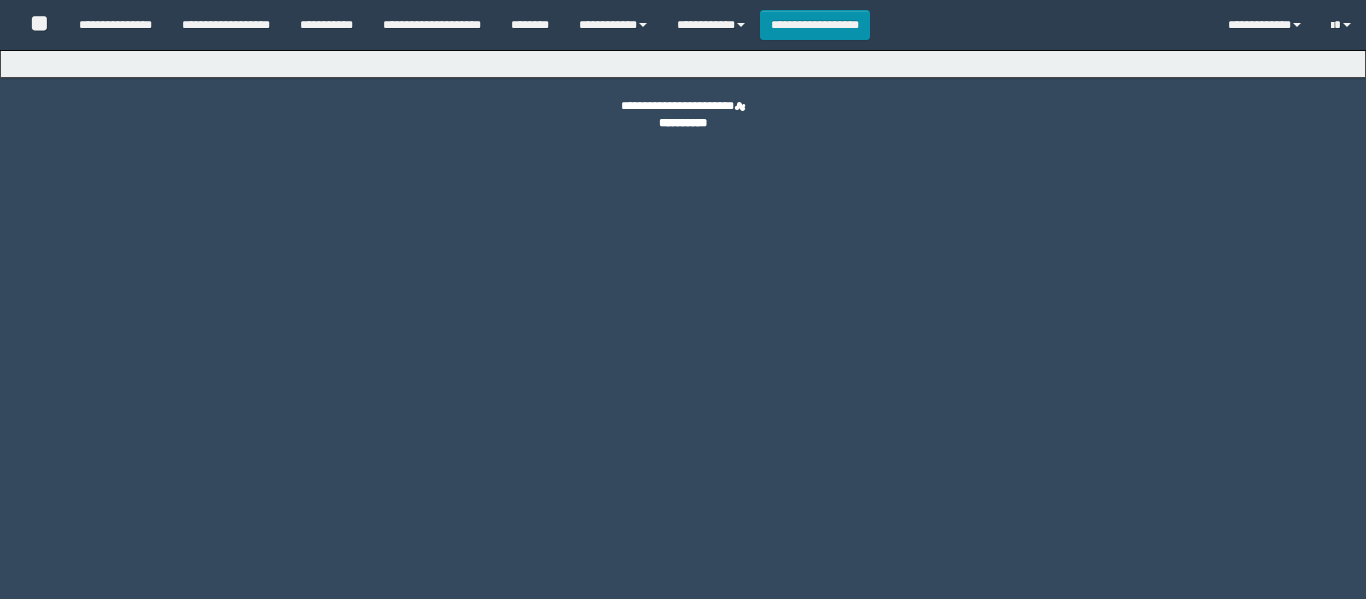 scroll, scrollTop: 0, scrollLeft: 0, axis: both 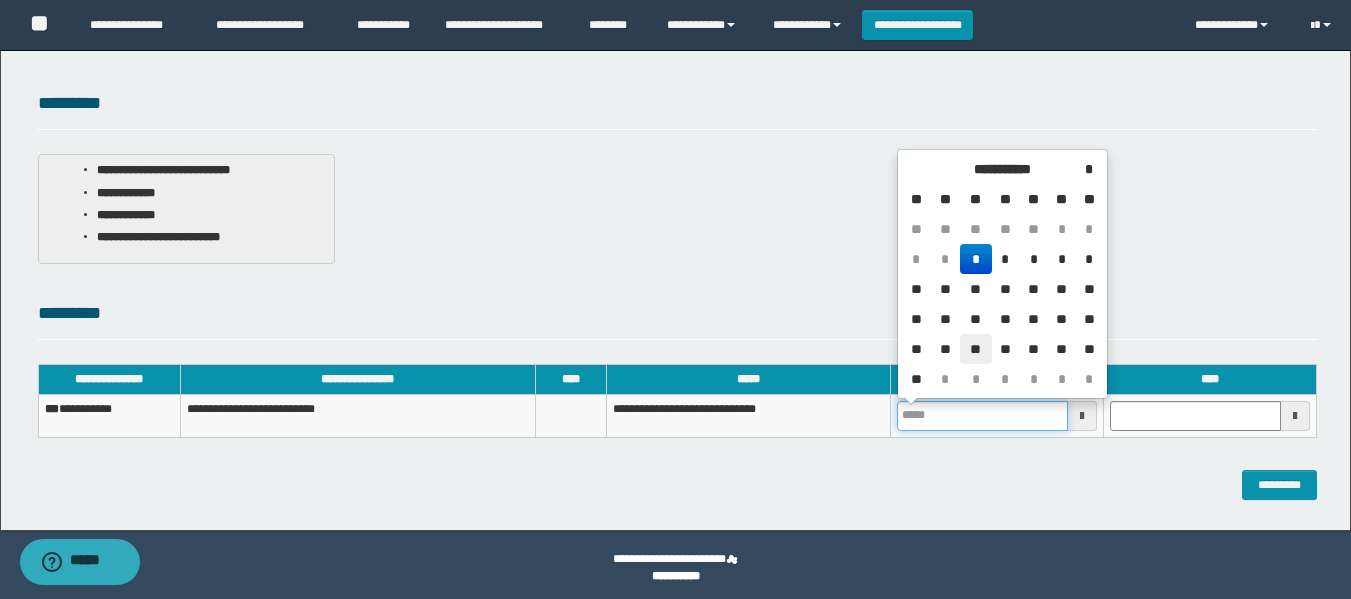 drag, startPoint x: 970, startPoint y: 420, endPoint x: 978, endPoint y: 344, distance: 76.41989 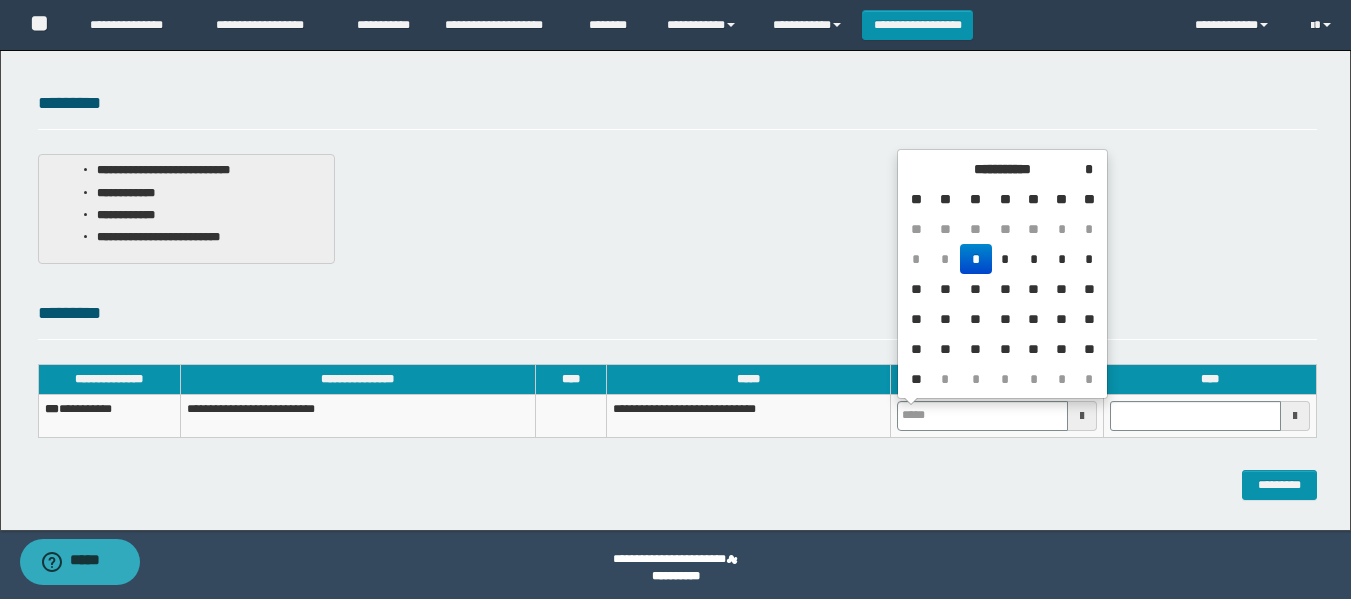 click on "**" at bounding box center [976, 229] 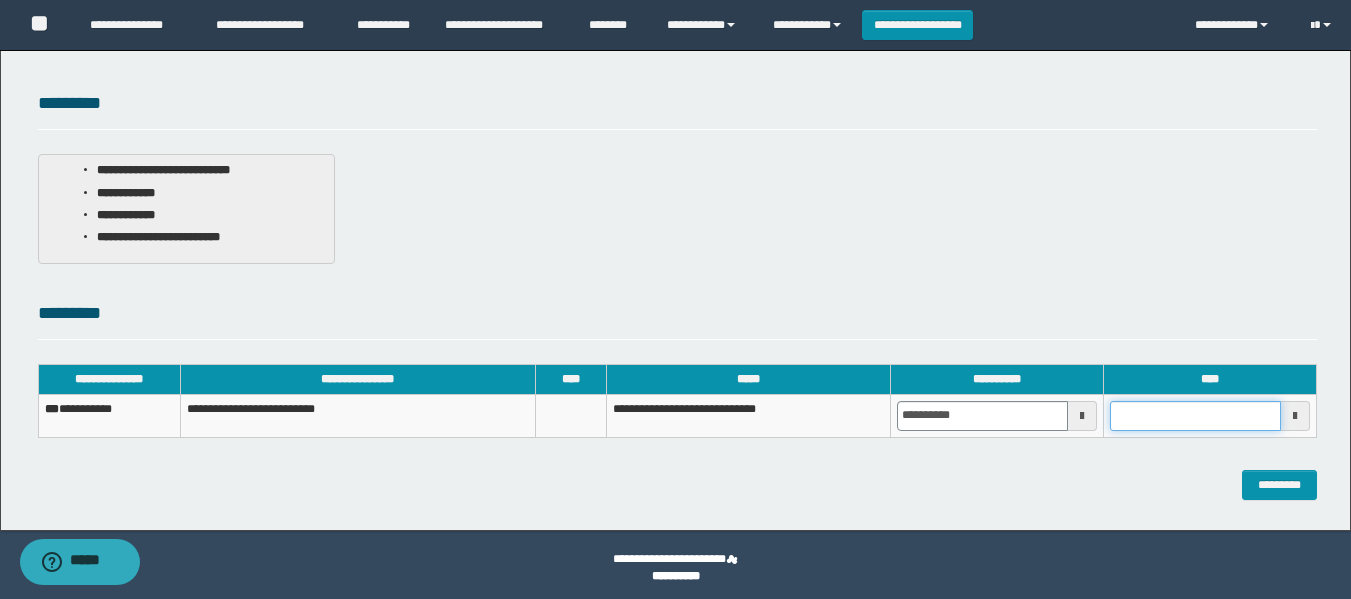 click at bounding box center (1195, 416) 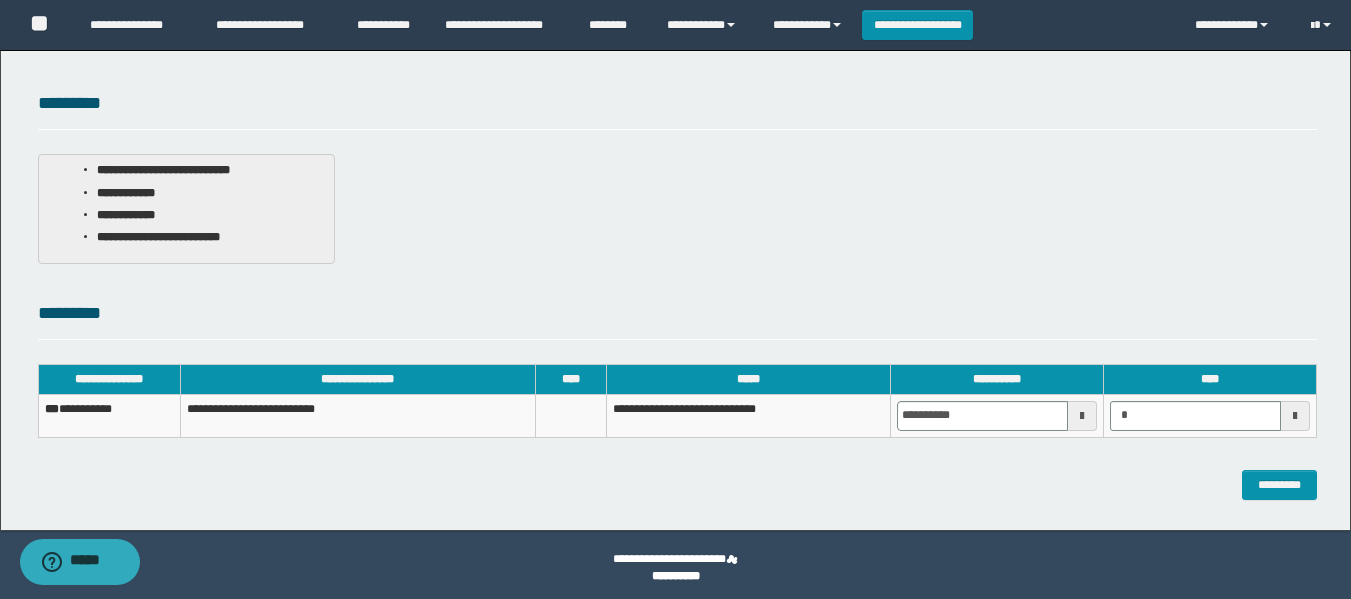 type on "*******" 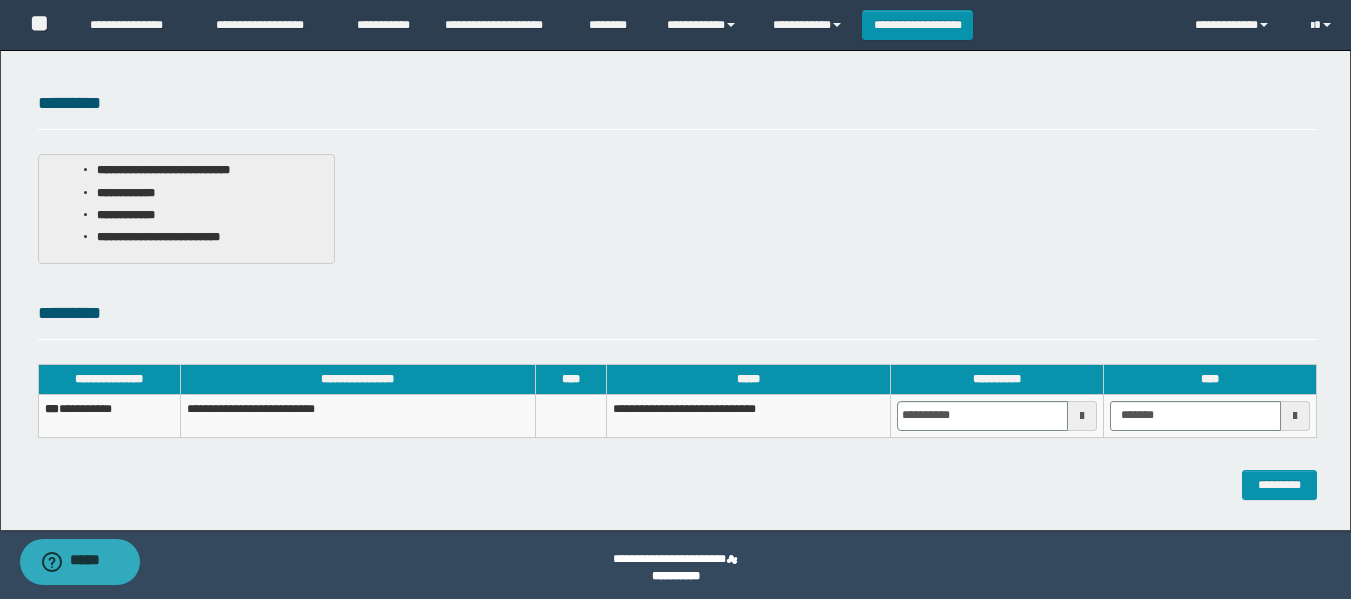 click on "****" at bounding box center [1209, 379] 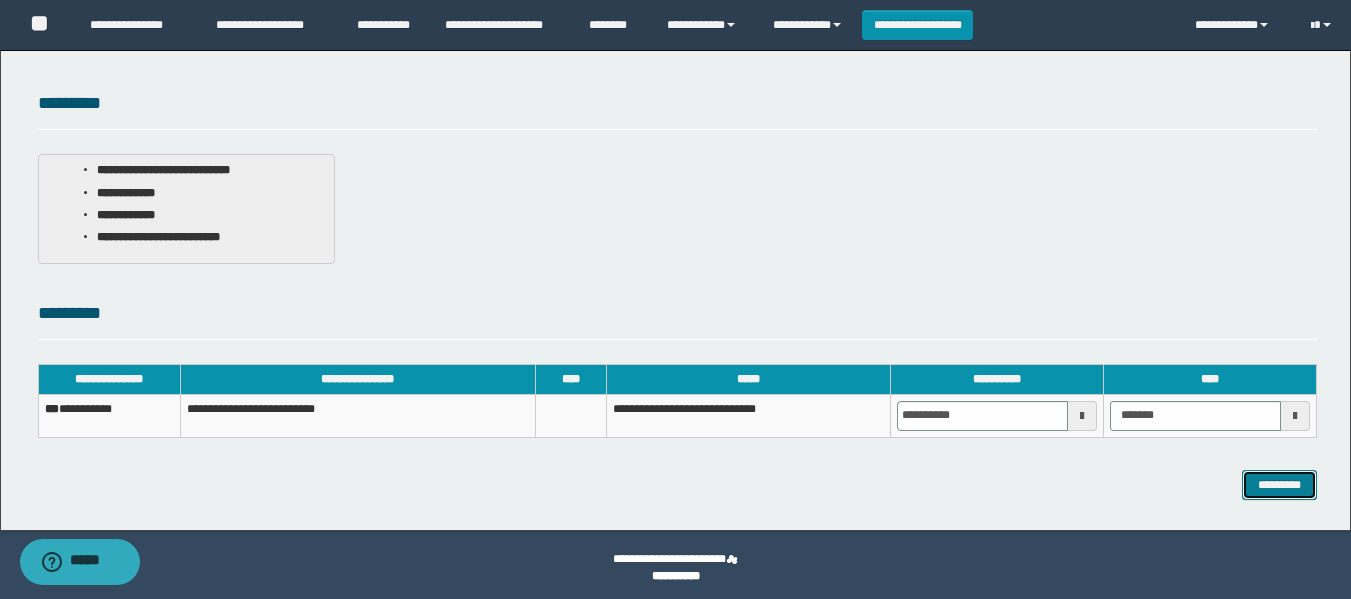 click on "*********" at bounding box center [1279, 485] 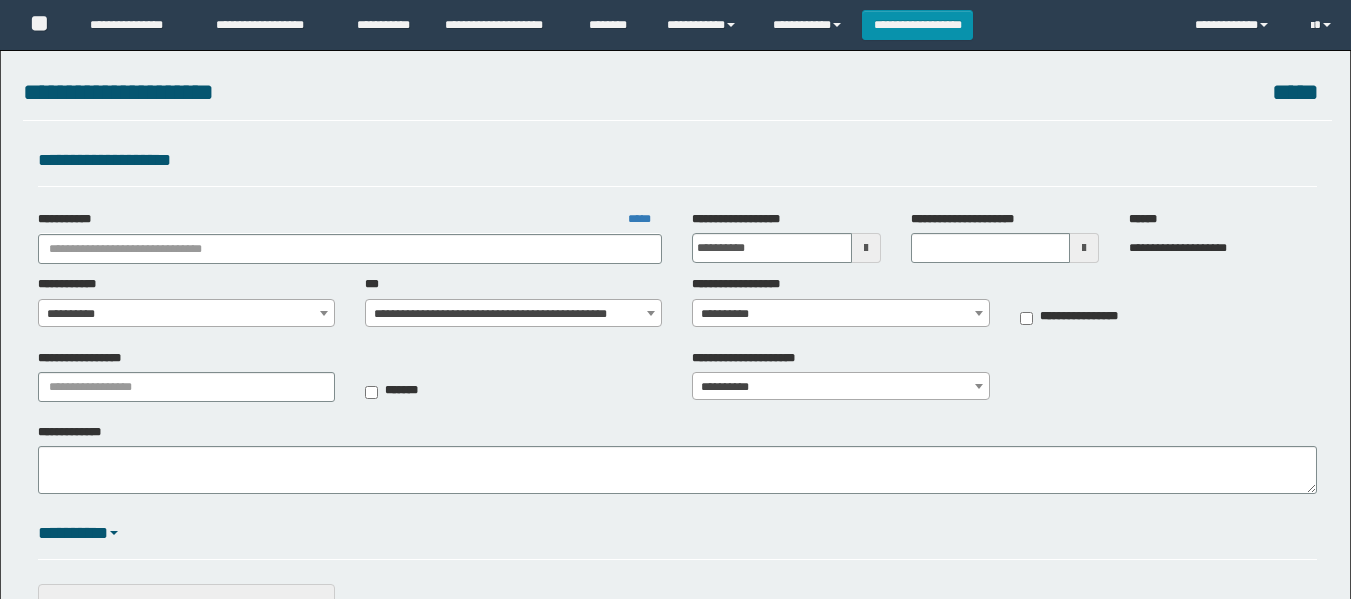 scroll, scrollTop: 0, scrollLeft: 0, axis: both 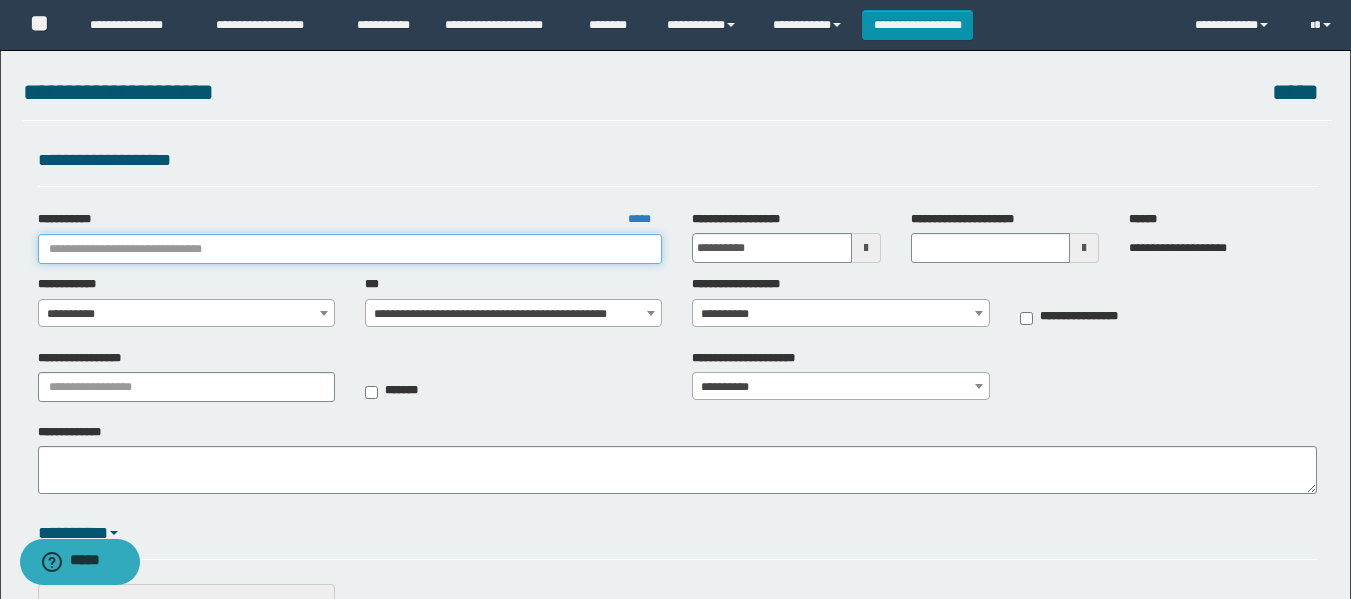 click on "**********" at bounding box center (350, 249) 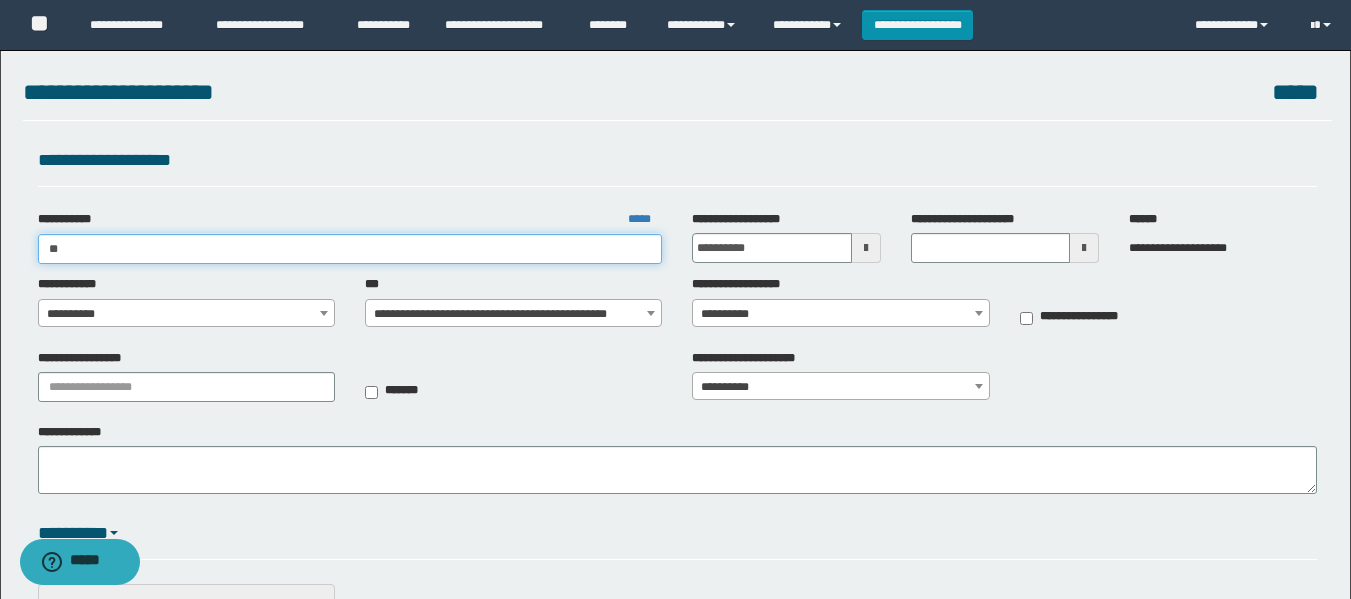 type on "***" 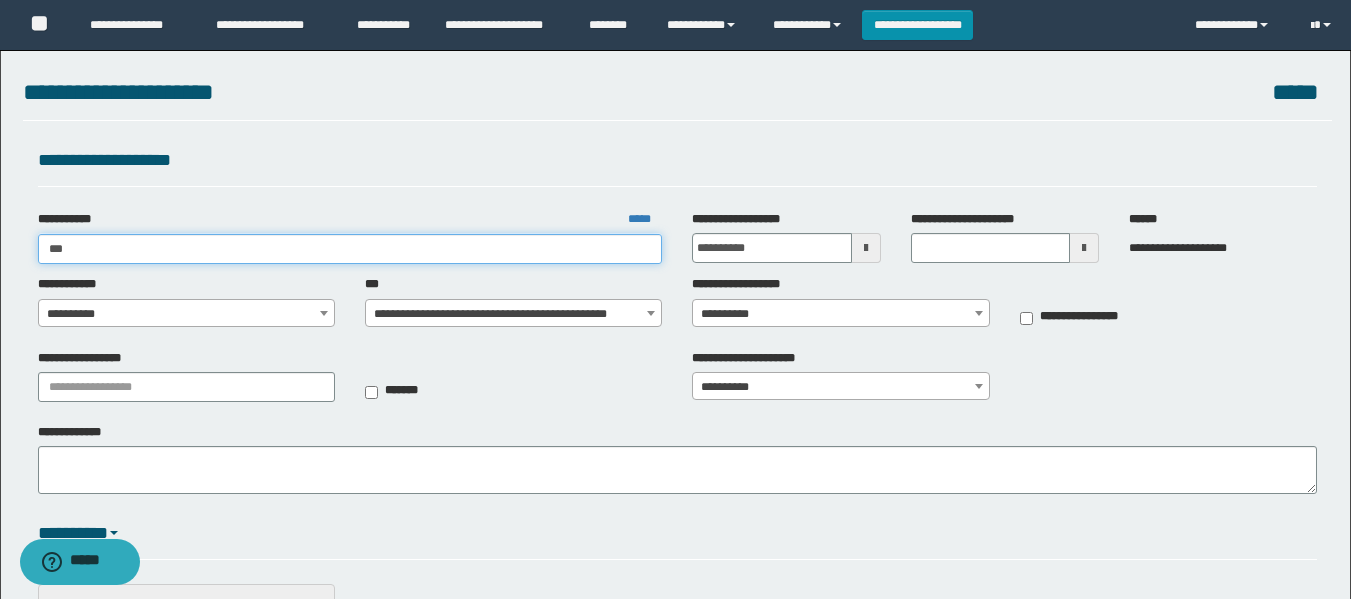 type on "***" 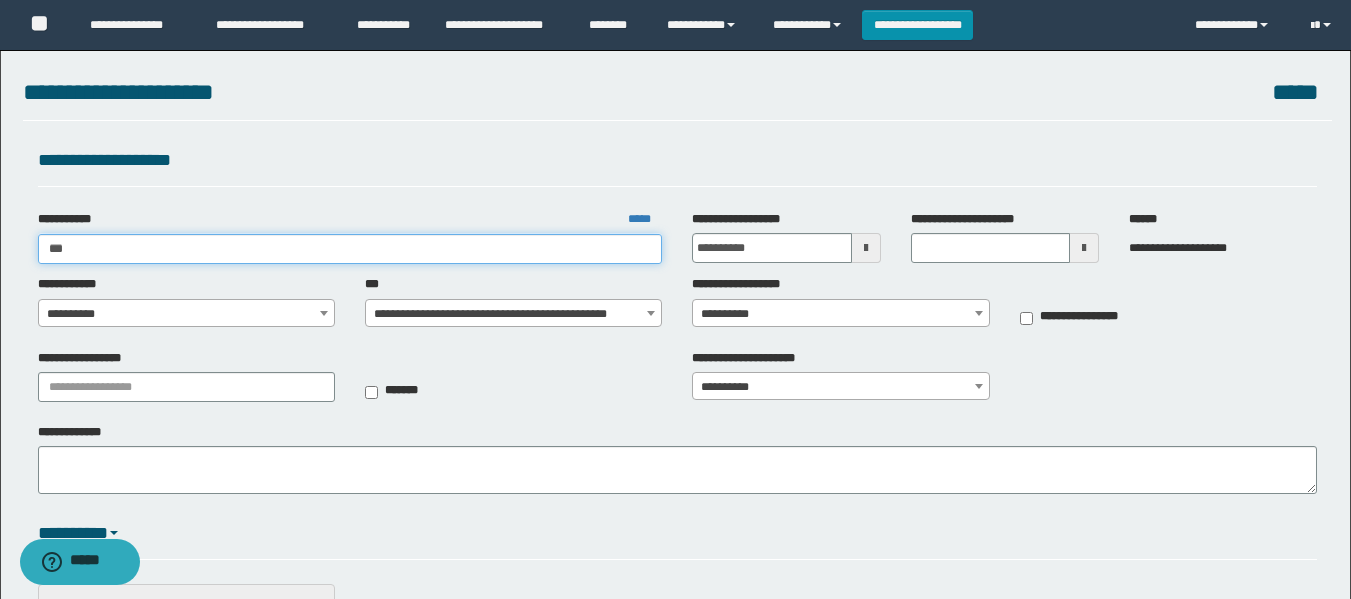 type 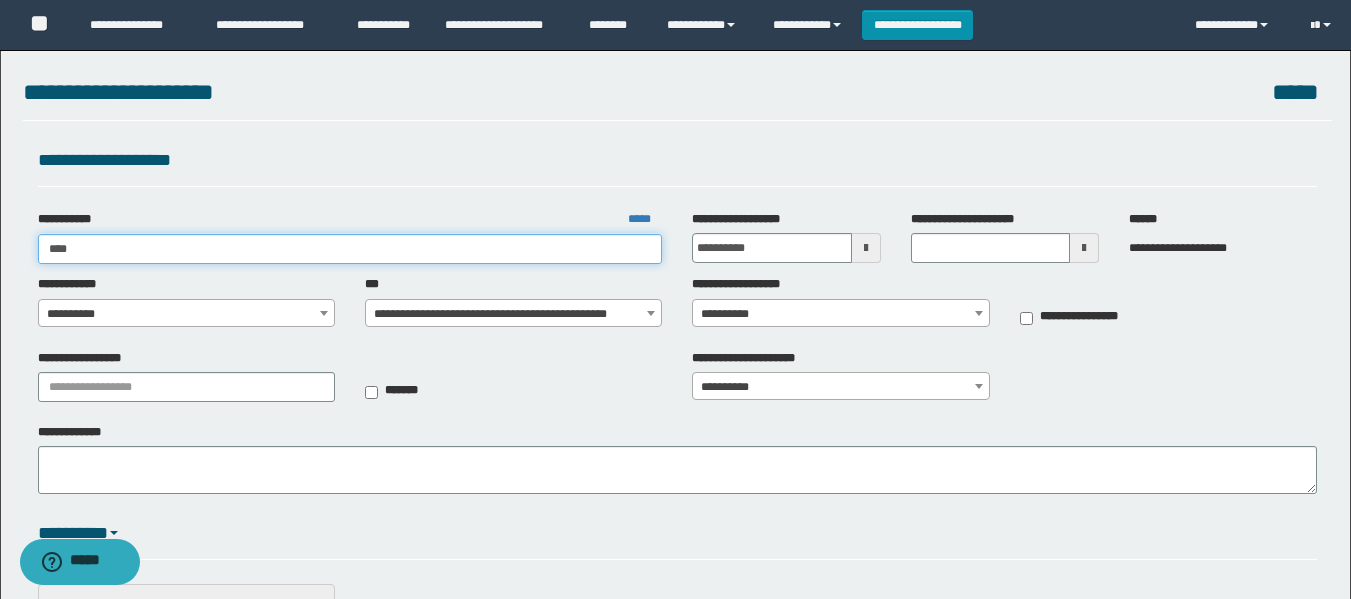 type on "****" 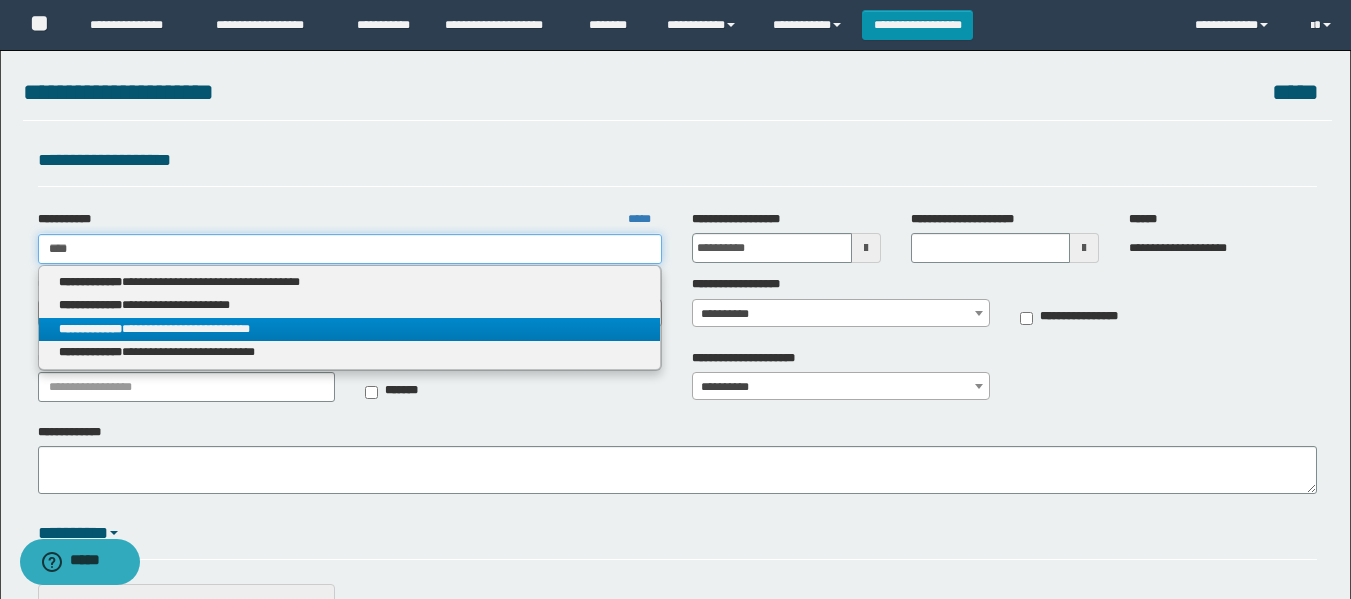 type on "****" 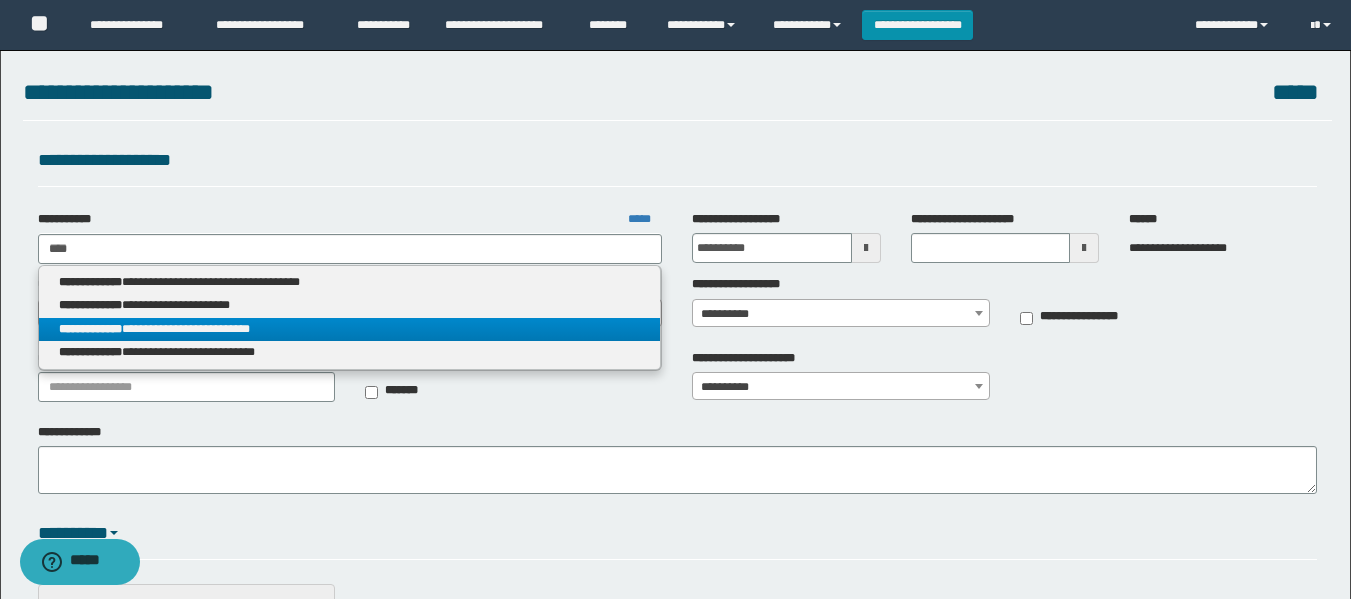 click on "**********" at bounding box center (350, 329) 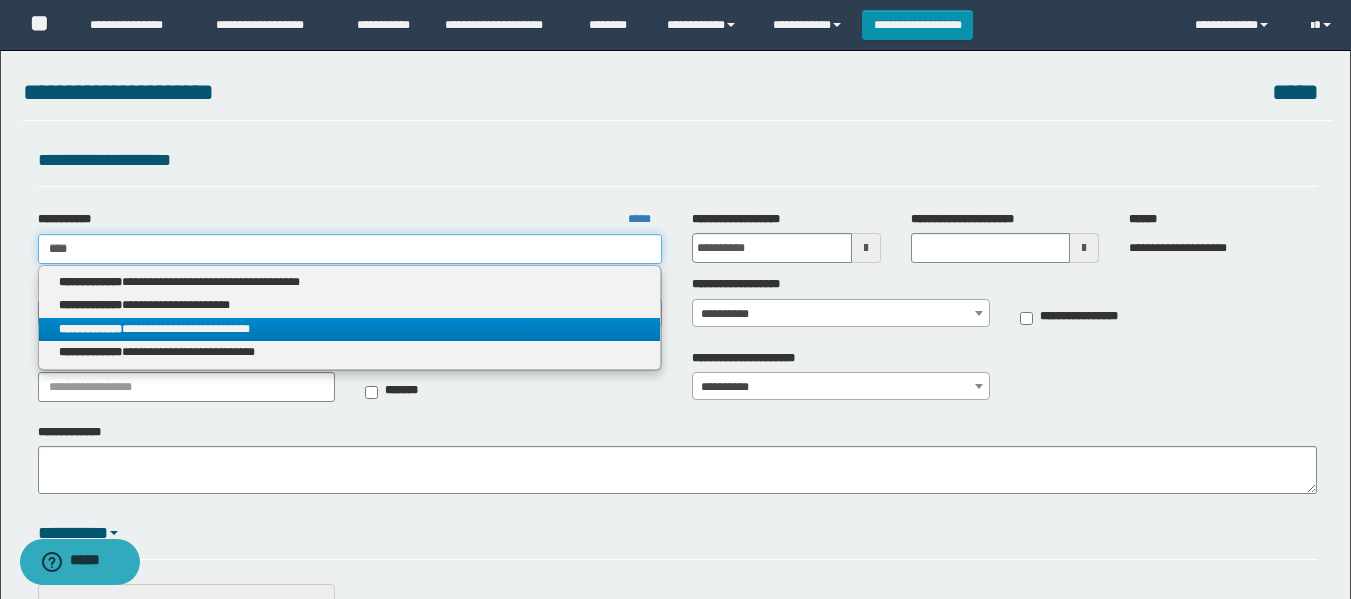 type 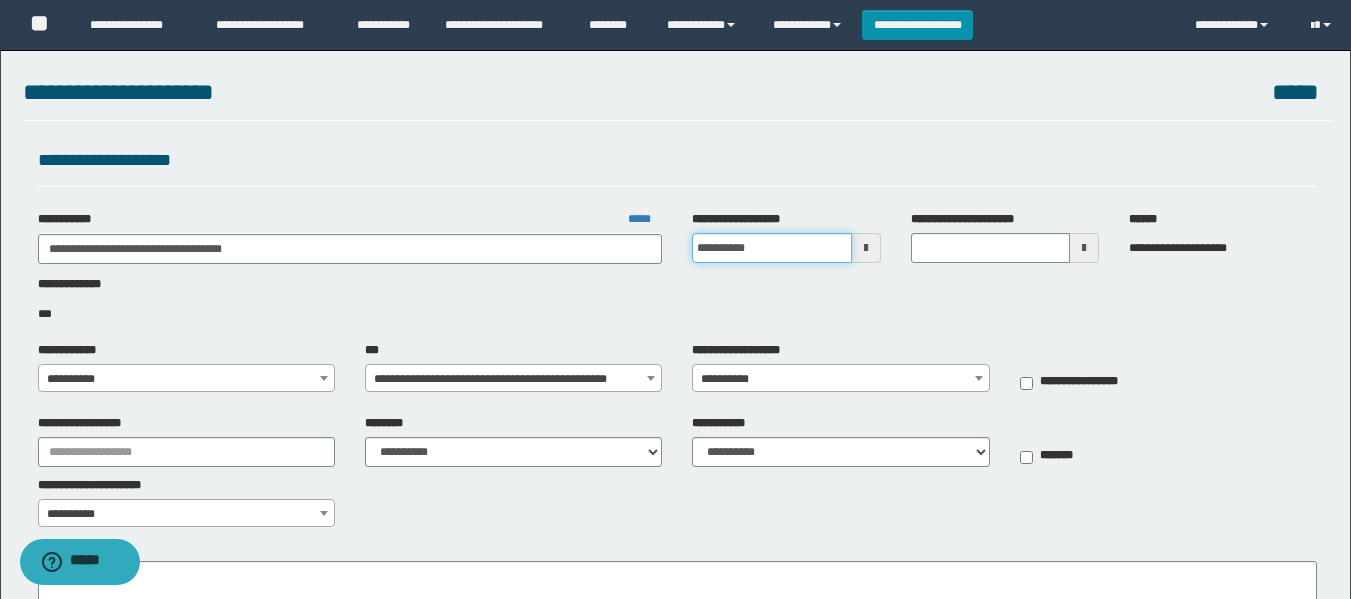 click on "**********" at bounding box center (771, 248) 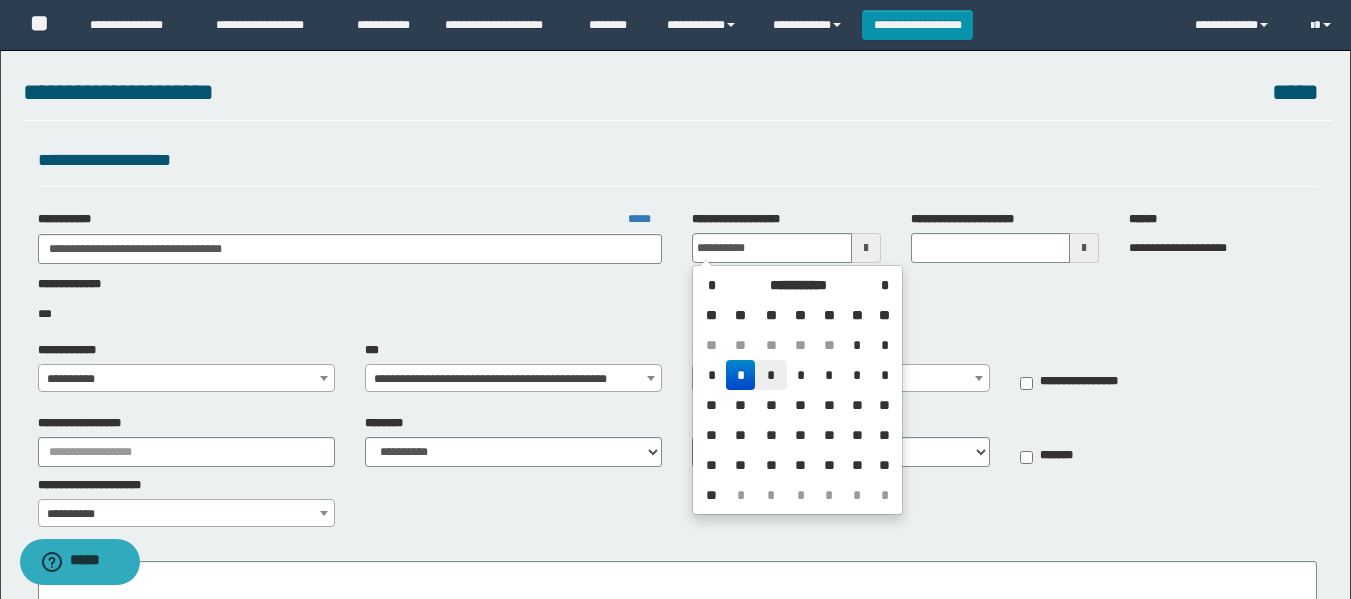 click on "*" at bounding box center (771, 375) 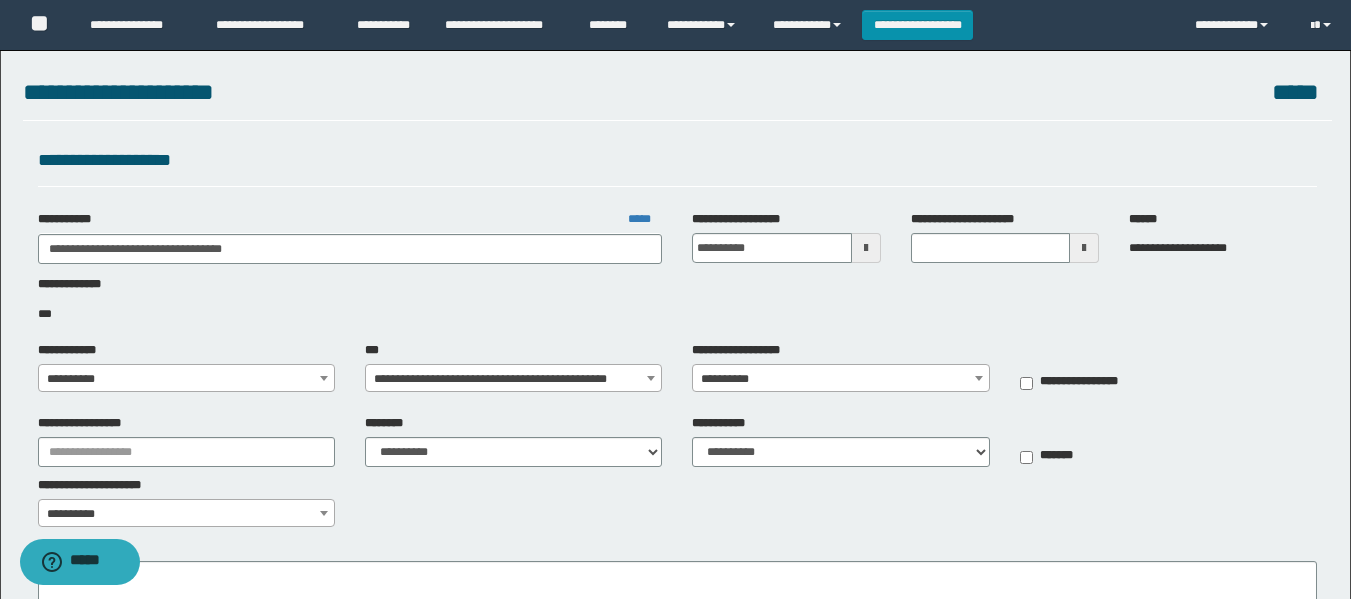 click on "**********" at bounding box center (186, 379) 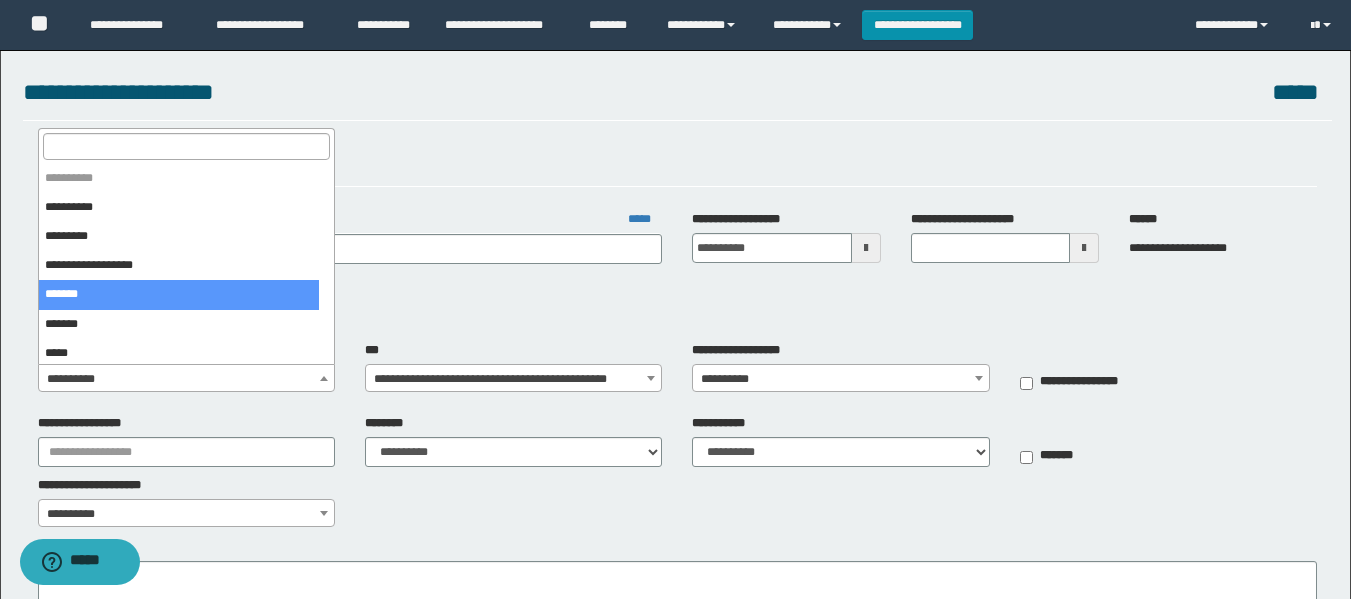 select on "**" 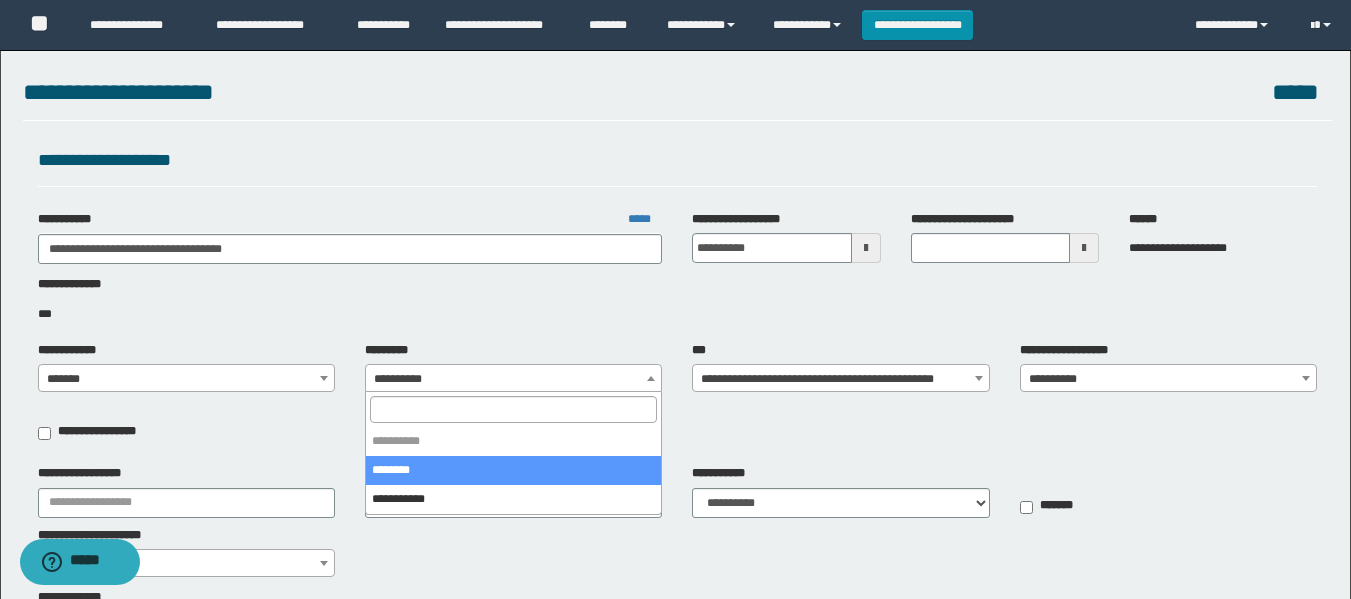 click on "**********" at bounding box center [513, 379] 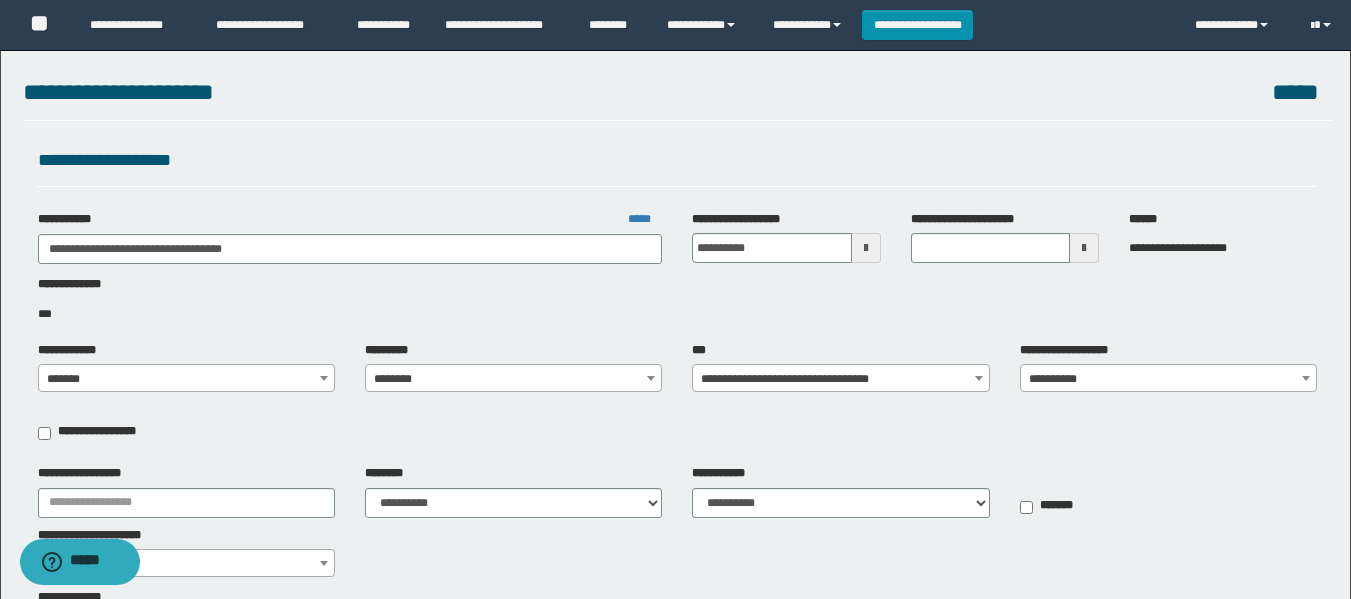 click on "**********" at bounding box center [1168, 379] 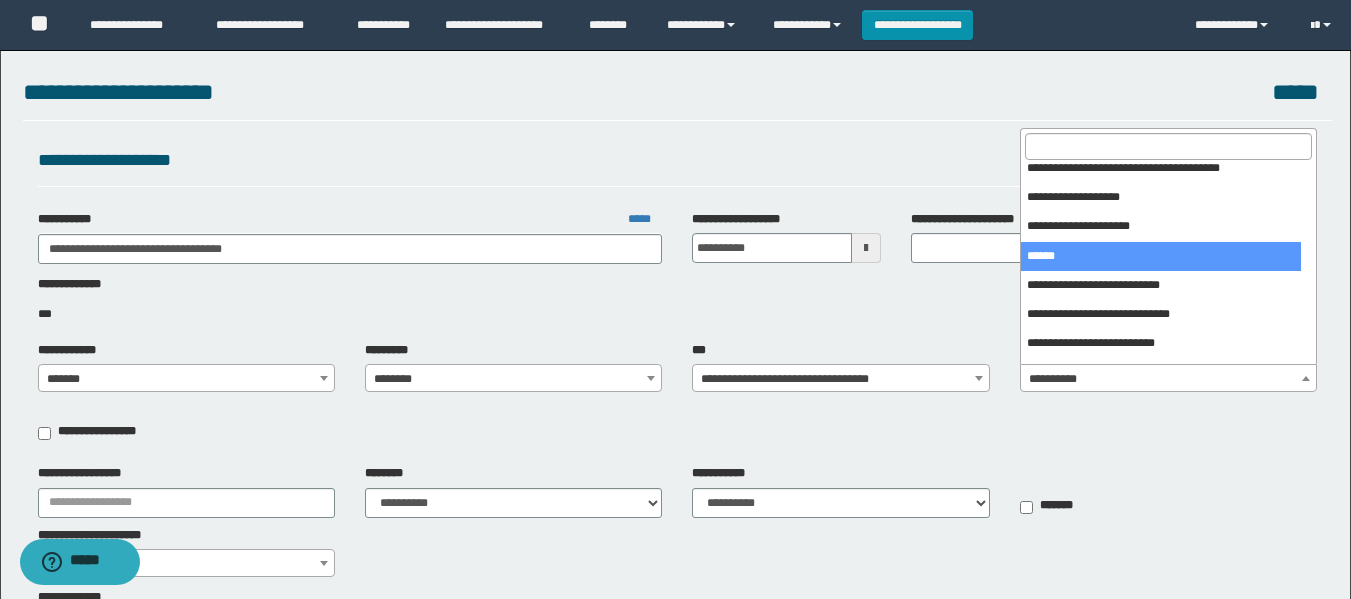 scroll, scrollTop: 100, scrollLeft: 0, axis: vertical 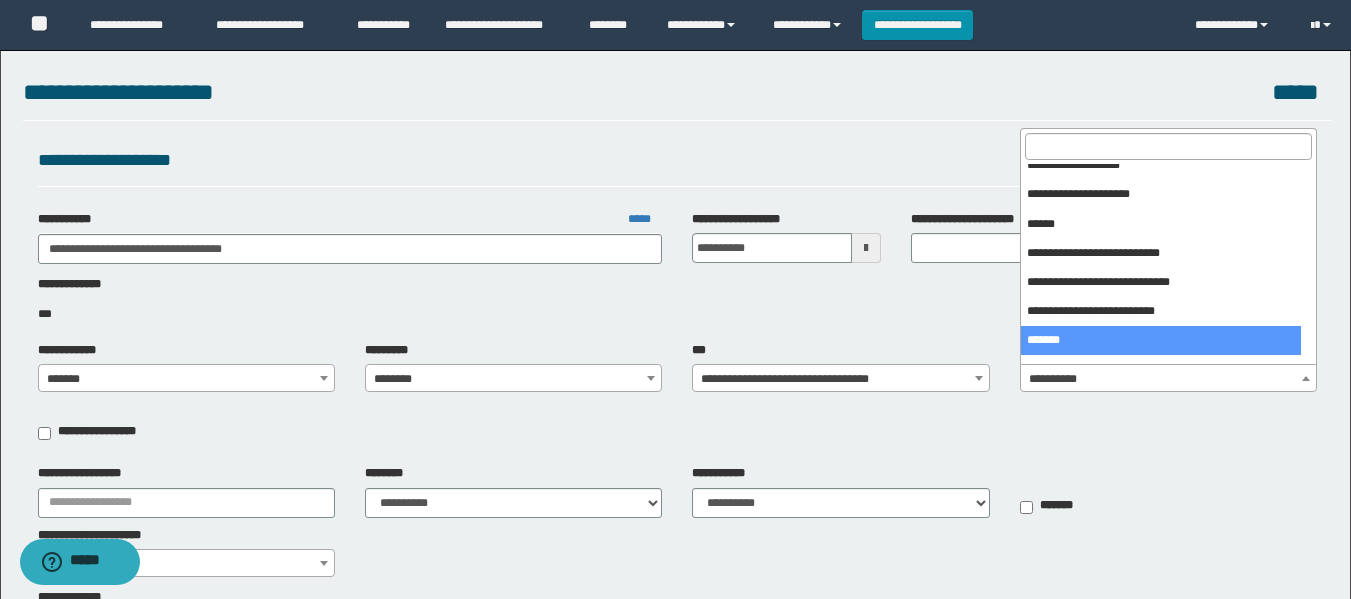 select on "***" 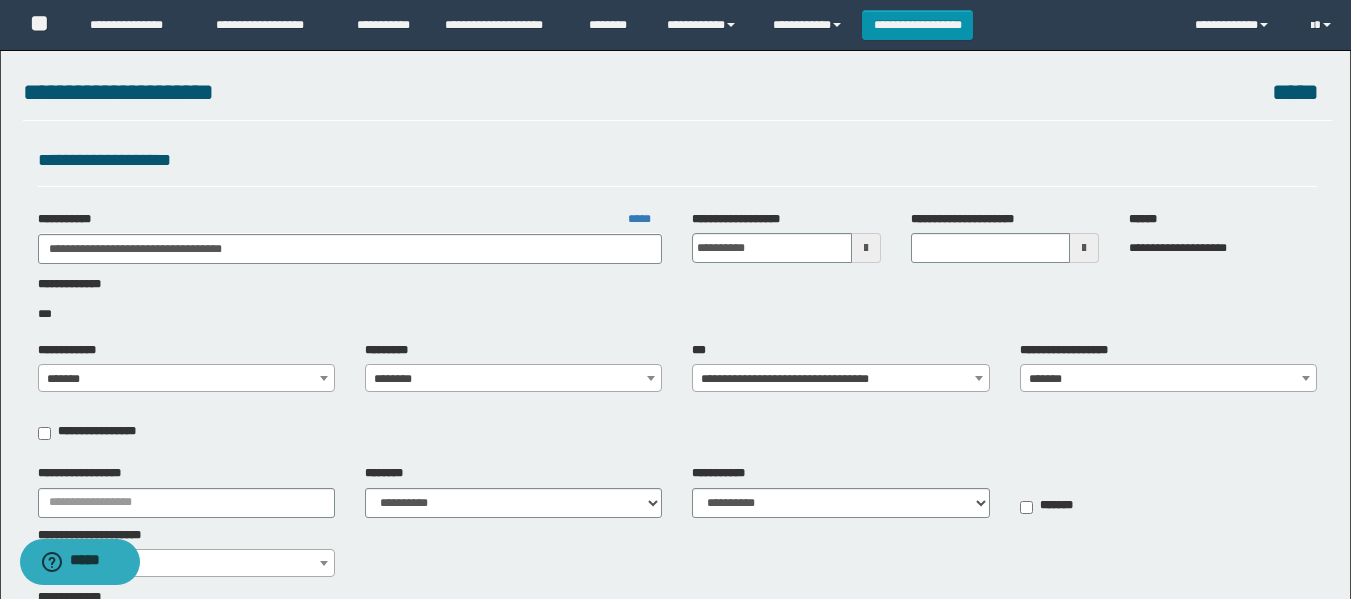 scroll, scrollTop: 100, scrollLeft: 0, axis: vertical 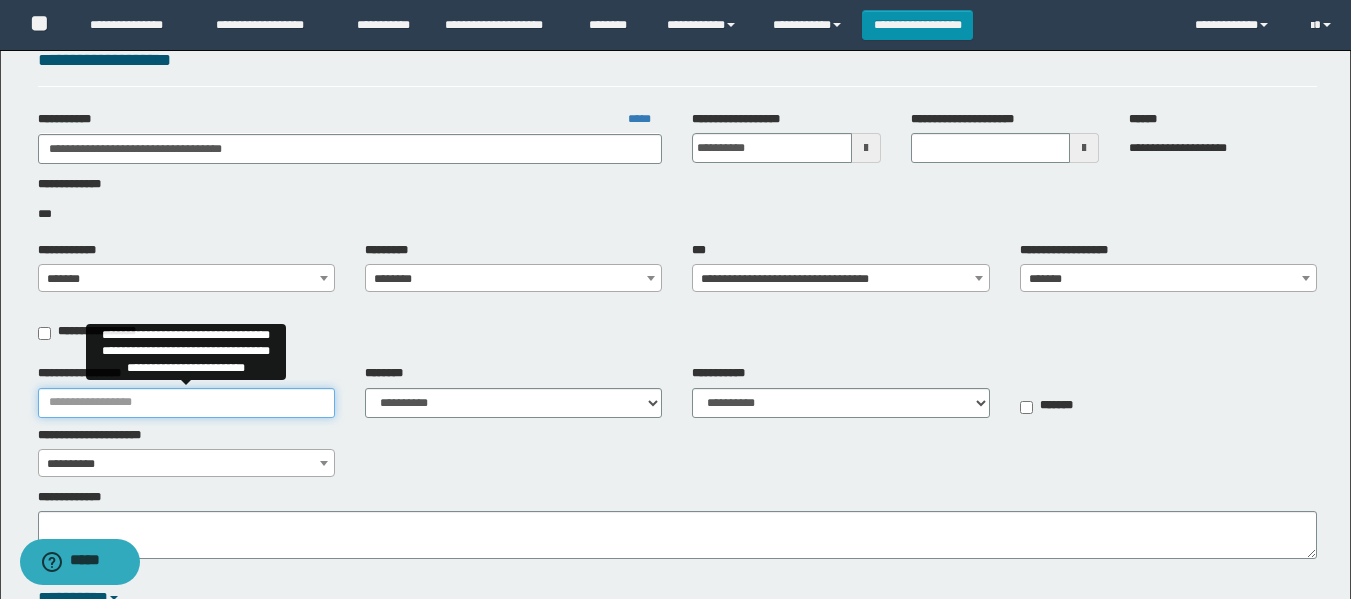 click on "**********" at bounding box center (186, 403) 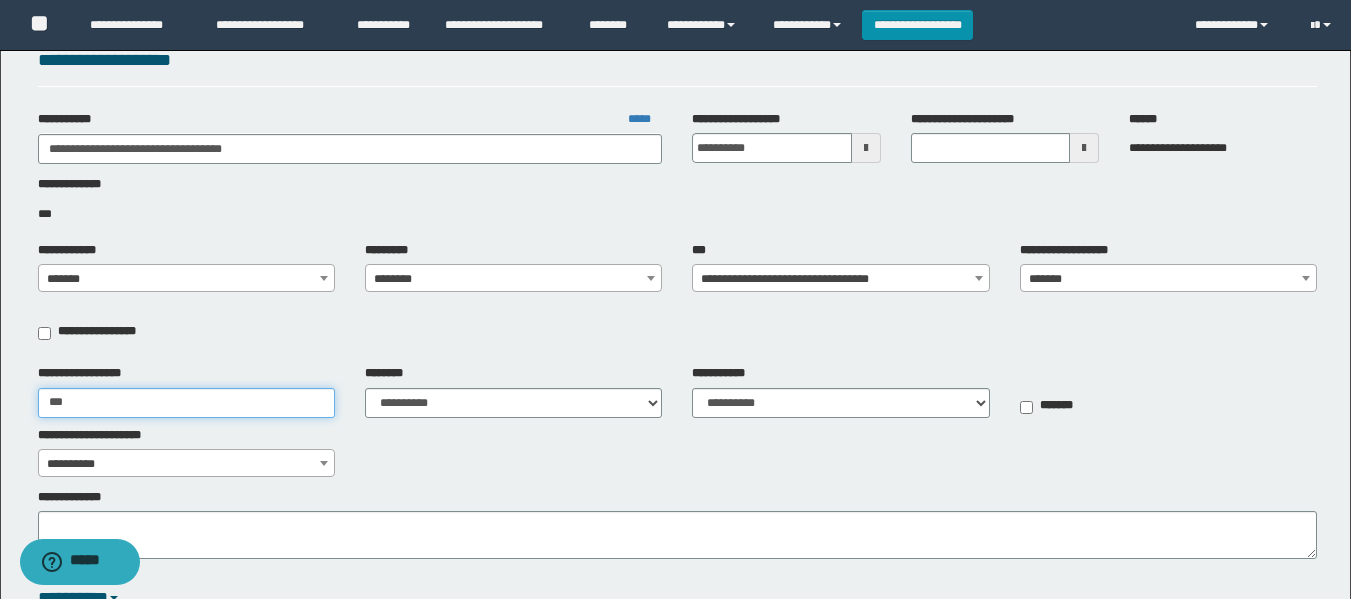 type on "**********" 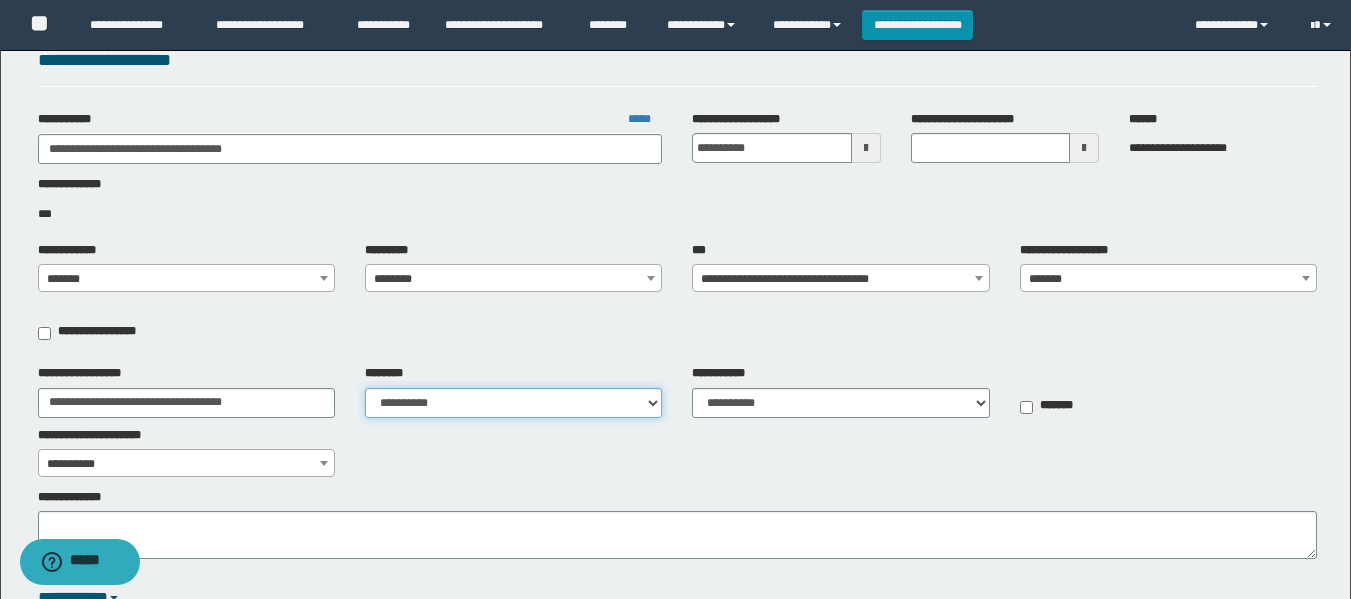 click on "**********" at bounding box center [513, 403] 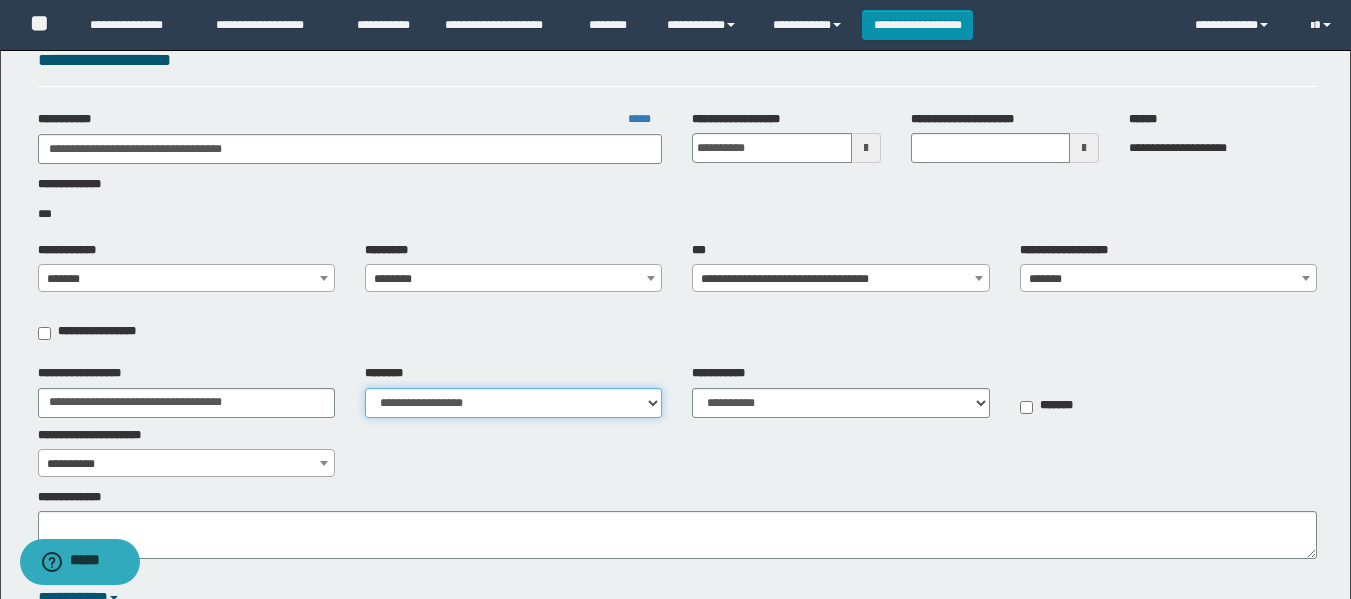 click on "**********" at bounding box center (513, 403) 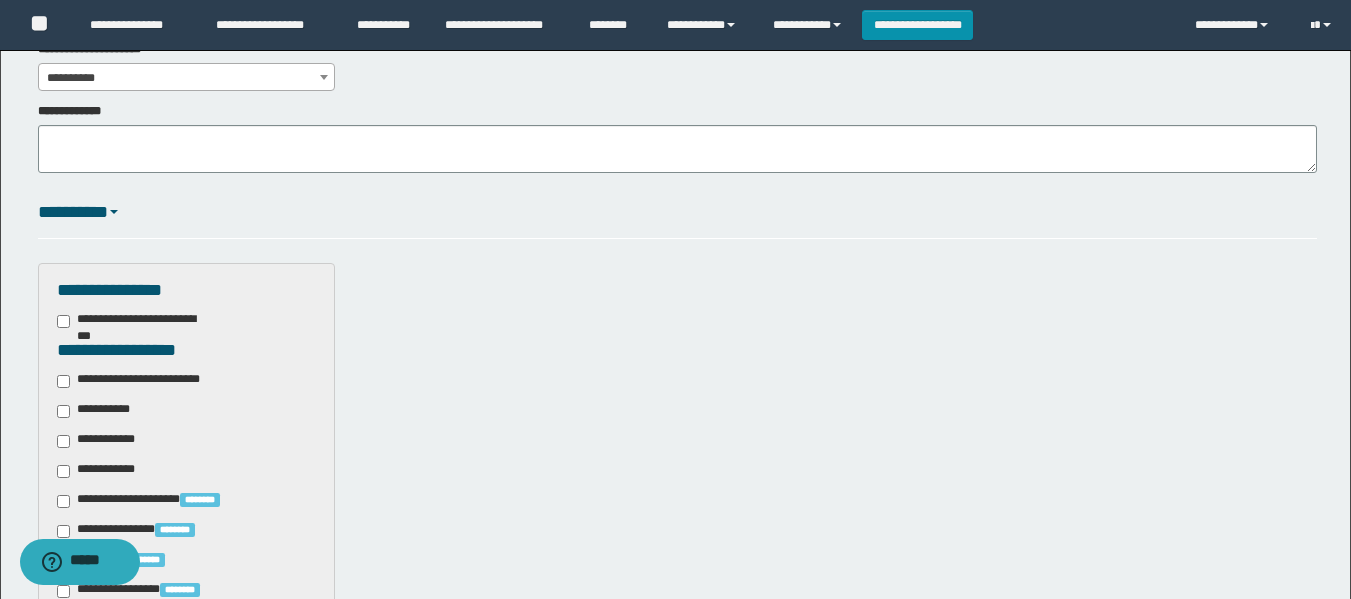 scroll, scrollTop: 500, scrollLeft: 0, axis: vertical 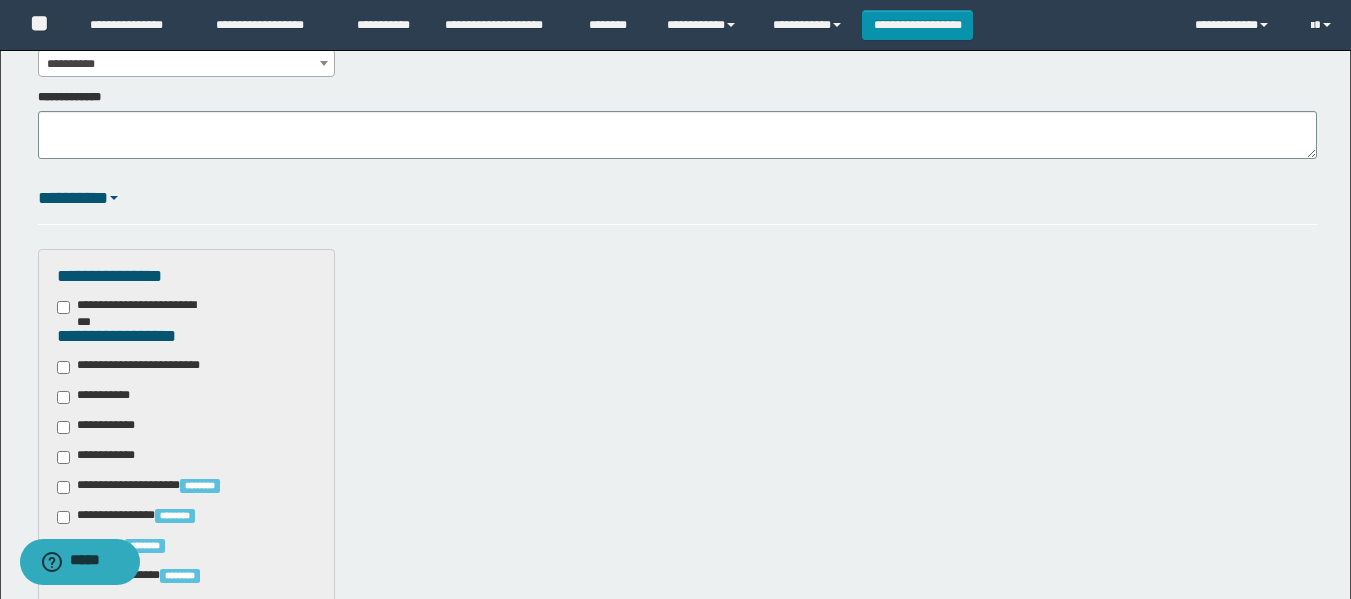 click on "**********" at bounding box center (97, 397) 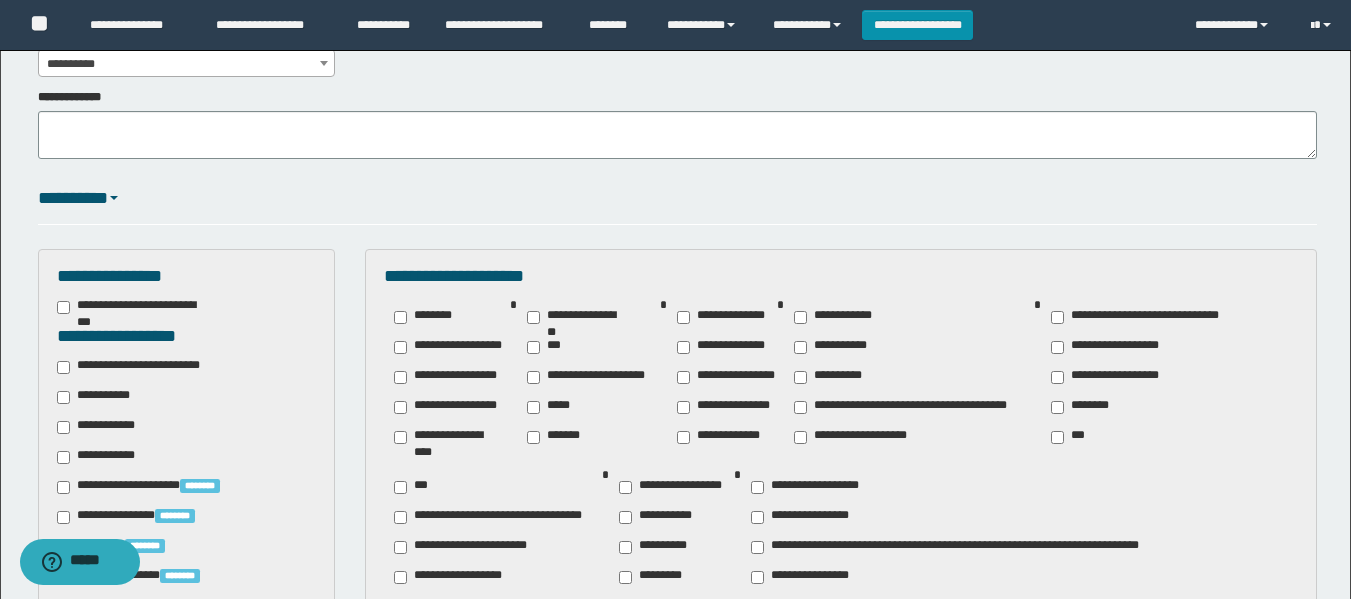 click on "********" at bounding box center (1084, 407) 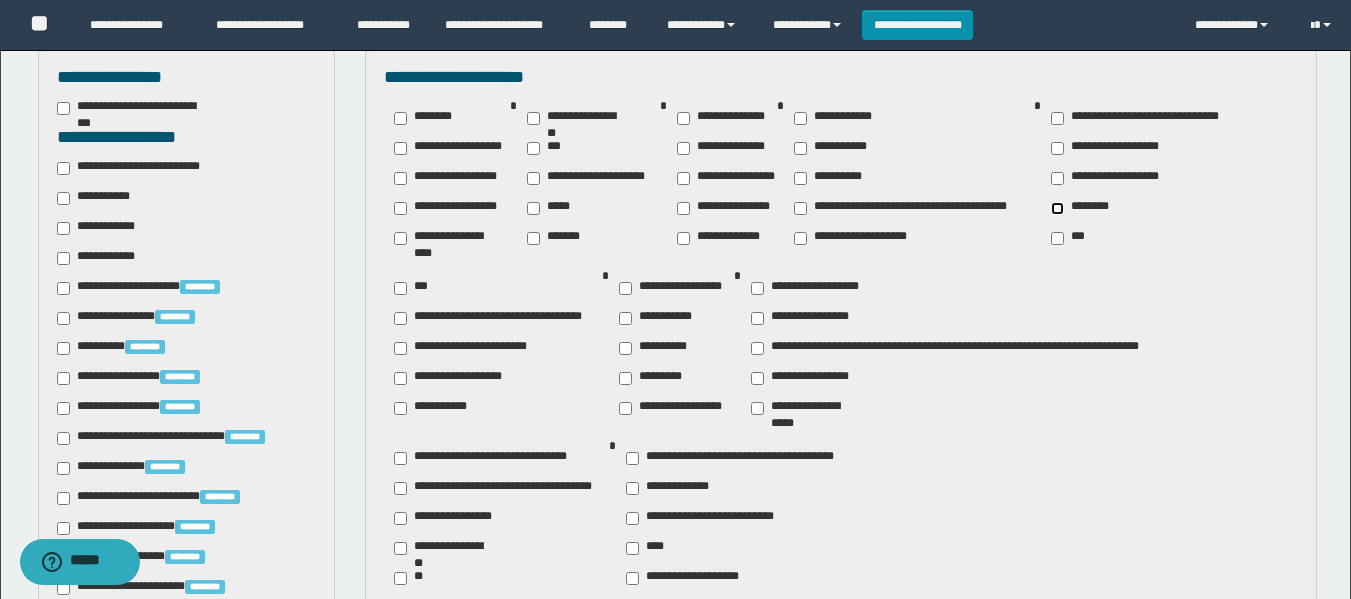 scroll, scrollTop: 700, scrollLeft: 0, axis: vertical 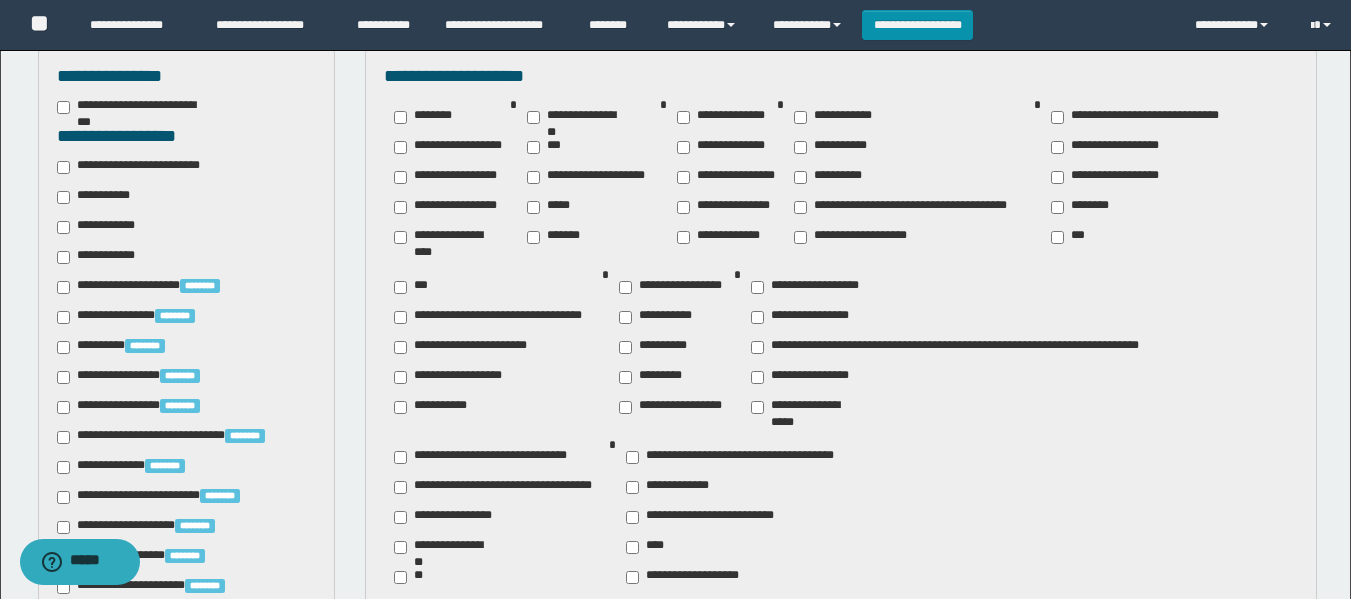 click on "**********" at bounding box center (806, 407) 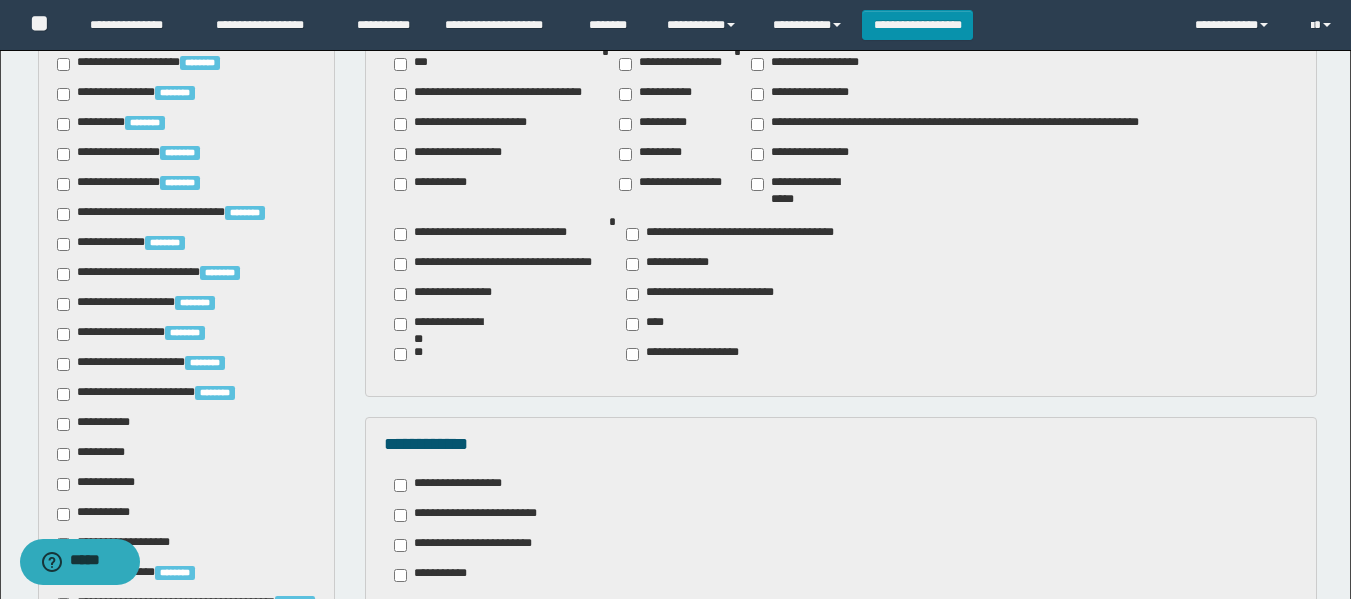 scroll, scrollTop: 1000, scrollLeft: 0, axis: vertical 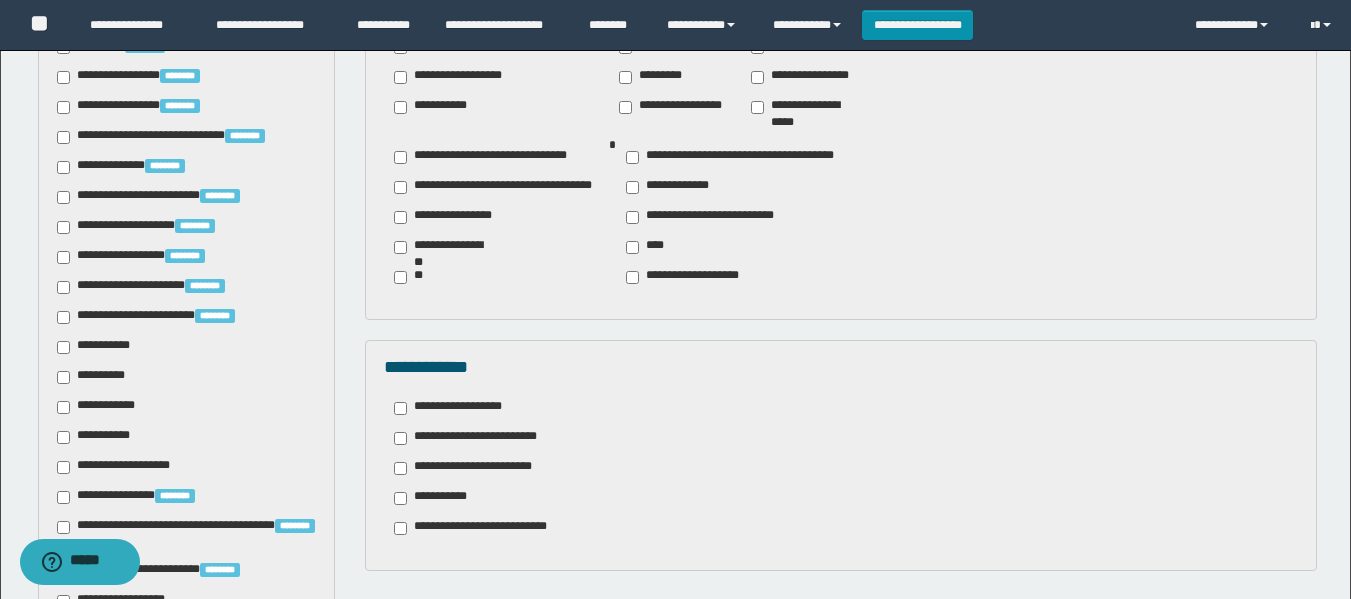 click on "**********" at bounding box center [186, 234] 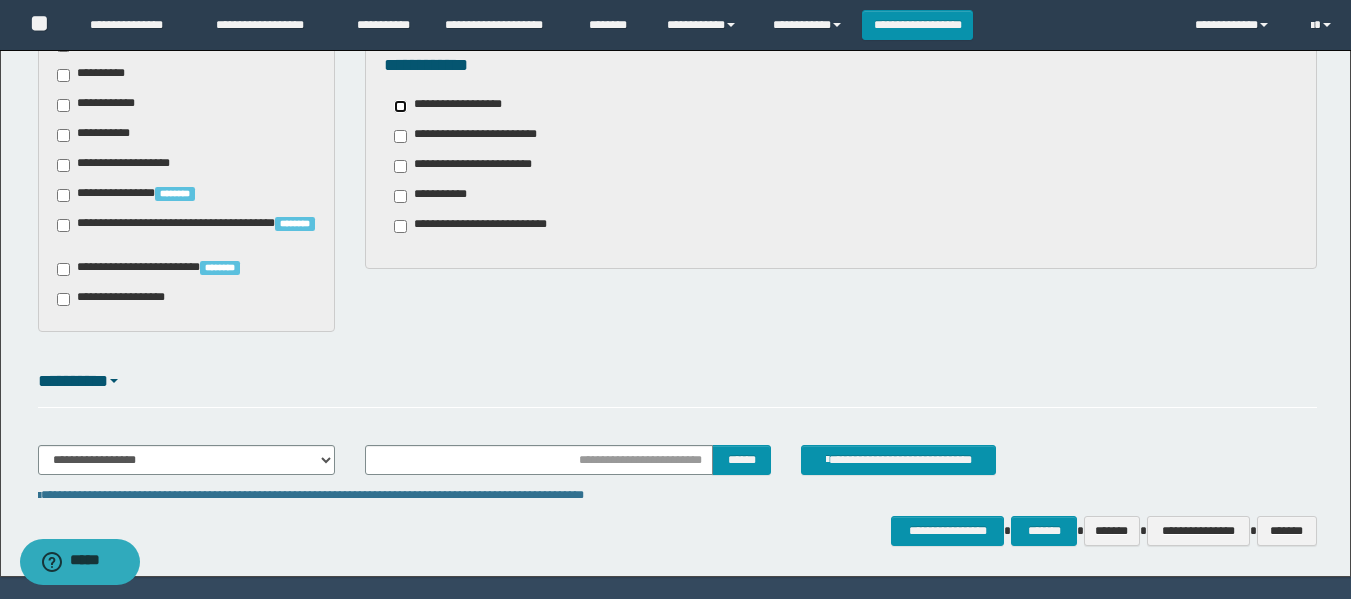 scroll, scrollTop: 1354, scrollLeft: 0, axis: vertical 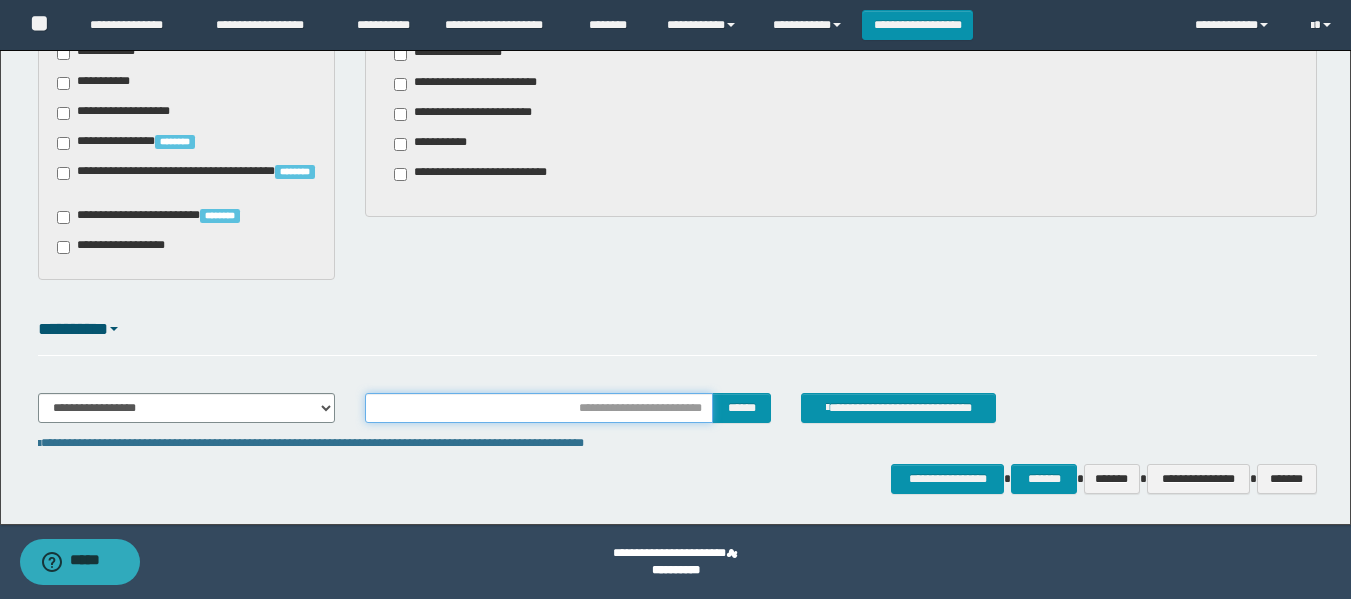 click at bounding box center (539, 408) 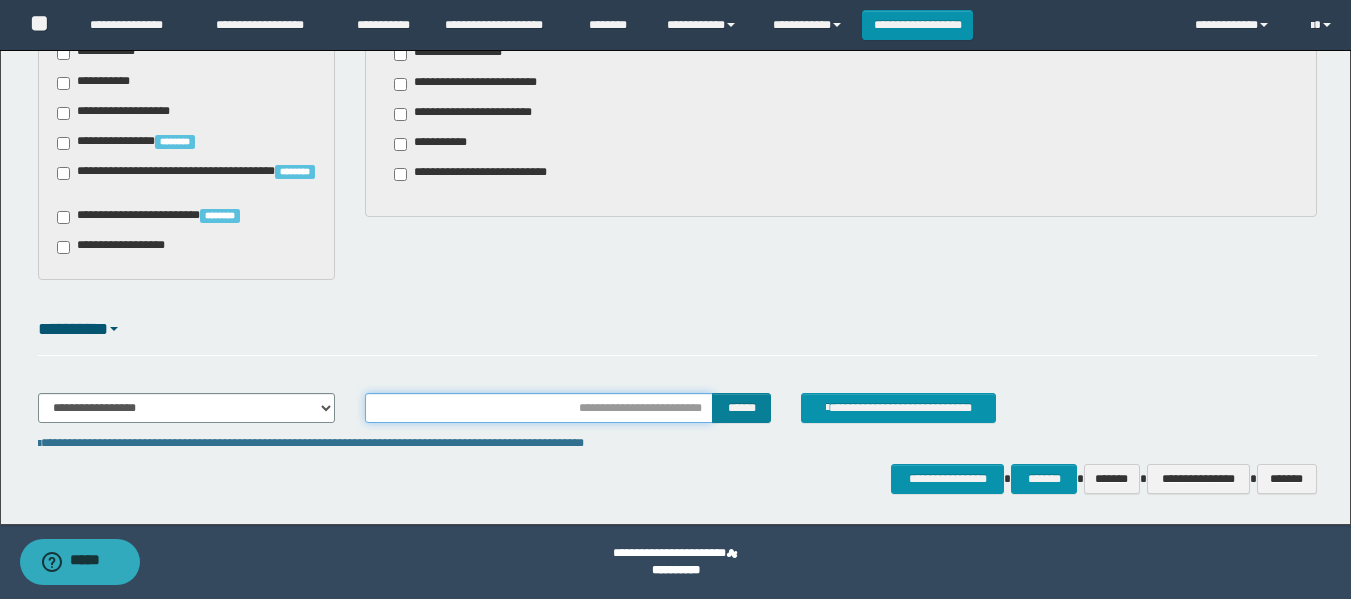 type on "*******" 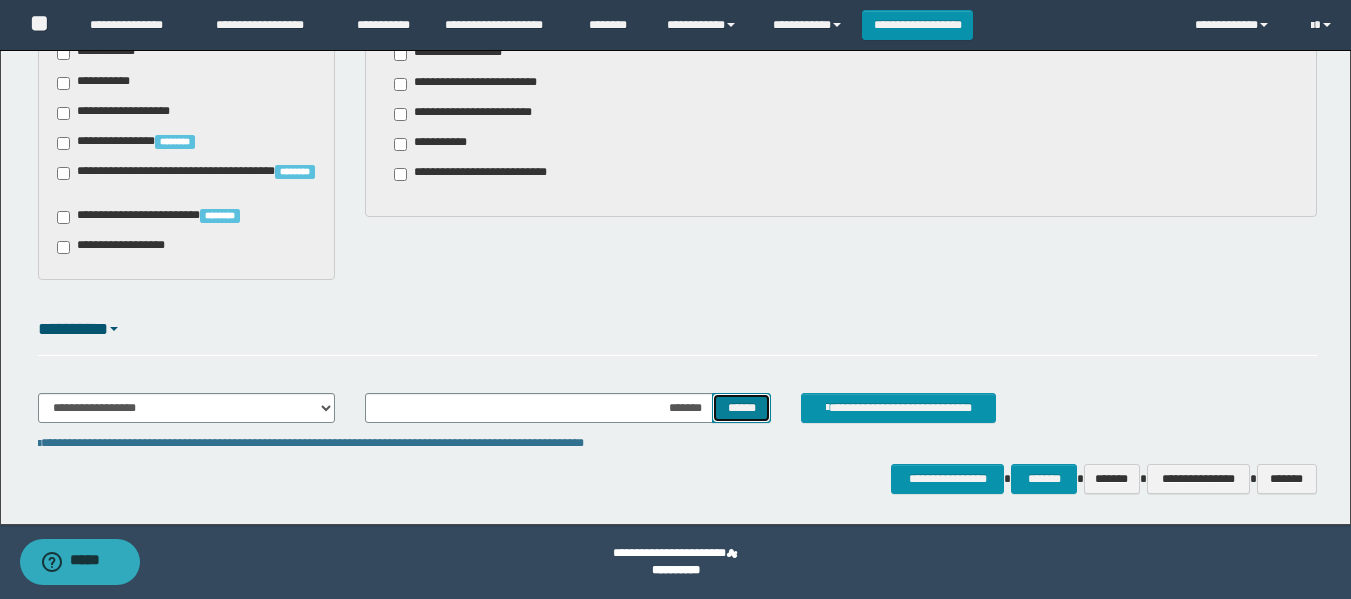 click on "******" at bounding box center [741, 408] 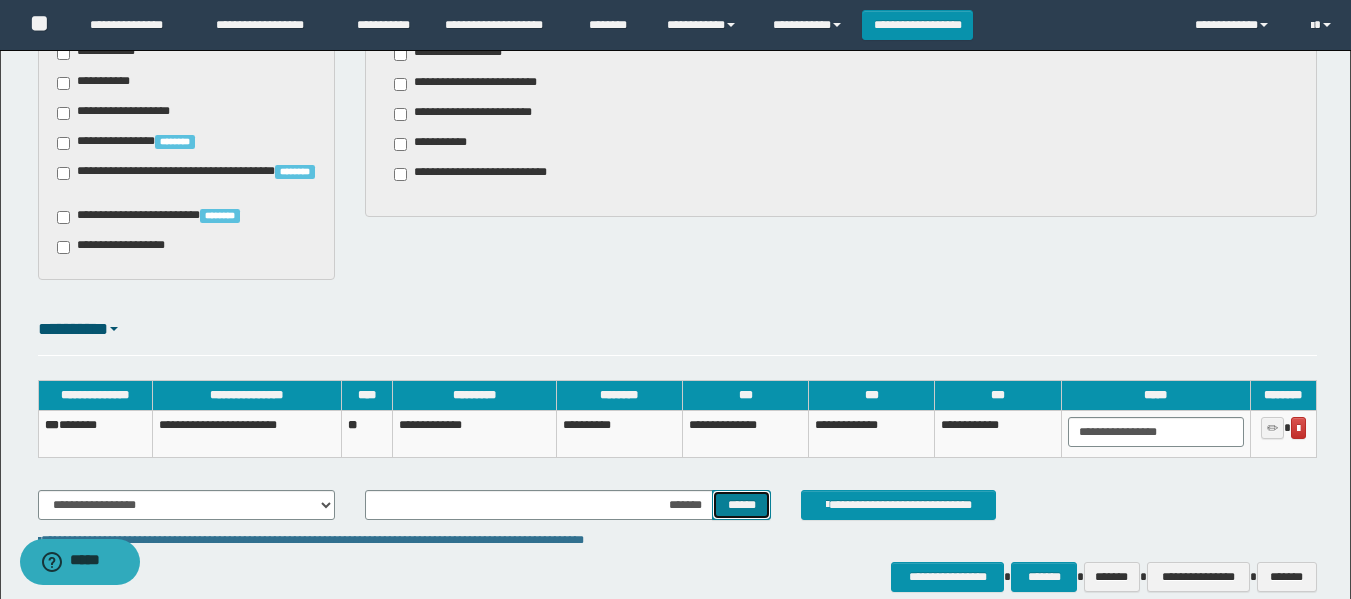 type 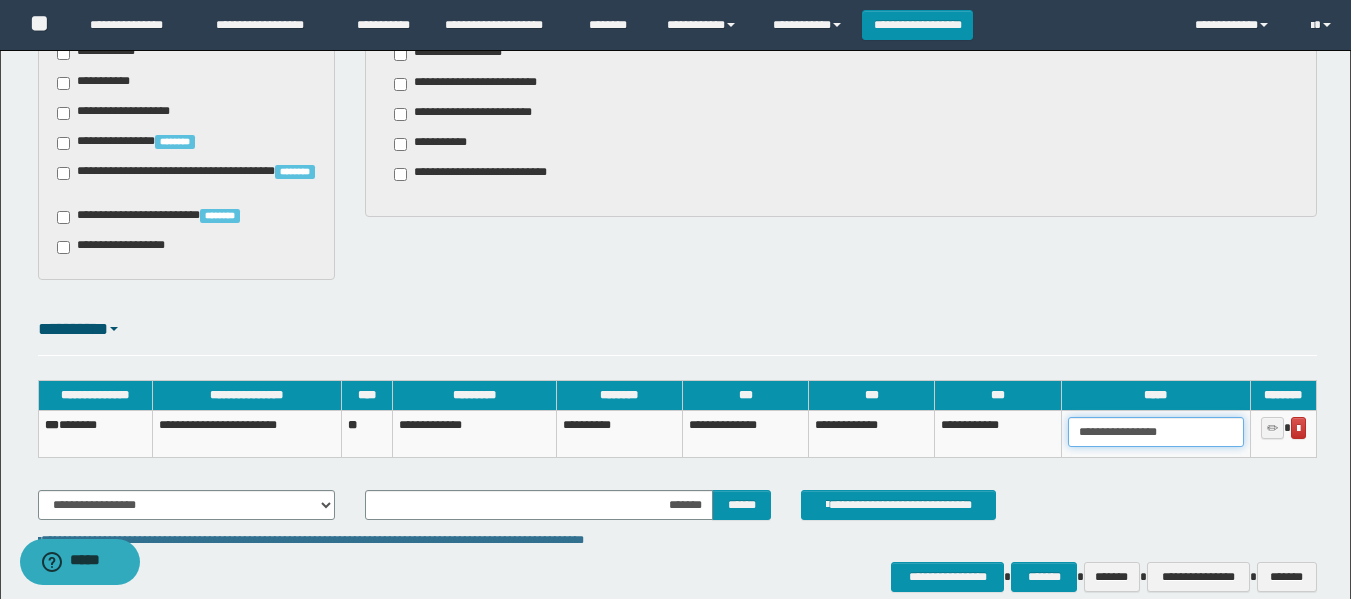 drag, startPoint x: 1207, startPoint y: 437, endPoint x: 983, endPoint y: 455, distance: 224.72205 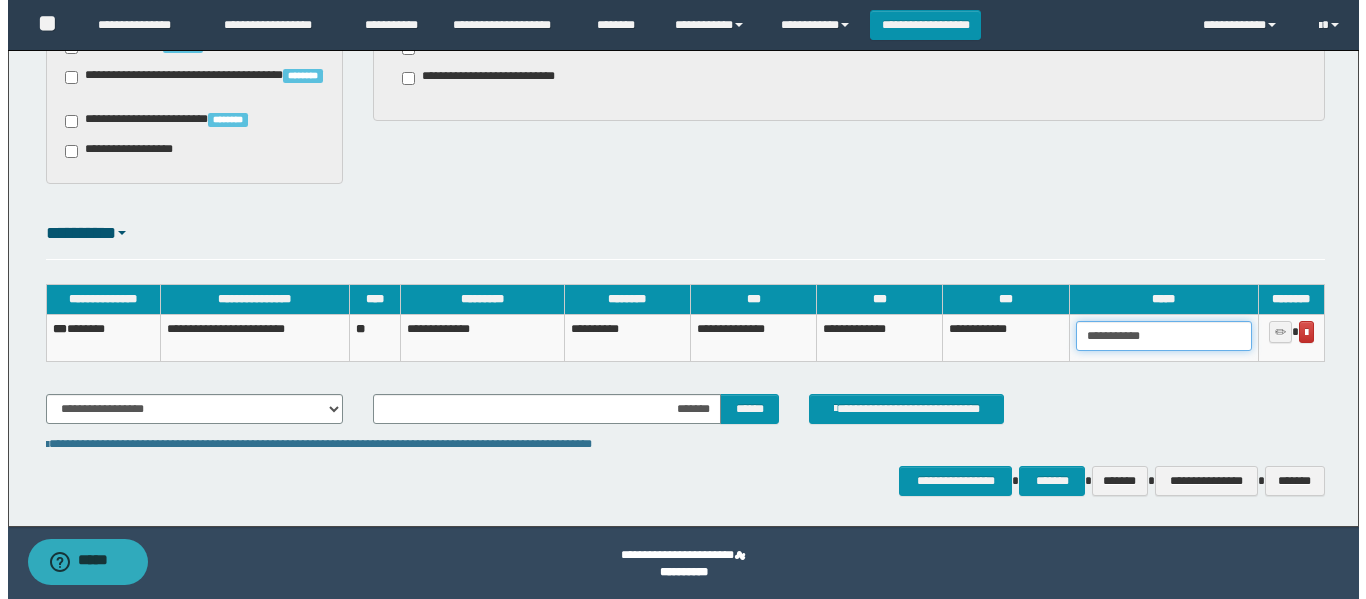 scroll, scrollTop: 1452, scrollLeft: 0, axis: vertical 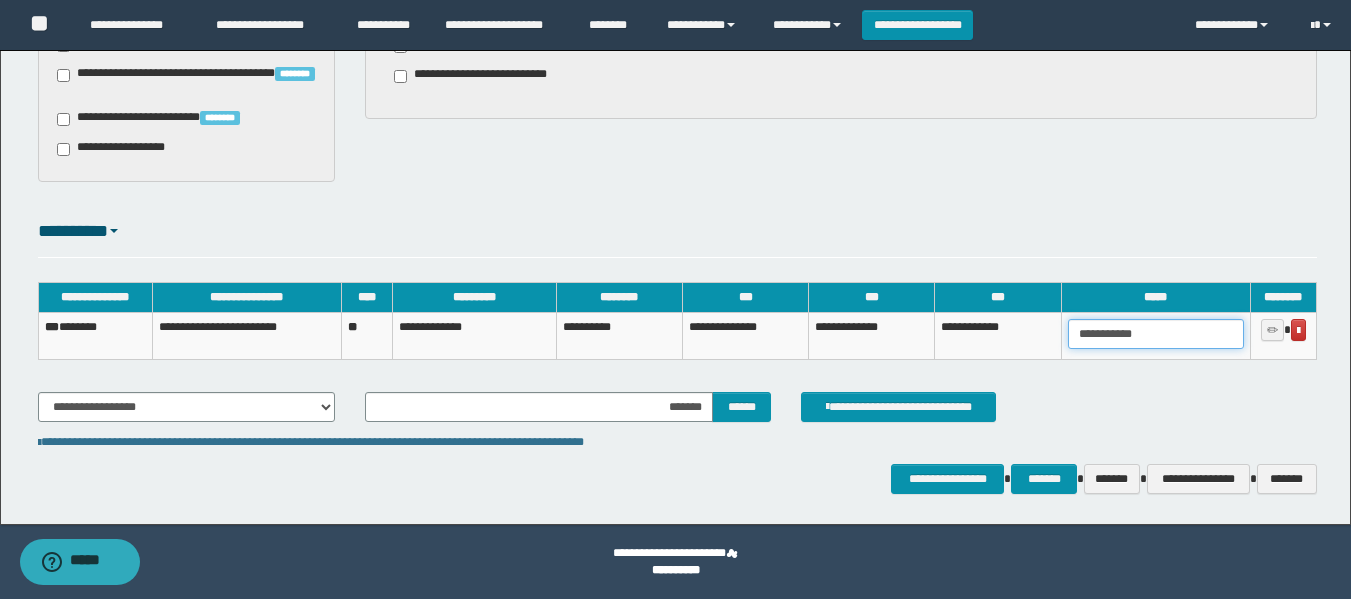 type on "**********" 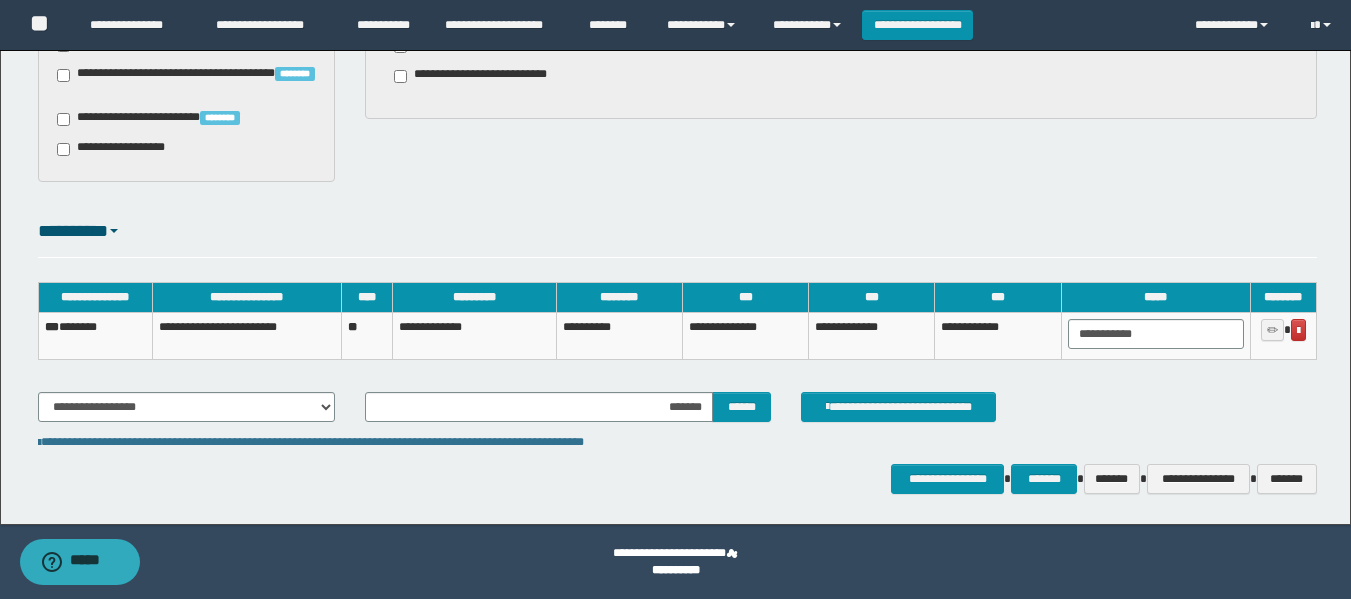 click on "**********" at bounding box center (675, -444) 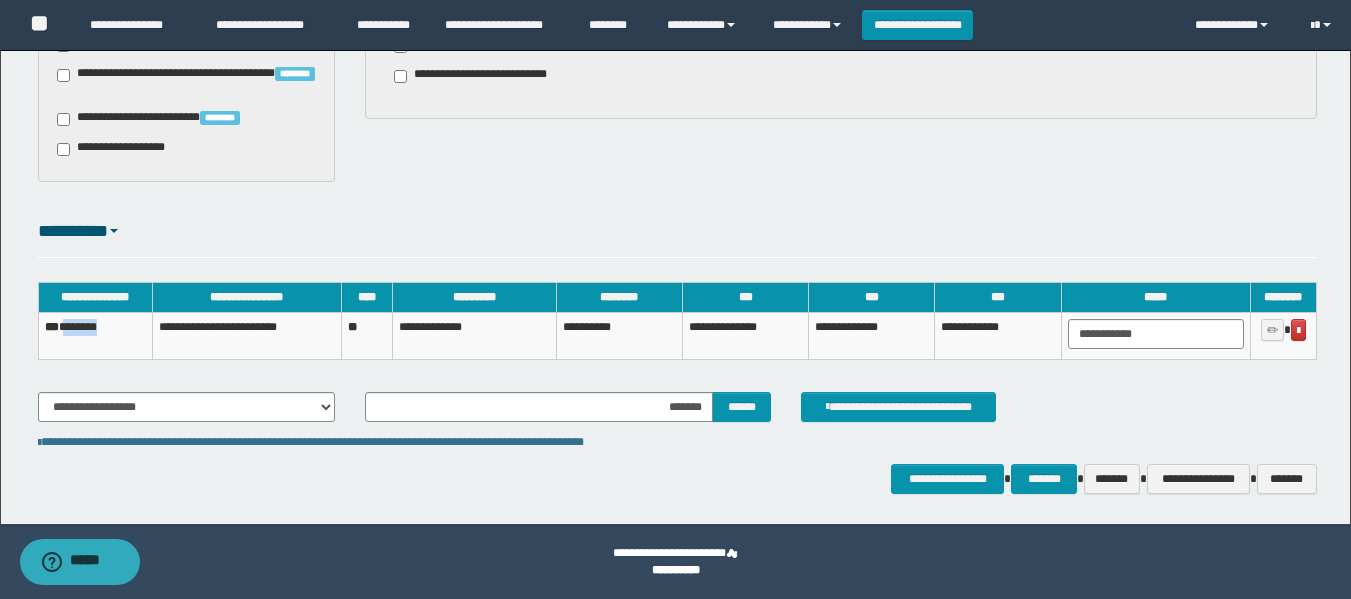 click on "*** *******" at bounding box center [95, 336] 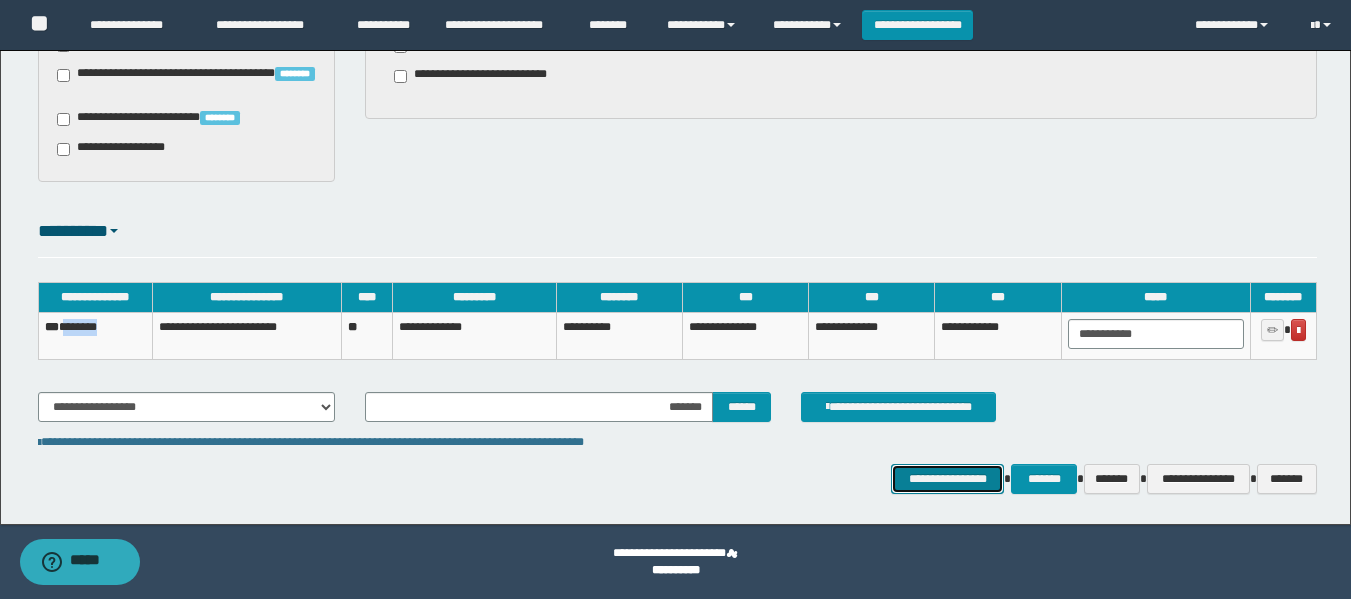 click on "**********" at bounding box center (947, 479) 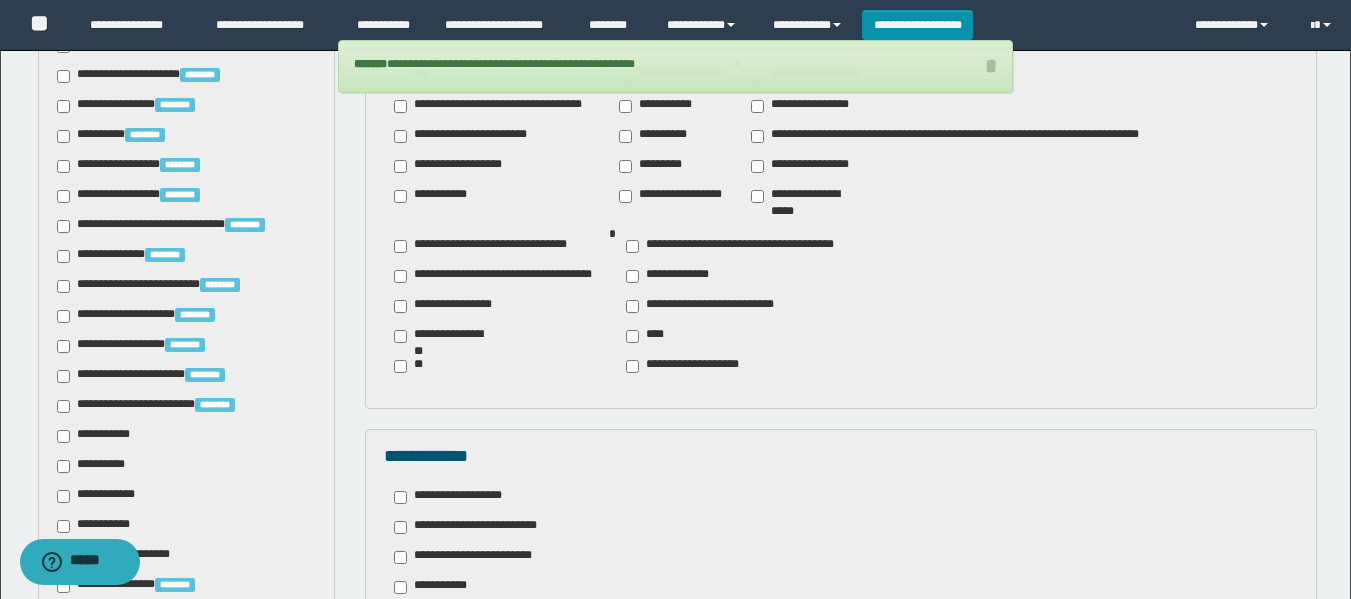 scroll, scrollTop: 848, scrollLeft: 0, axis: vertical 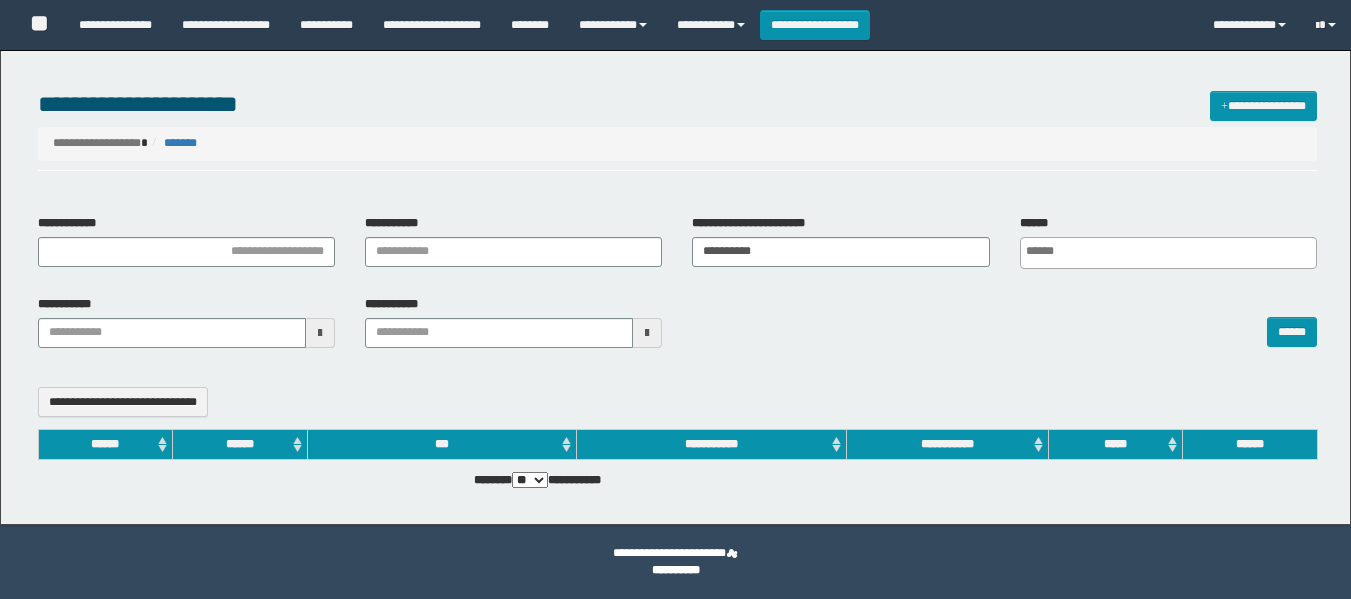 select 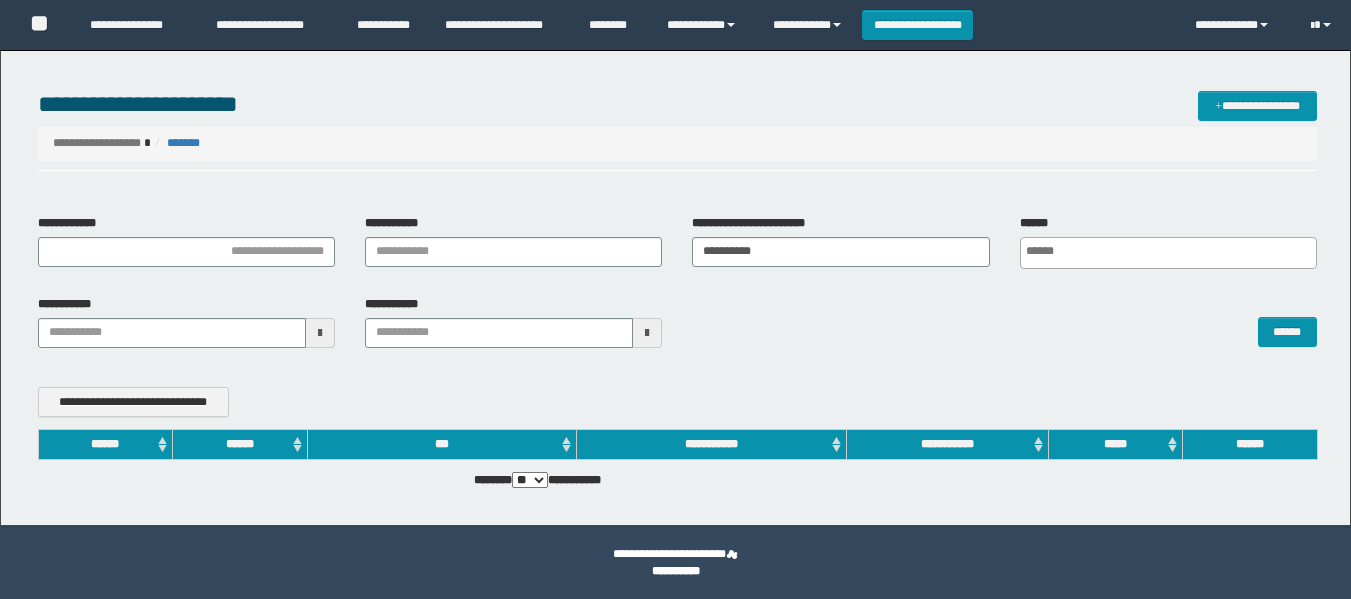 scroll, scrollTop: 0, scrollLeft: 0, axis: both 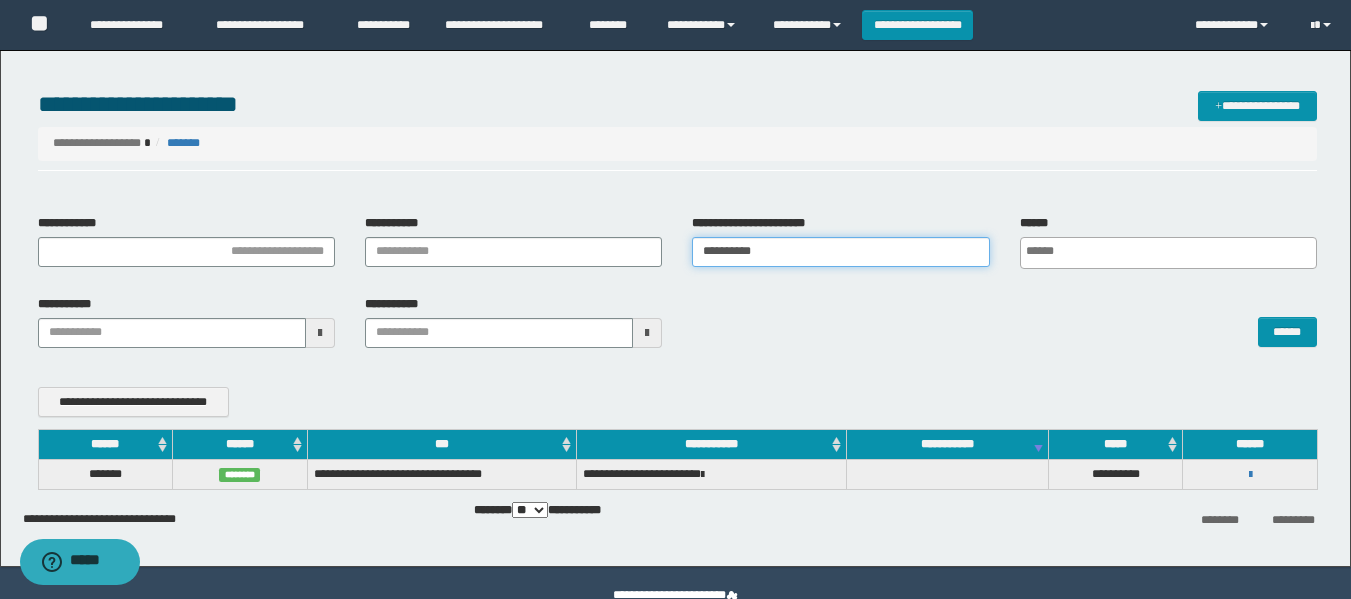 drag, startPoint x: 851, startPoint y: 249, endPoint x: 578, endPoint y: 266, distance: 273.52878 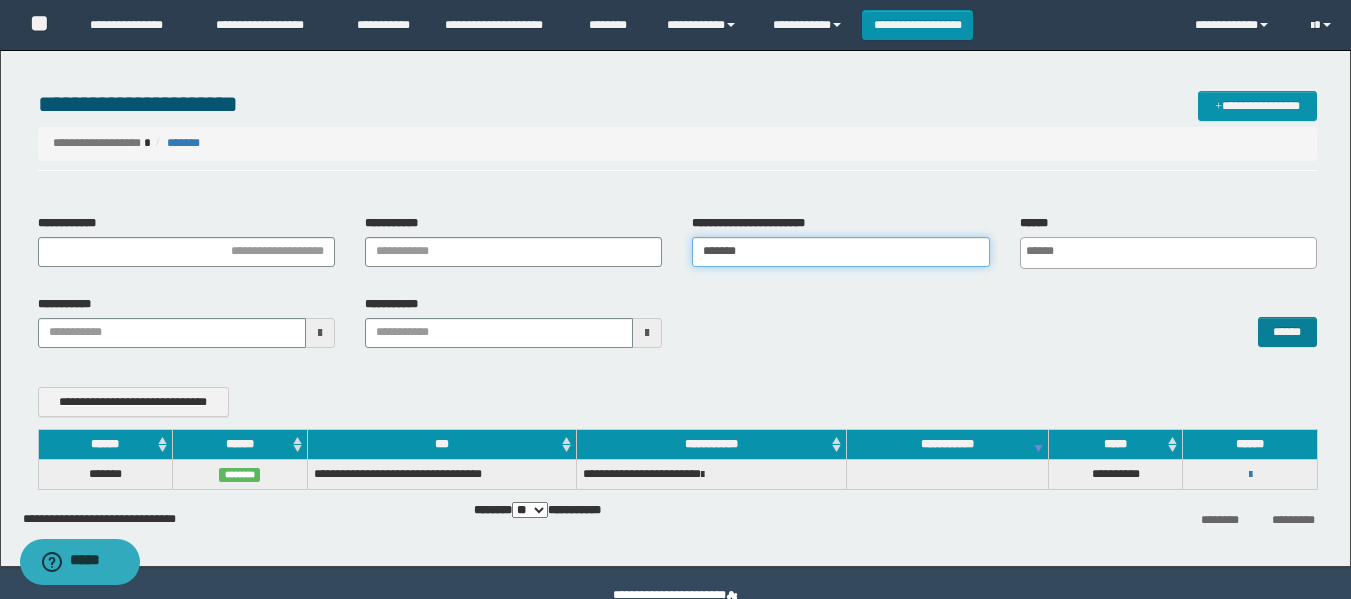 type on "*******" 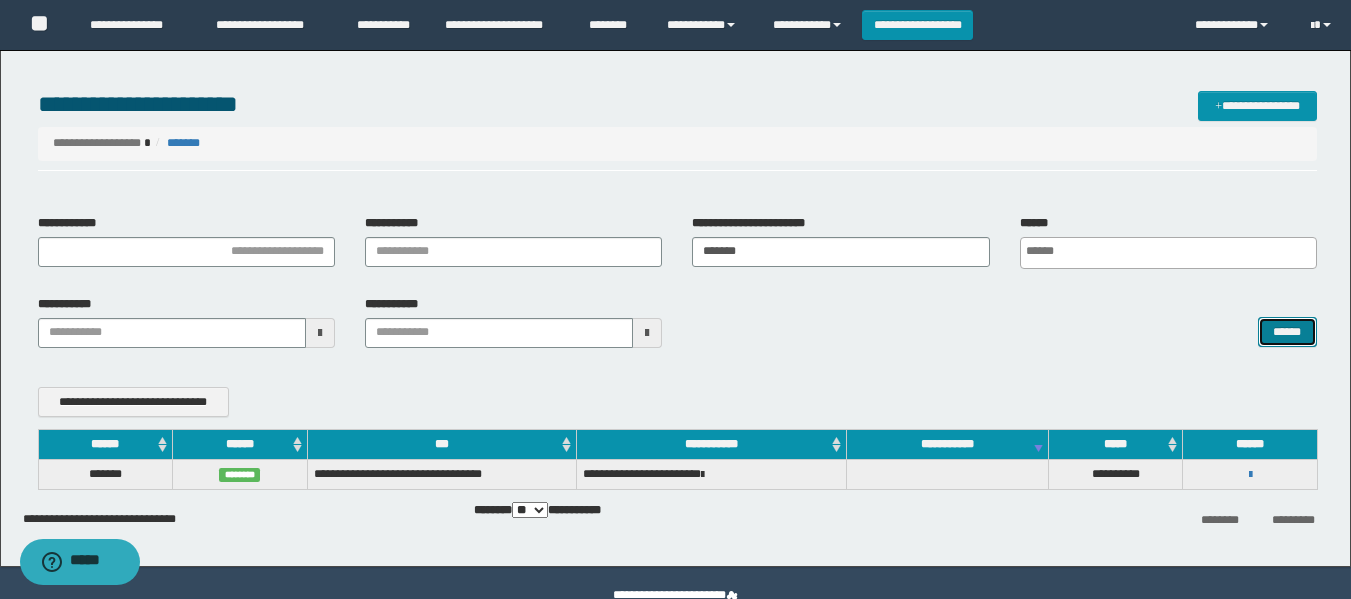 click on "******" at bounding box center (1287, 332) 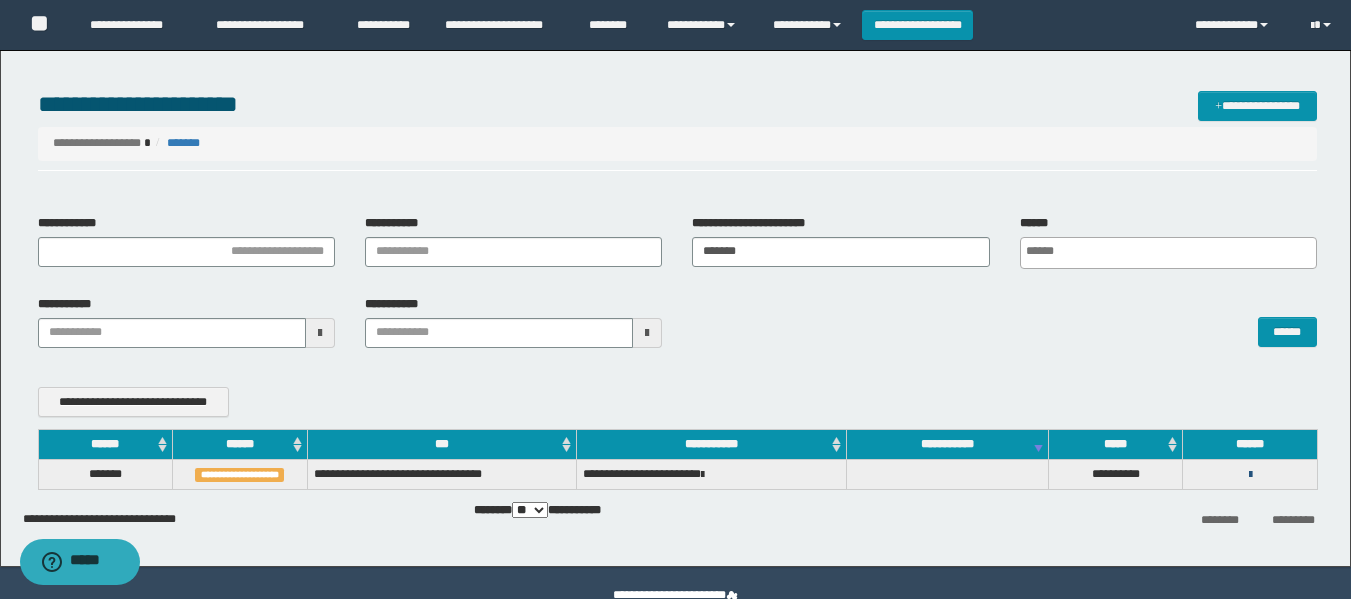 click at bounding box center [1250, 475] 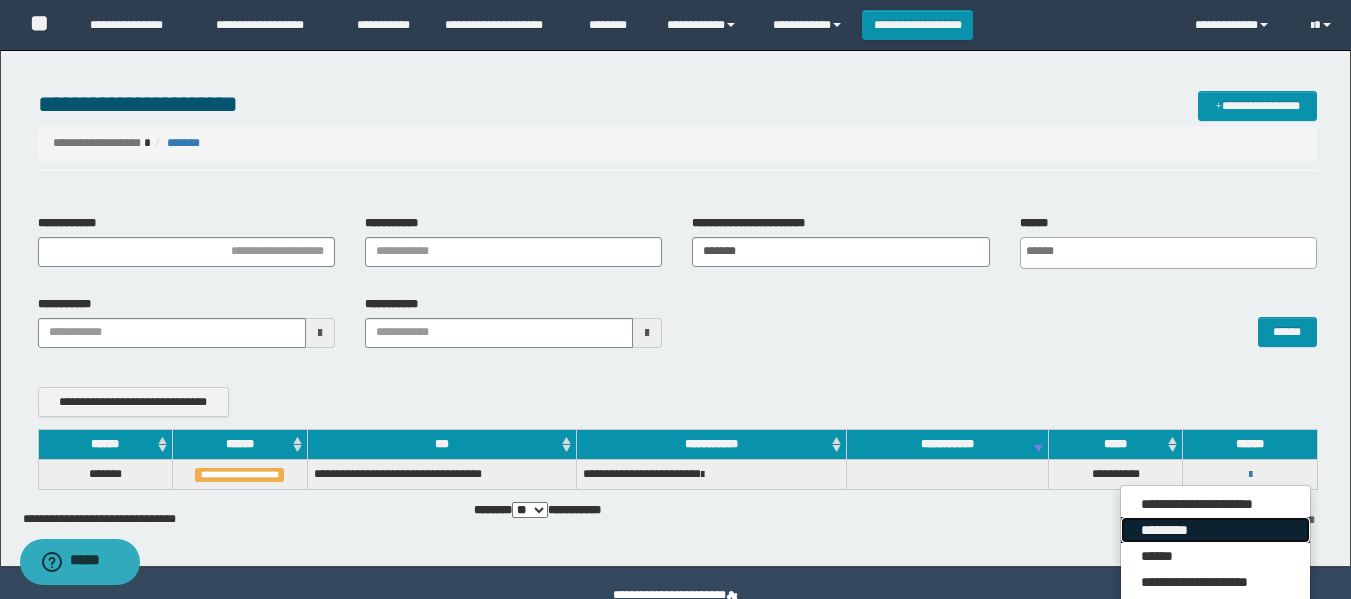click on "*********" at bounding box center [1215, 530] 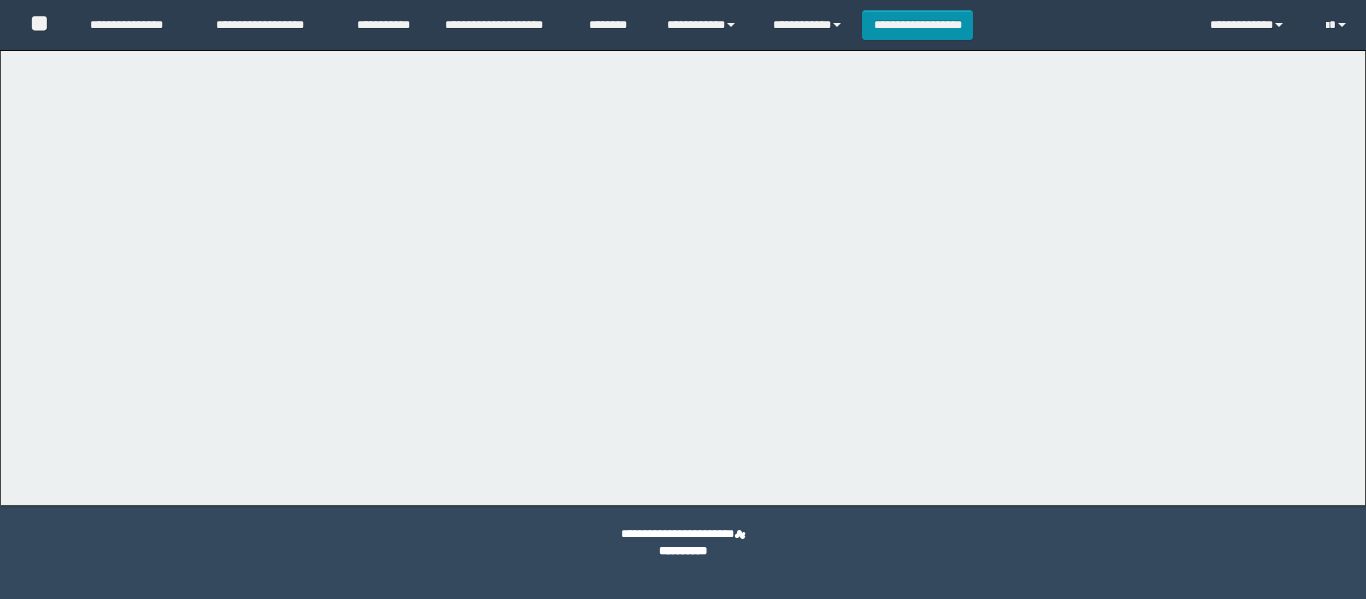scroll, scrollTop: 0, scrollLeft: 0, axis: both 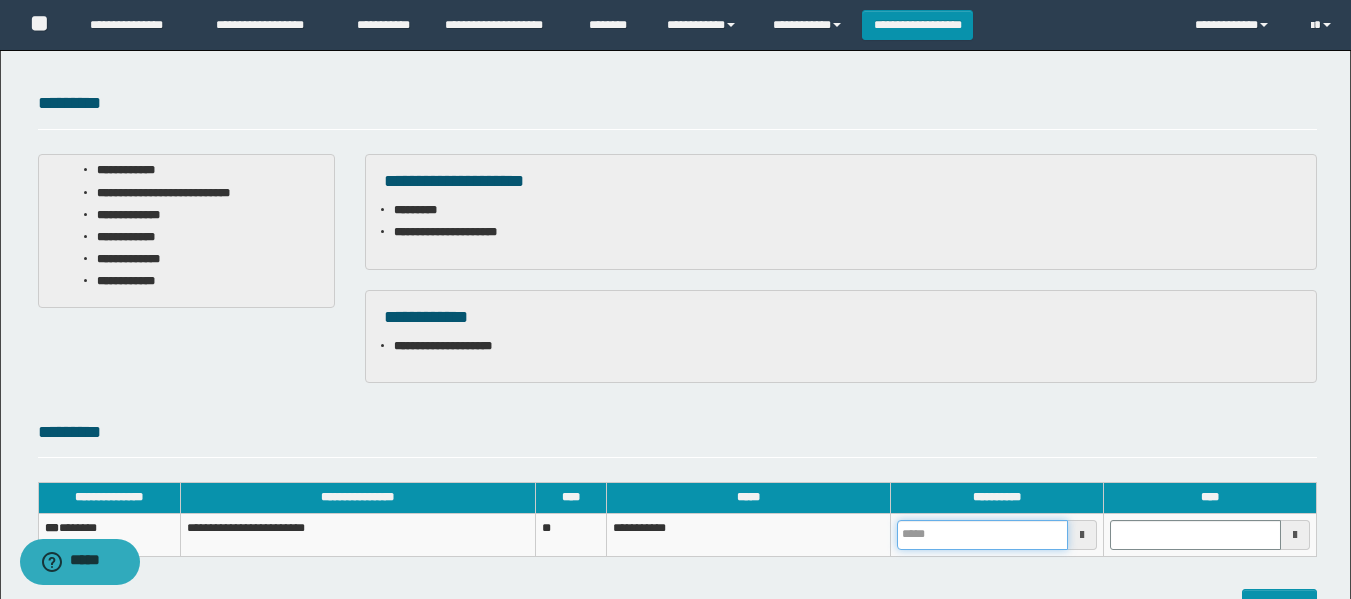 click at bounding box center [982, 535] 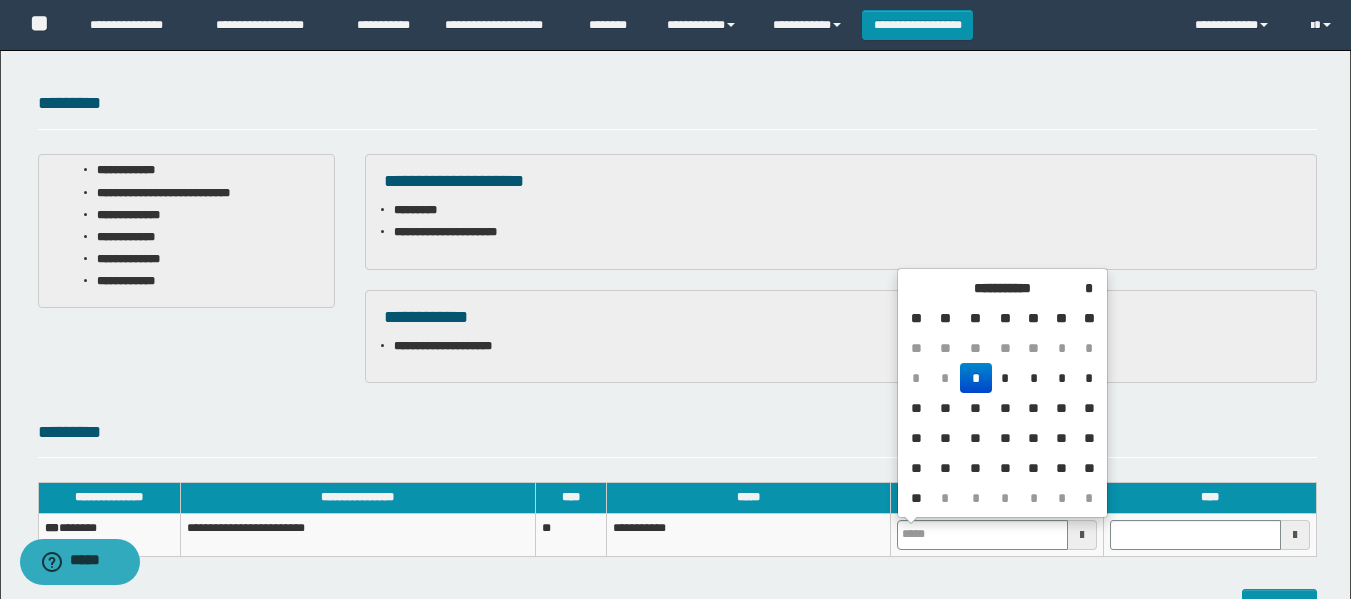 click on "*" at bounding box center (944, 378) 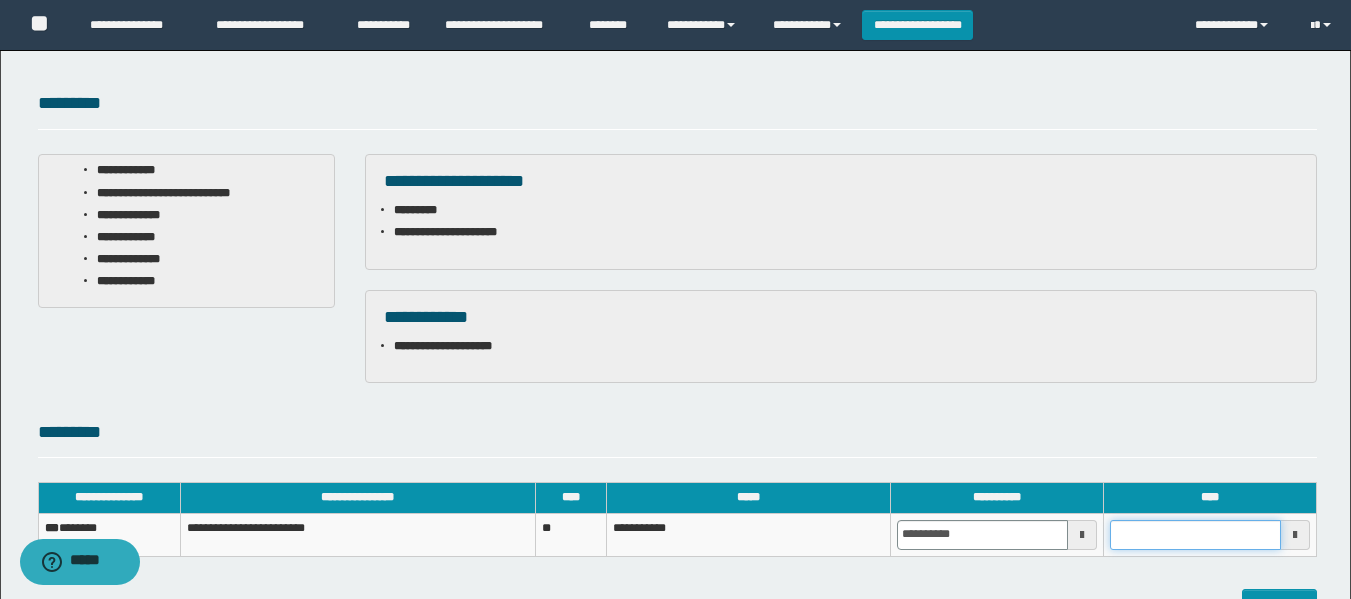 click at bounding box center [1195, 535] 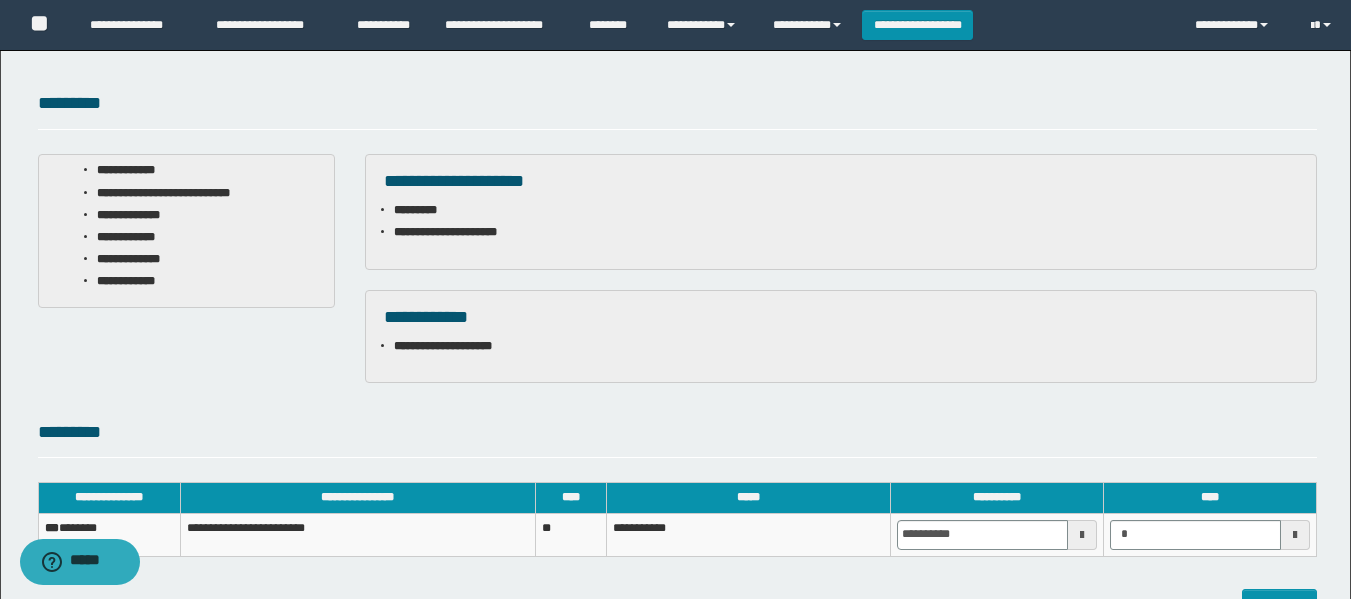 type on "*******" 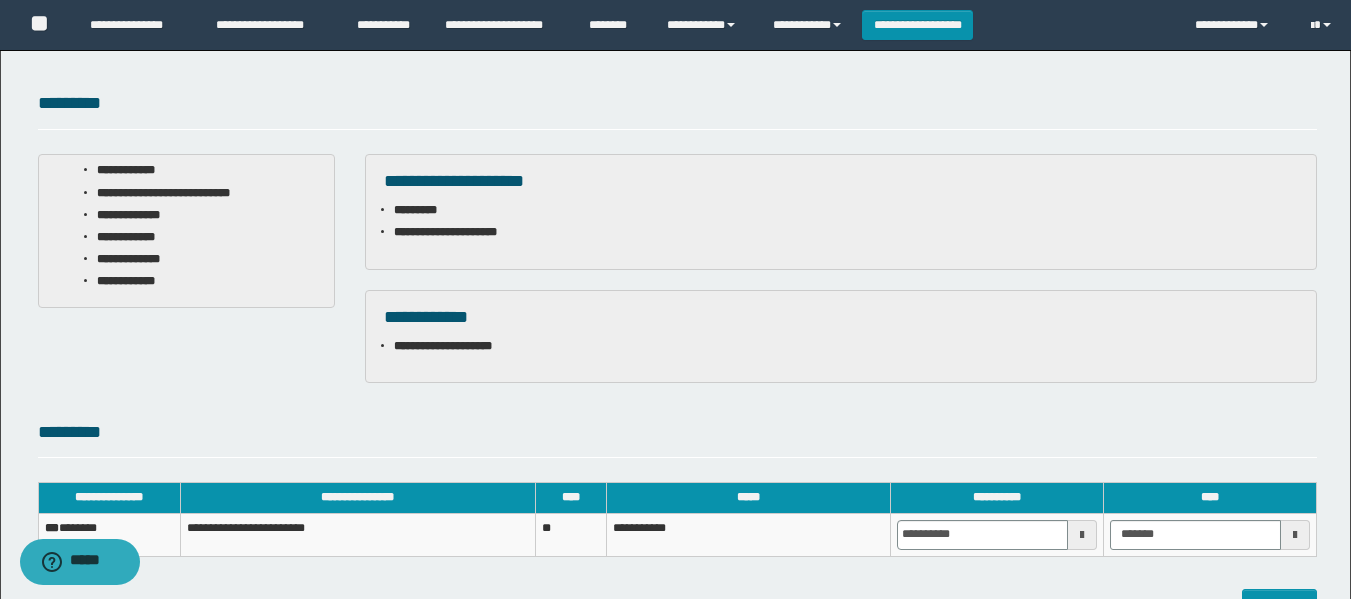 click on "**********" at bounding box center [675, 245] 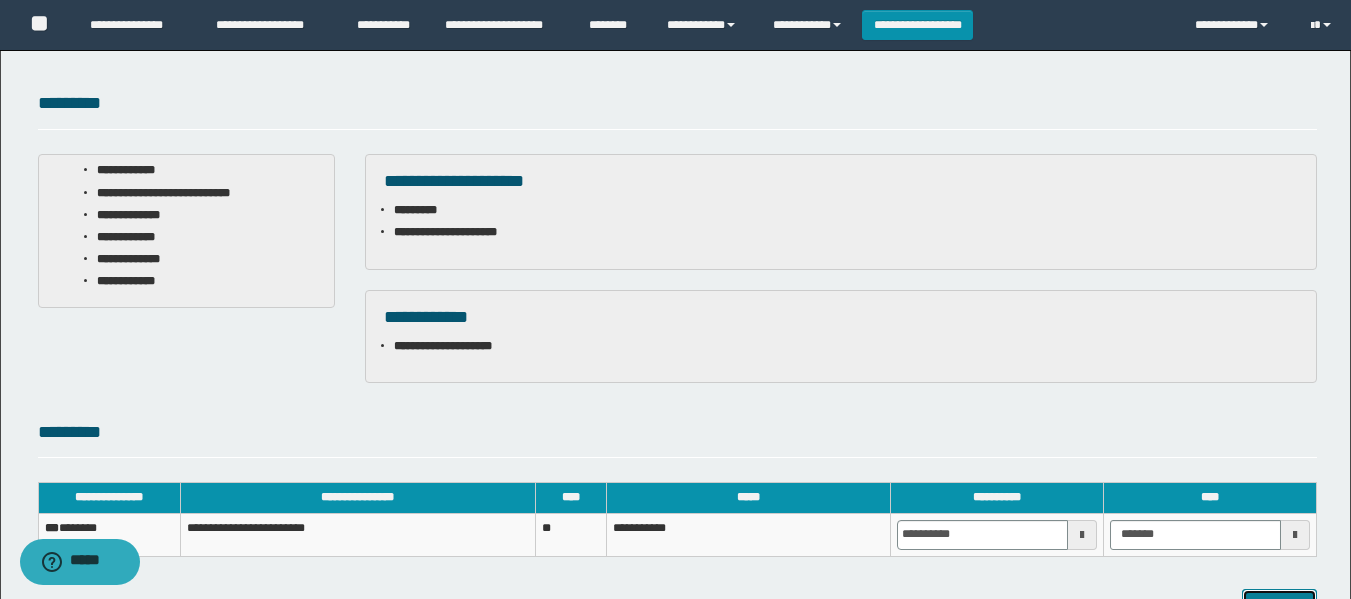 click on "*********" at bounding box center [1279, 604] 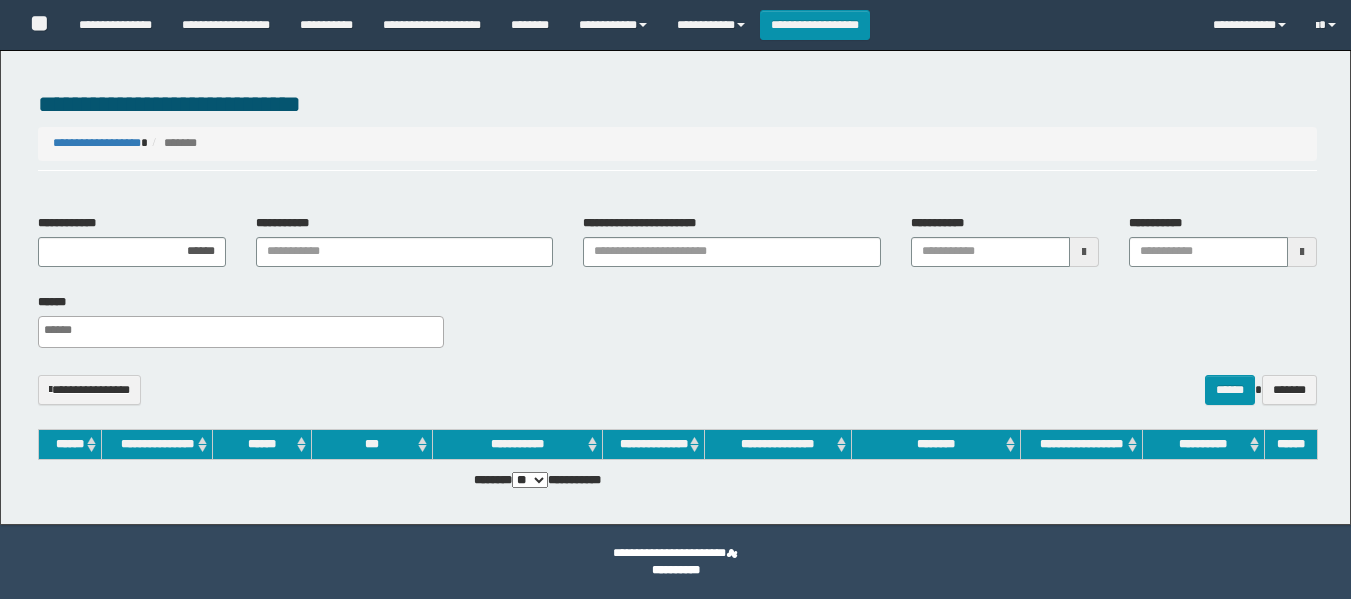 select 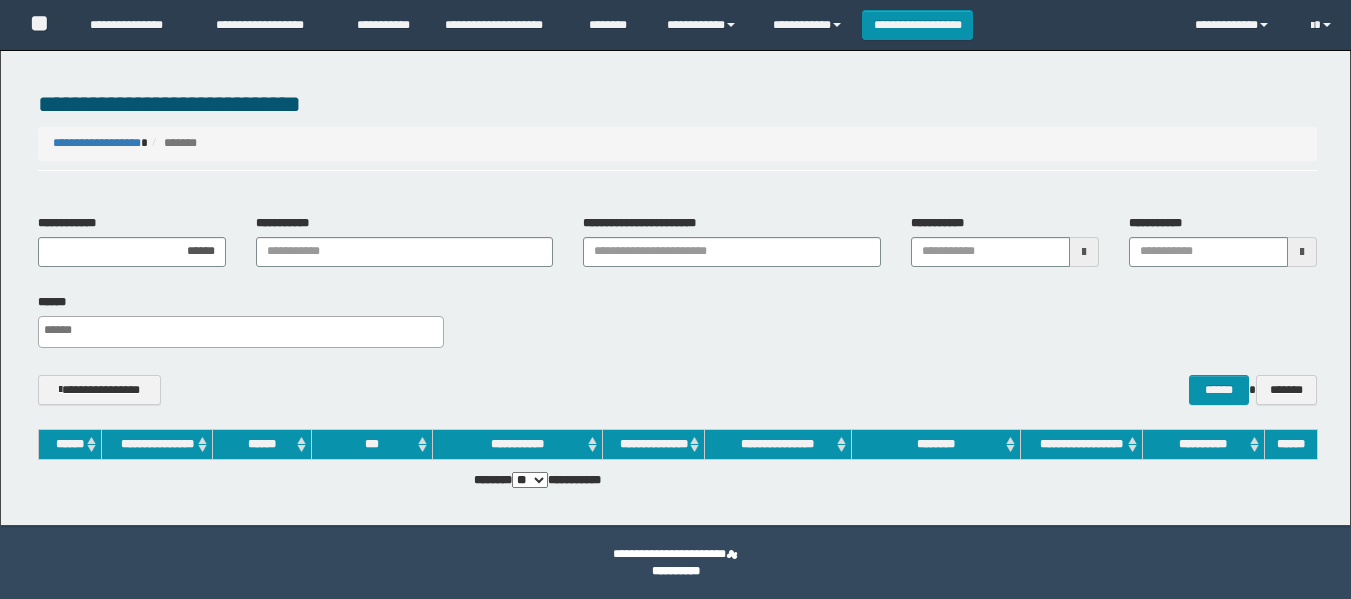scroll, scrollTop: 0, scrollLeft: 0, axis: both 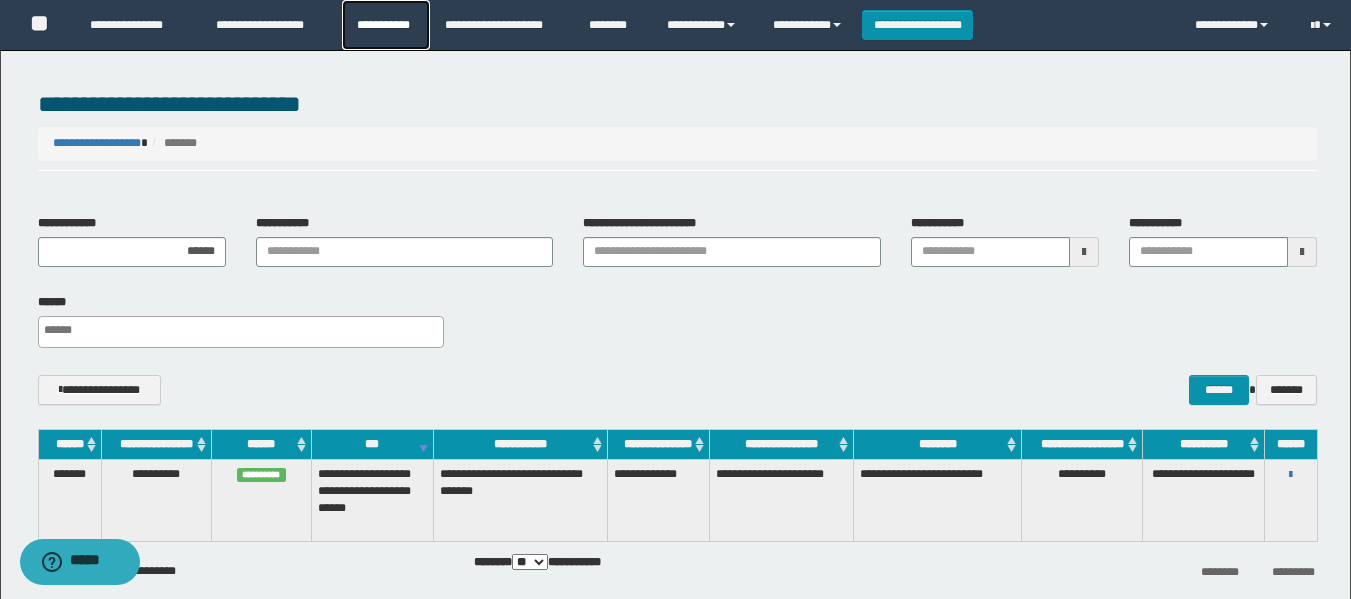 click on "**********" at bounding box center [386, 25] 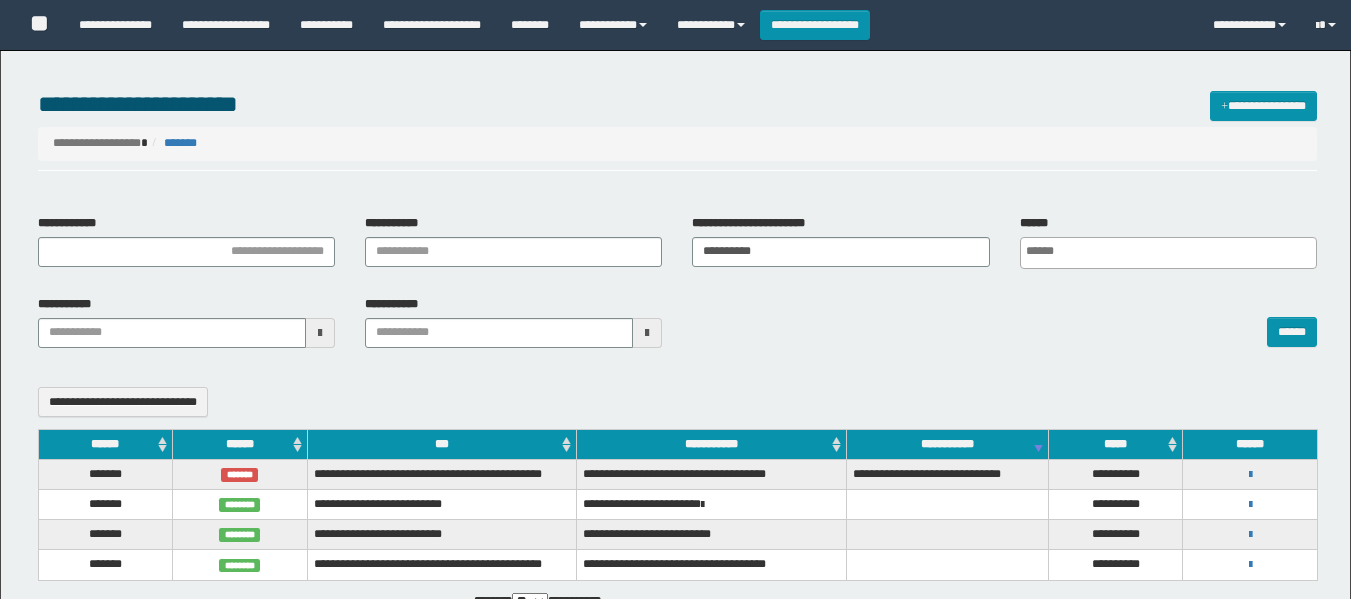 select 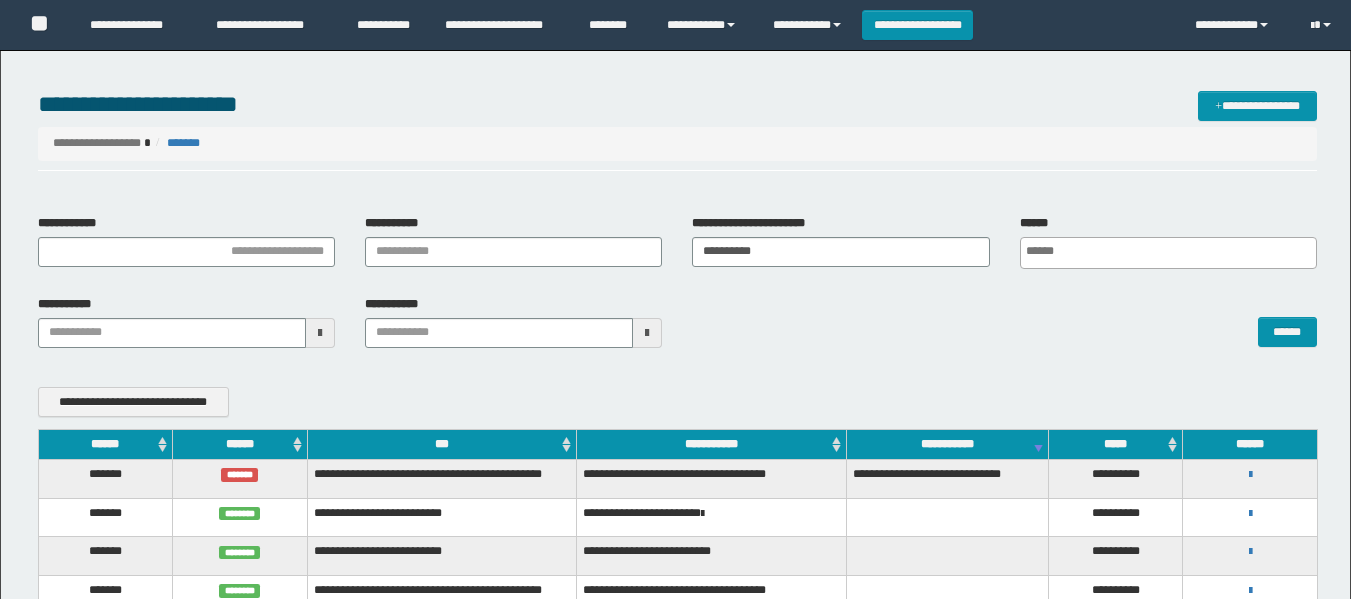 scroll, scrollTop: 0, scrollLeft: 0, axis: both 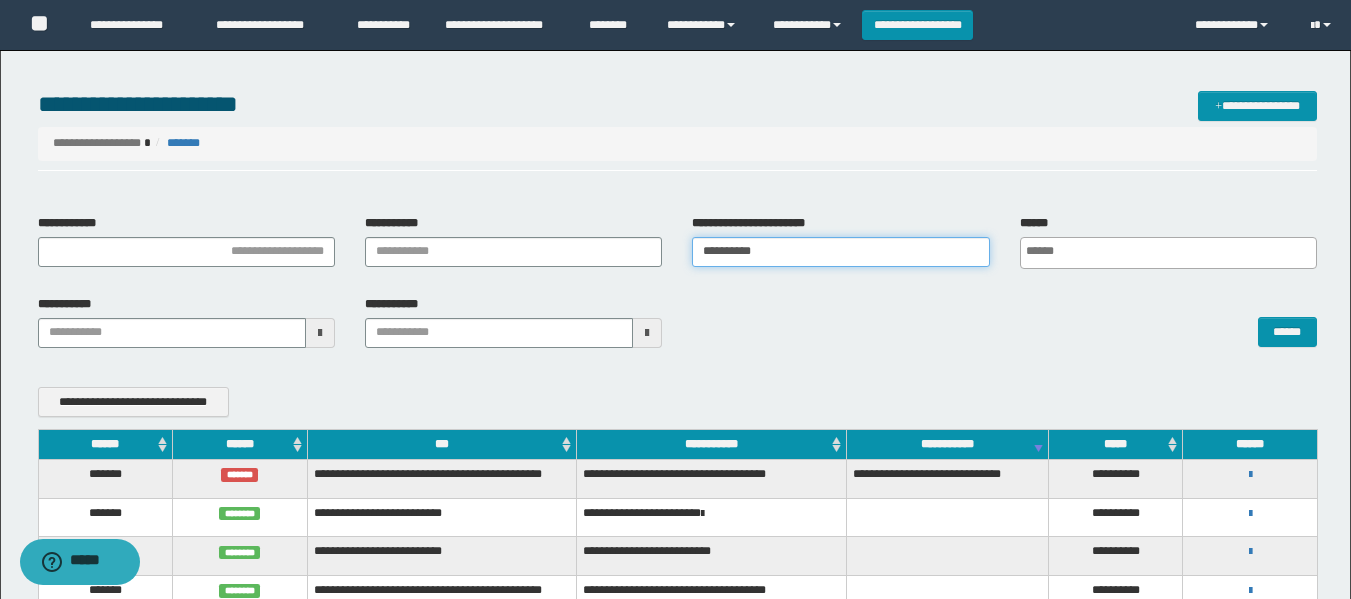 drag, startPoint x: 712, startPoint y: 304, endPoint x: 662, endPoint y: 326, distance: 54.626 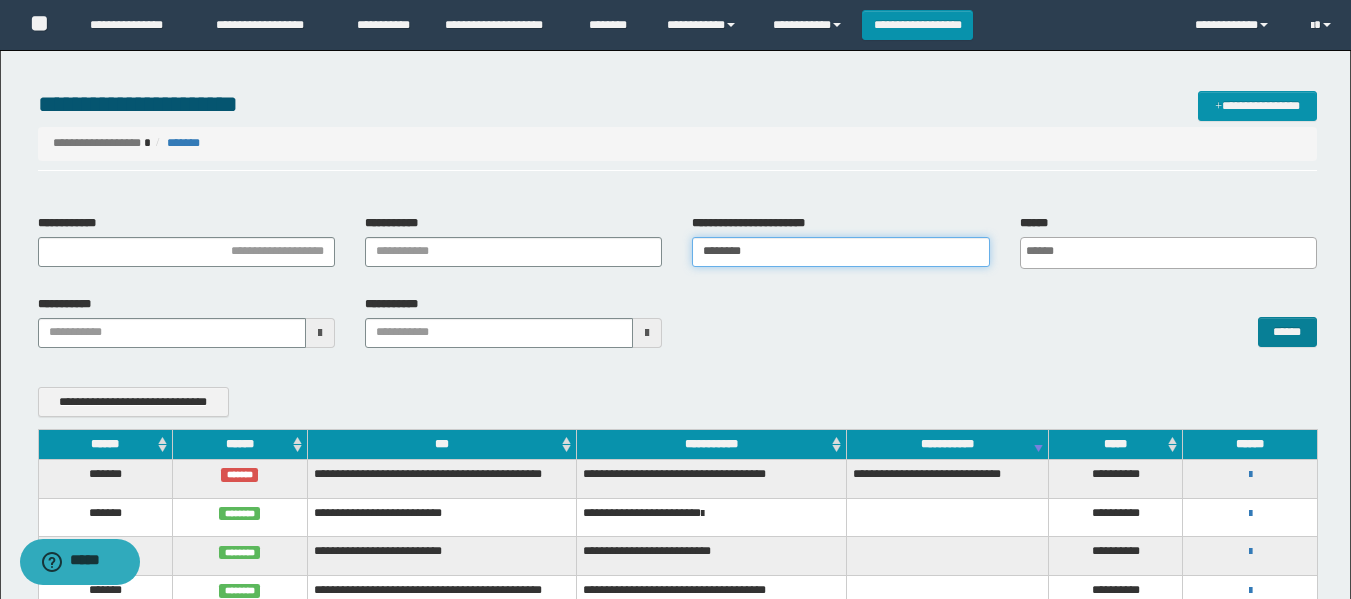 type on "********" 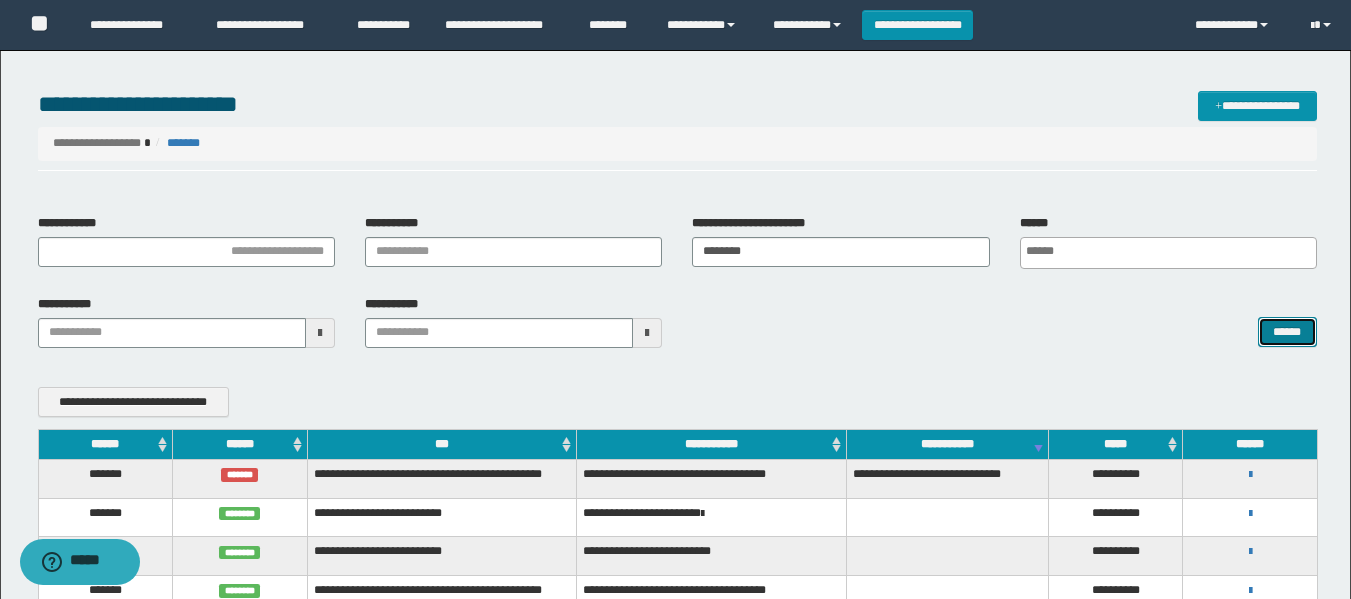 click on "******" at bounding box center [1287, 332] 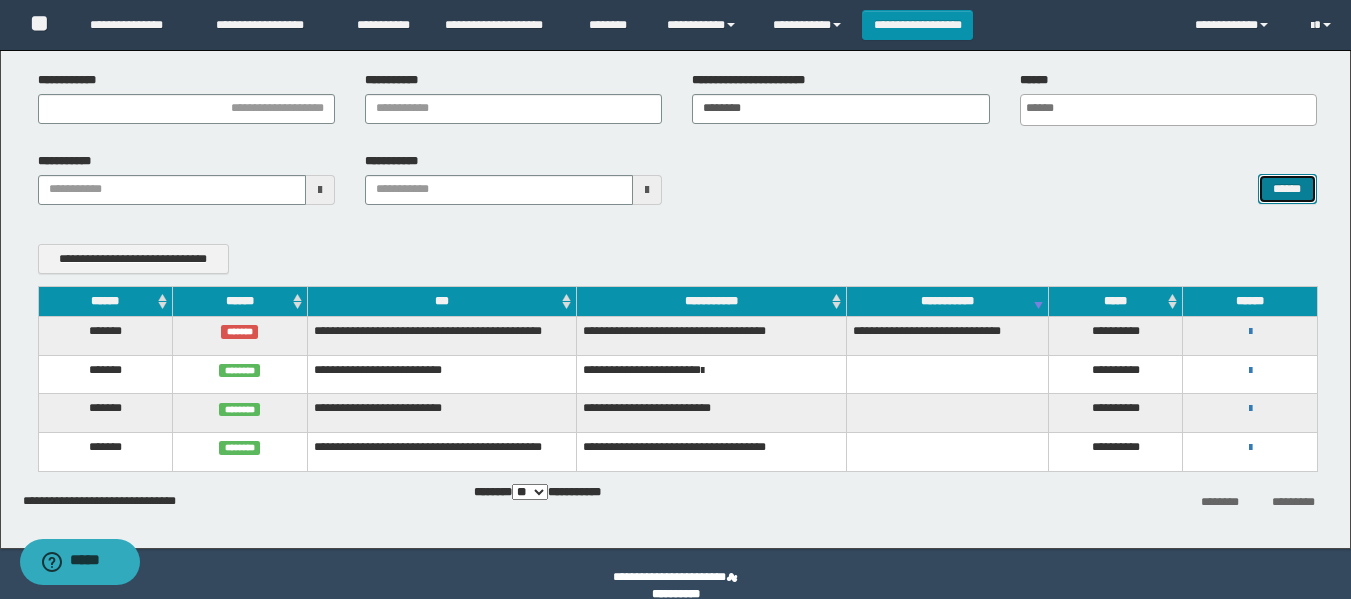 scroll, scrollTop: 167, scrollLeft: 0, axis: vertical 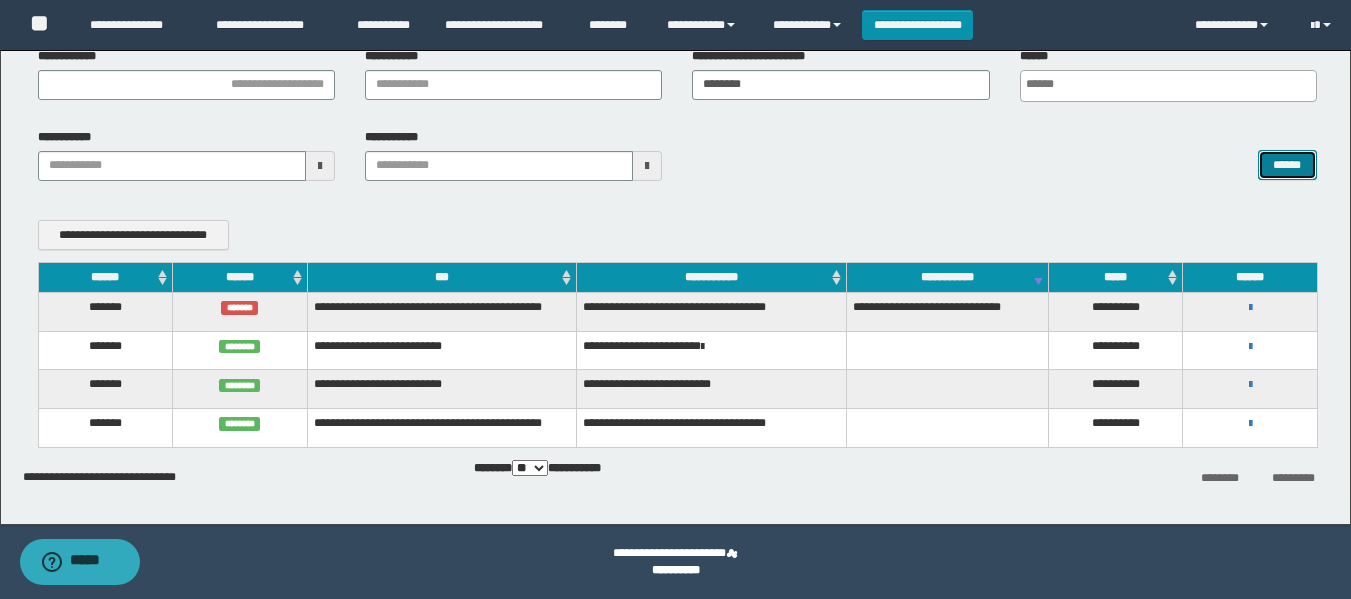 click on "******" at bounding box center (1287, 165) 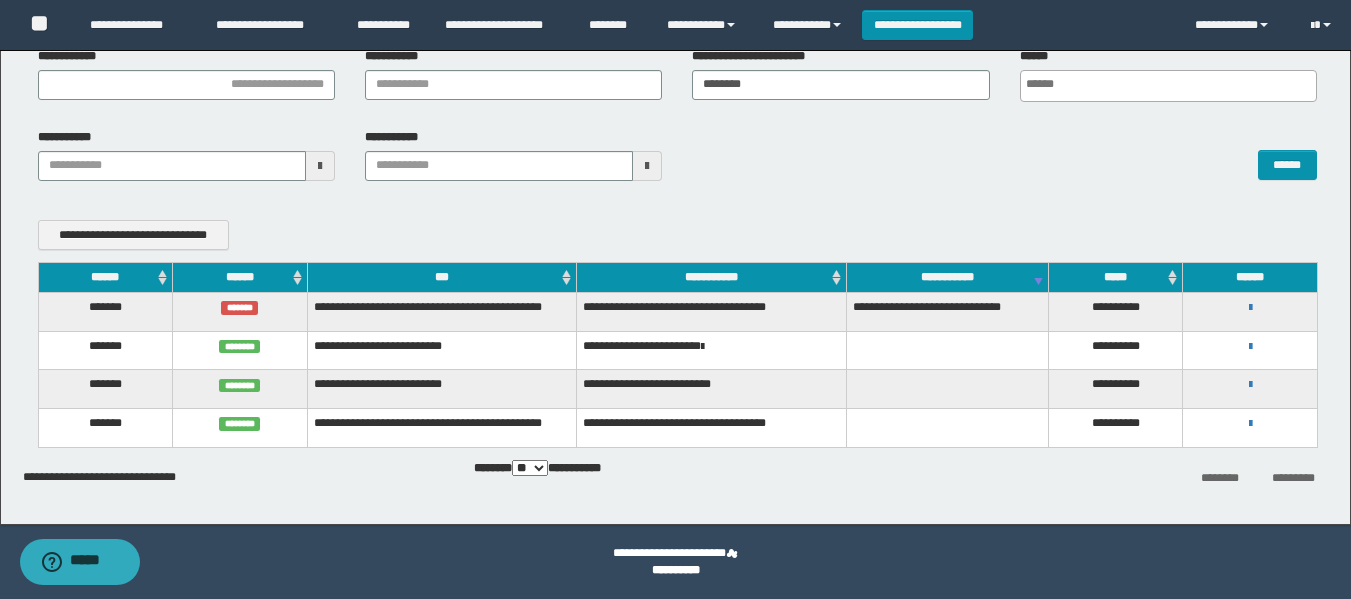 click on "******" at bounding box center (1004, 155) 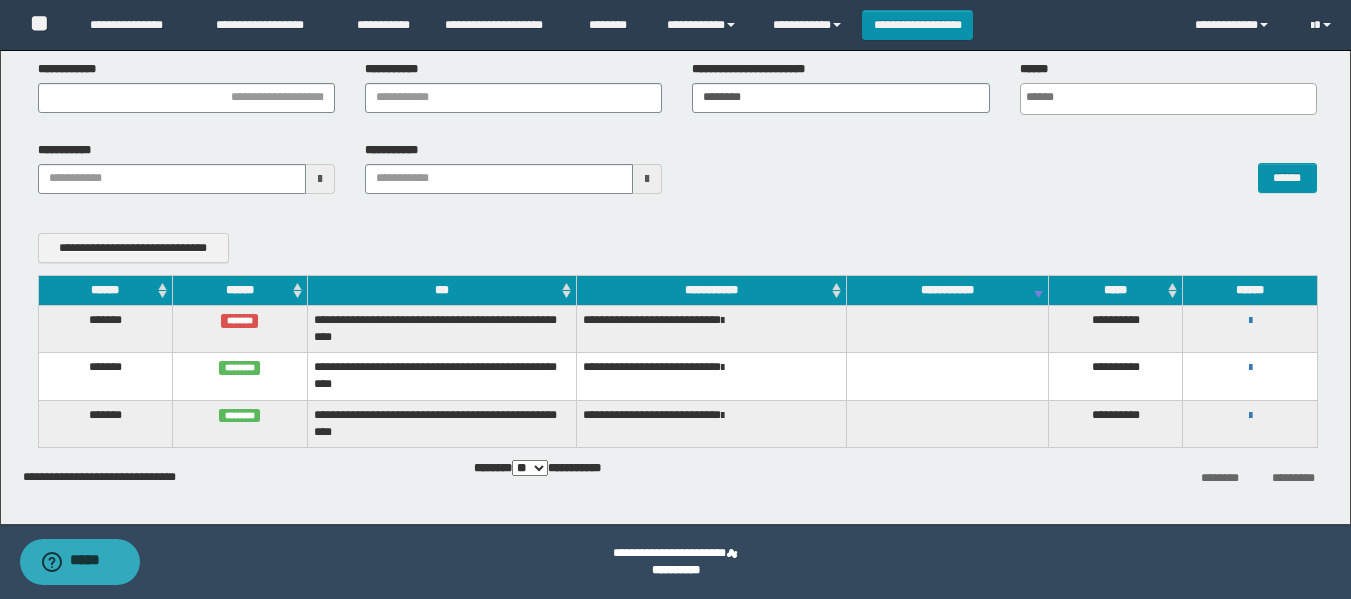 scroll, scrollTop: 154, scrollLeft: 0, axis: vertical 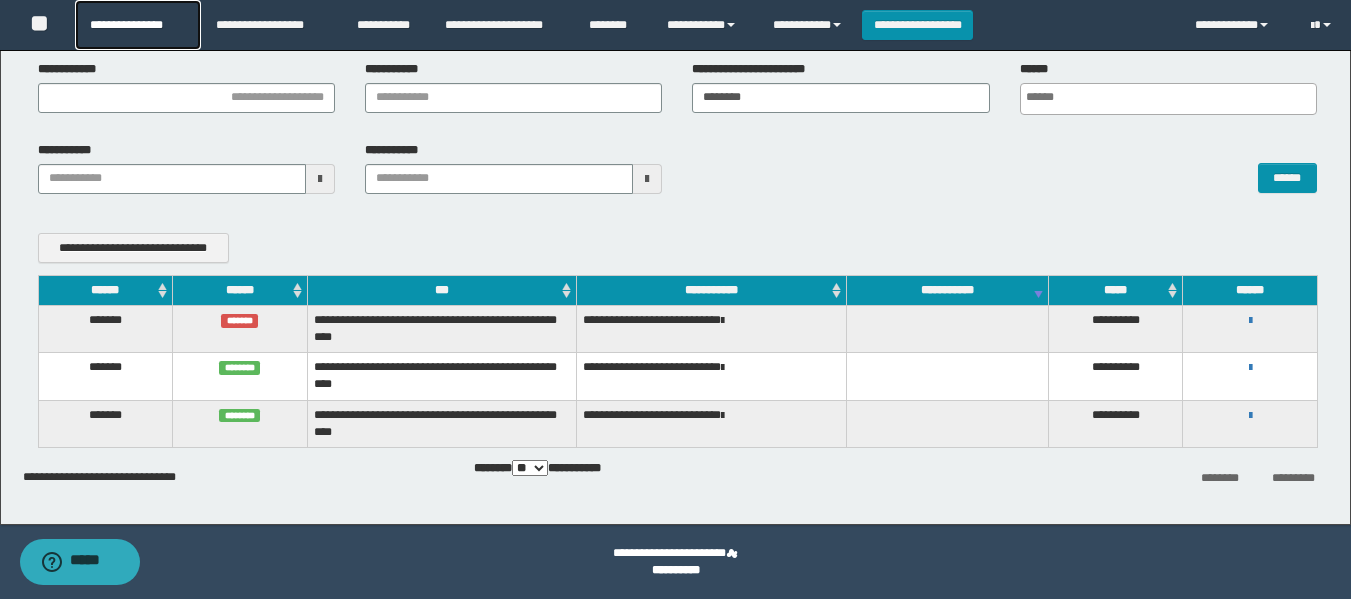 click on "**********" at bounding box center (137, 25) 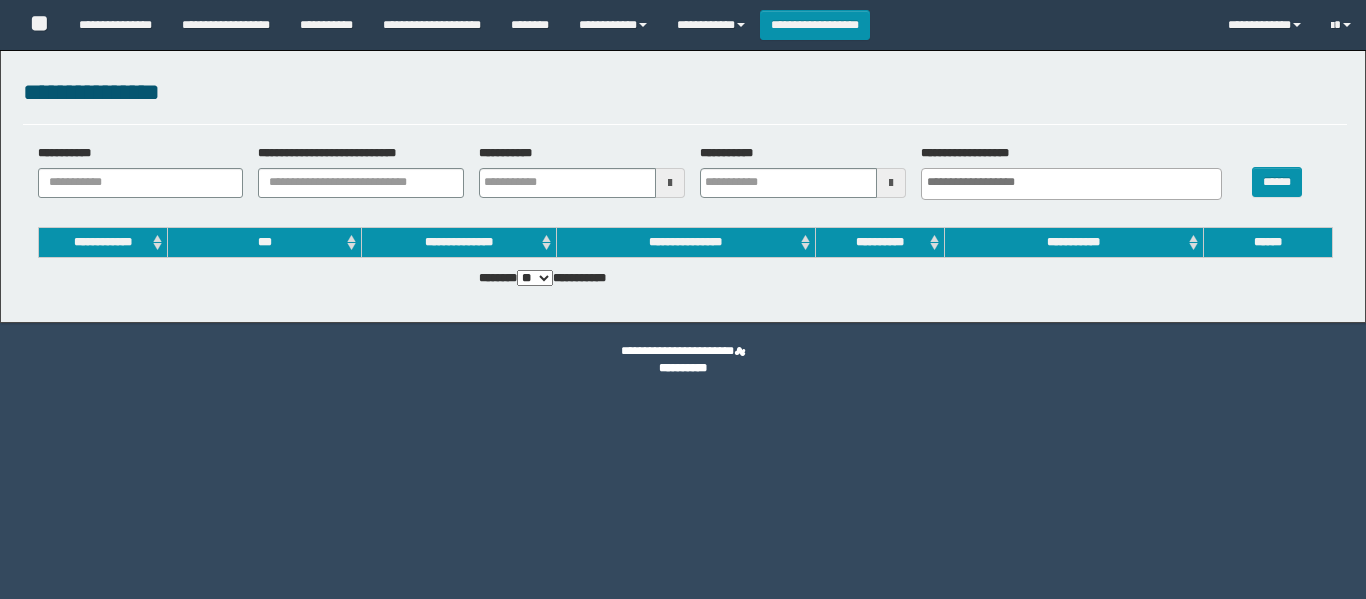 select 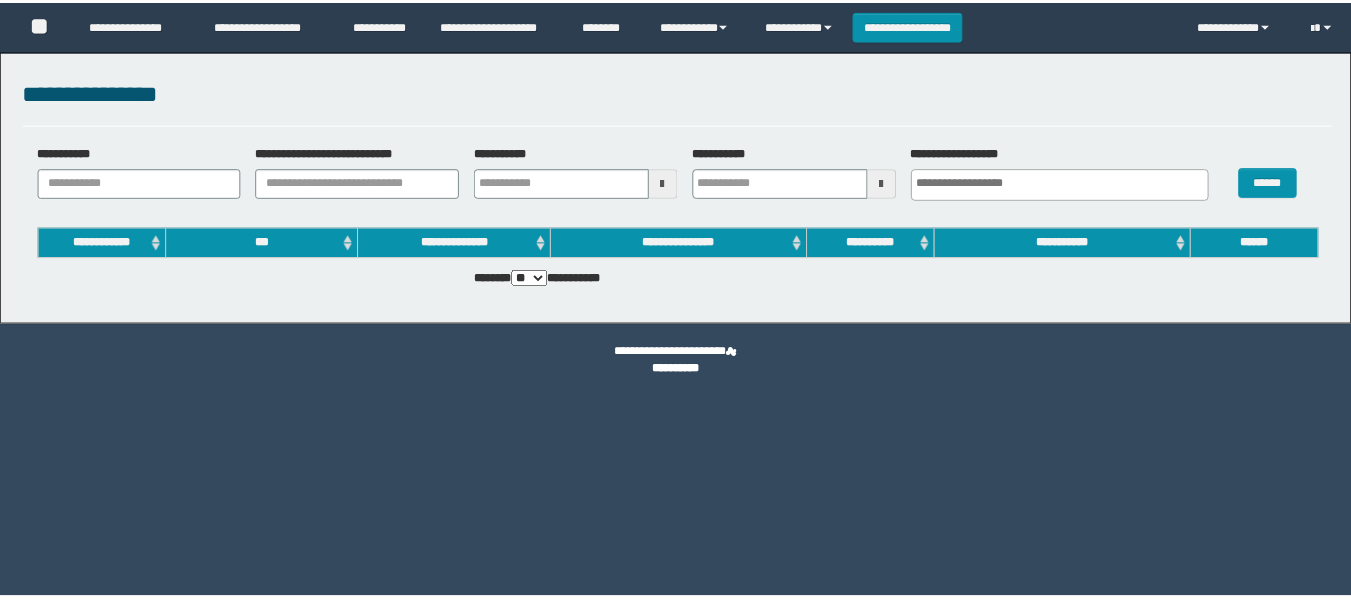 scroll, scrollTop: 0, scrollLeft: 0, axis: both 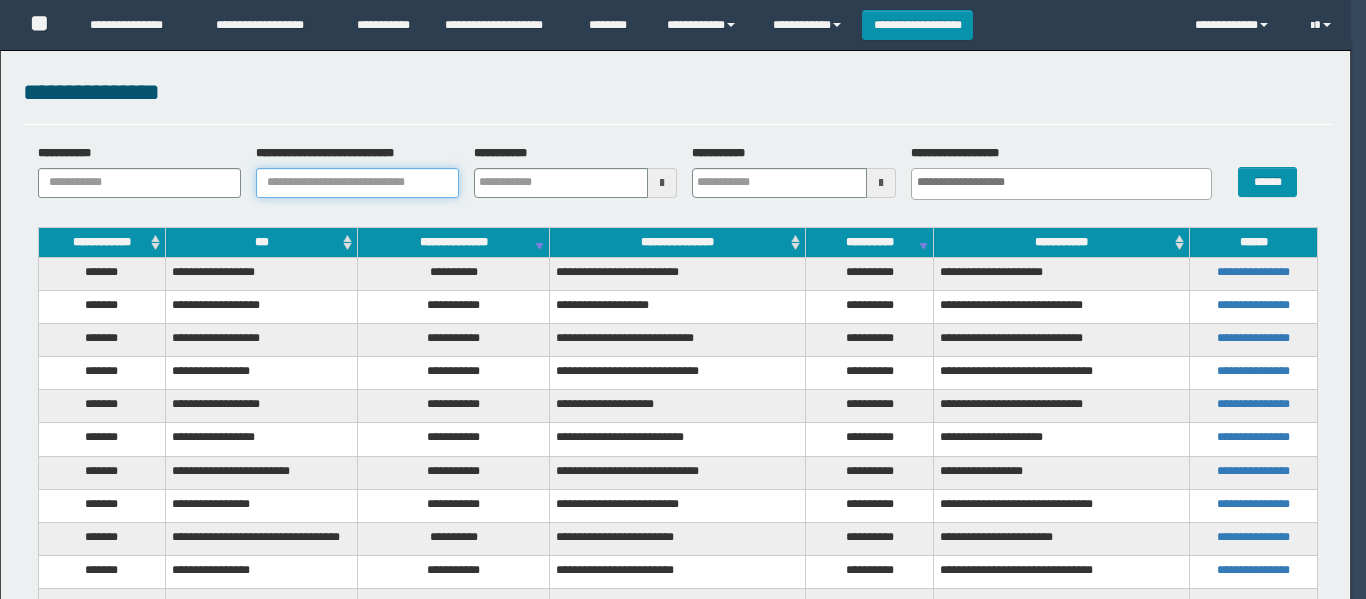 click on "**********" at bounding box center (357, 183) 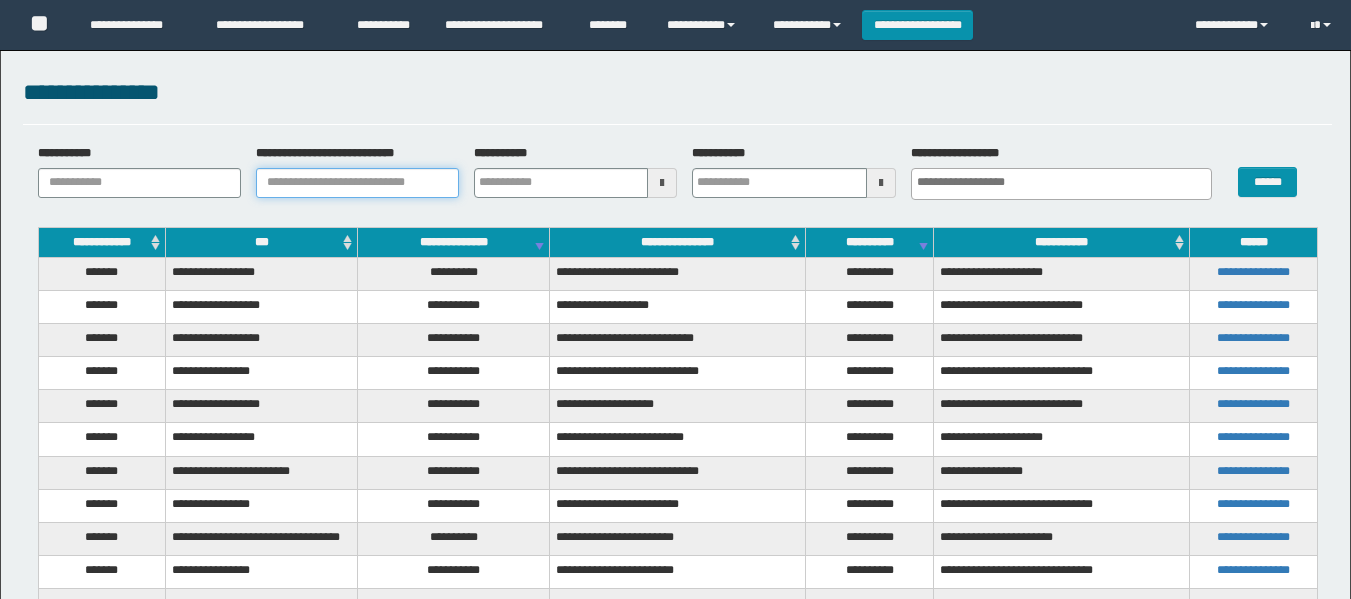 paste on "**********" 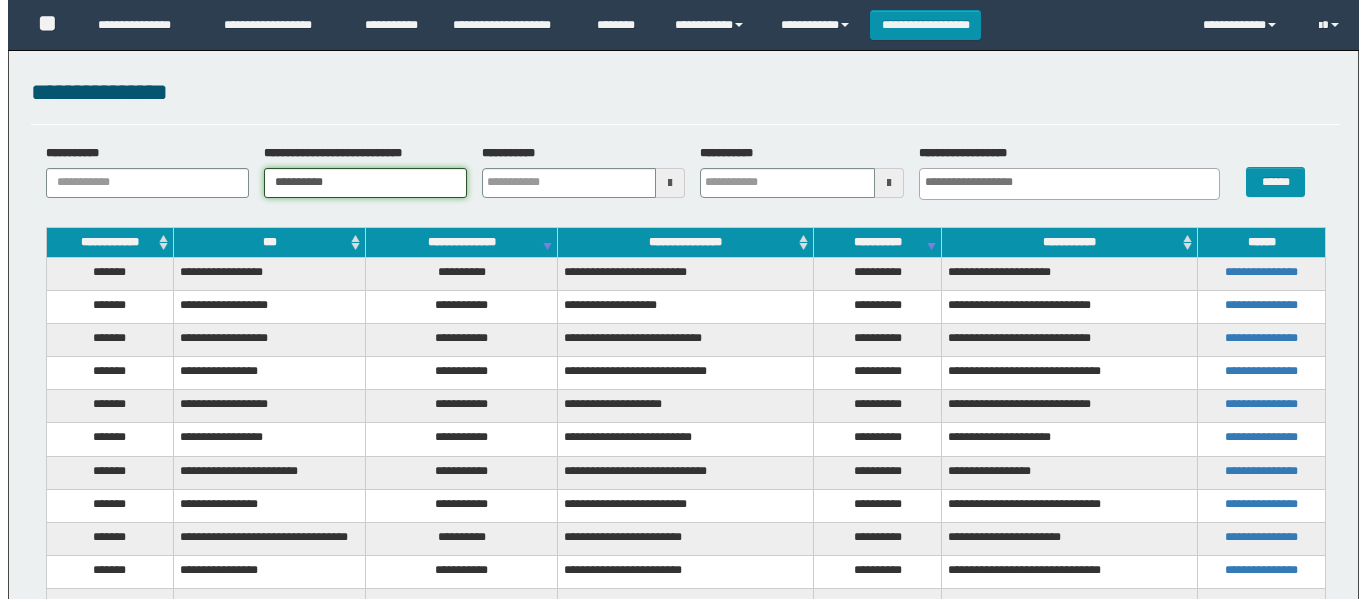 scroll, scrollTop: 0, scrollLeft: 0, axis: both 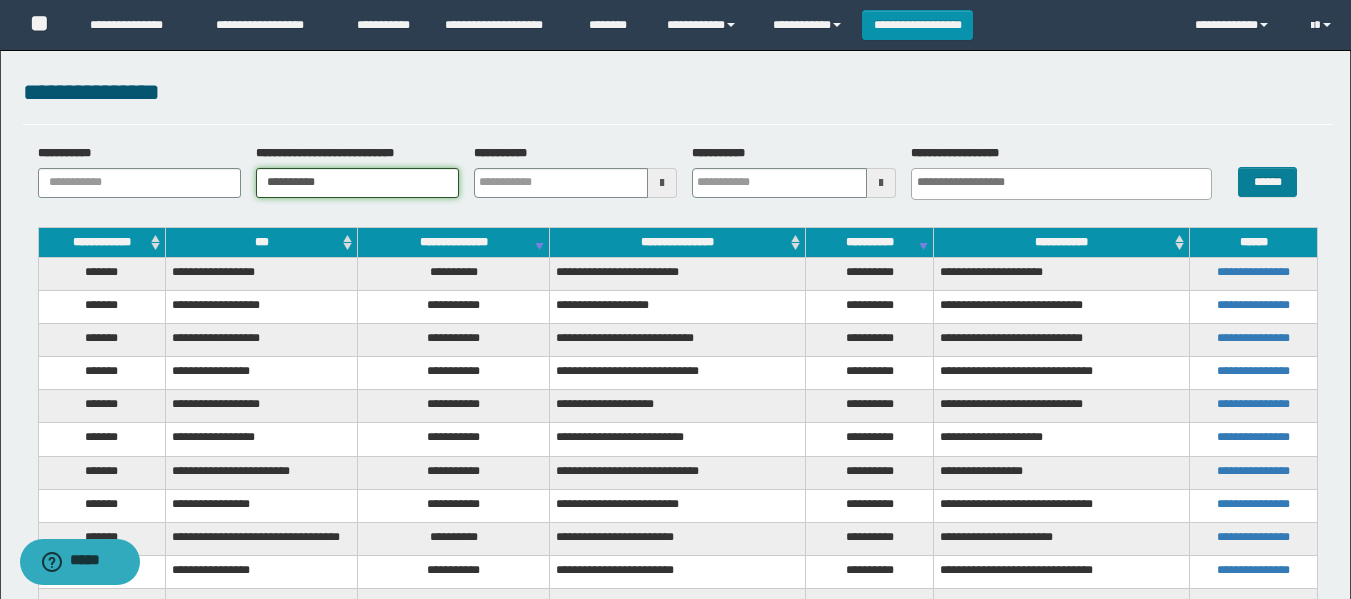 type on "**********" 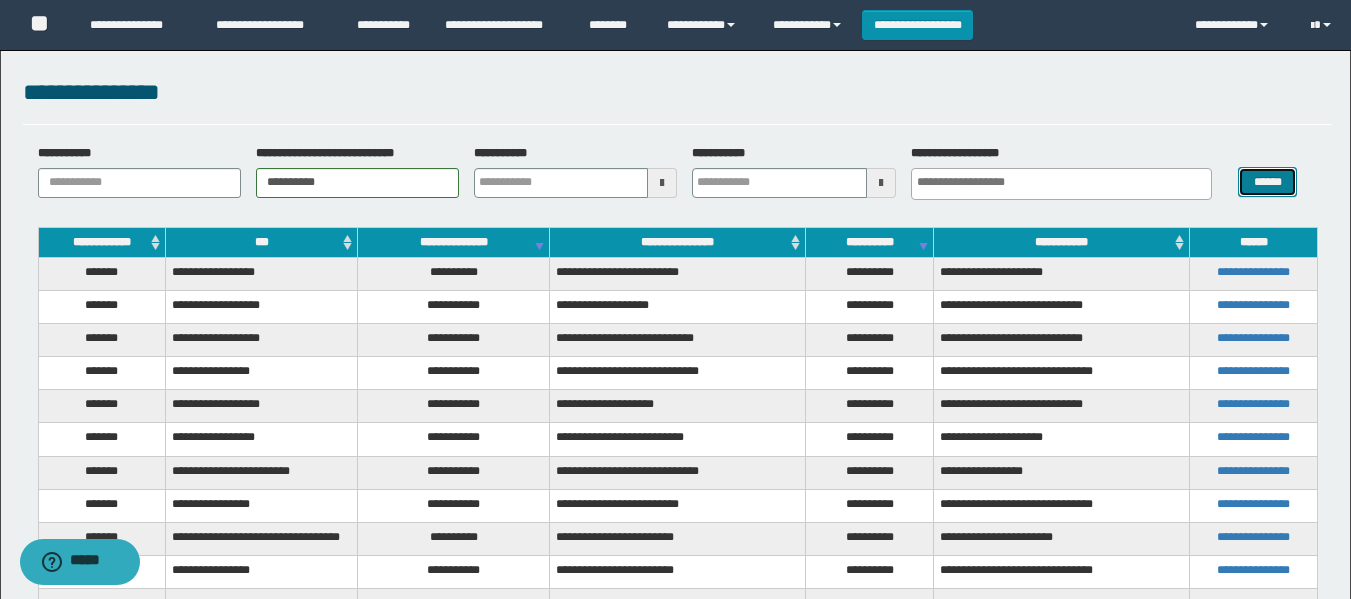 click on "******" at bounding box center [1267, 182] 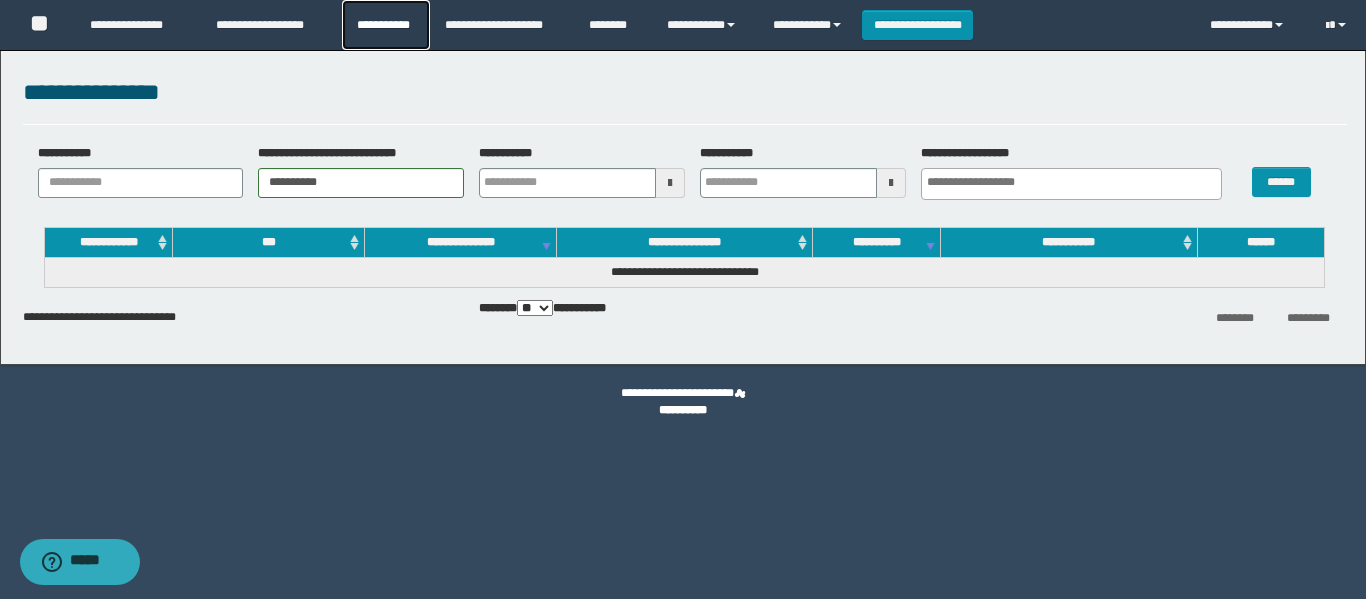click on "**********" at bounding box center (386, 25) 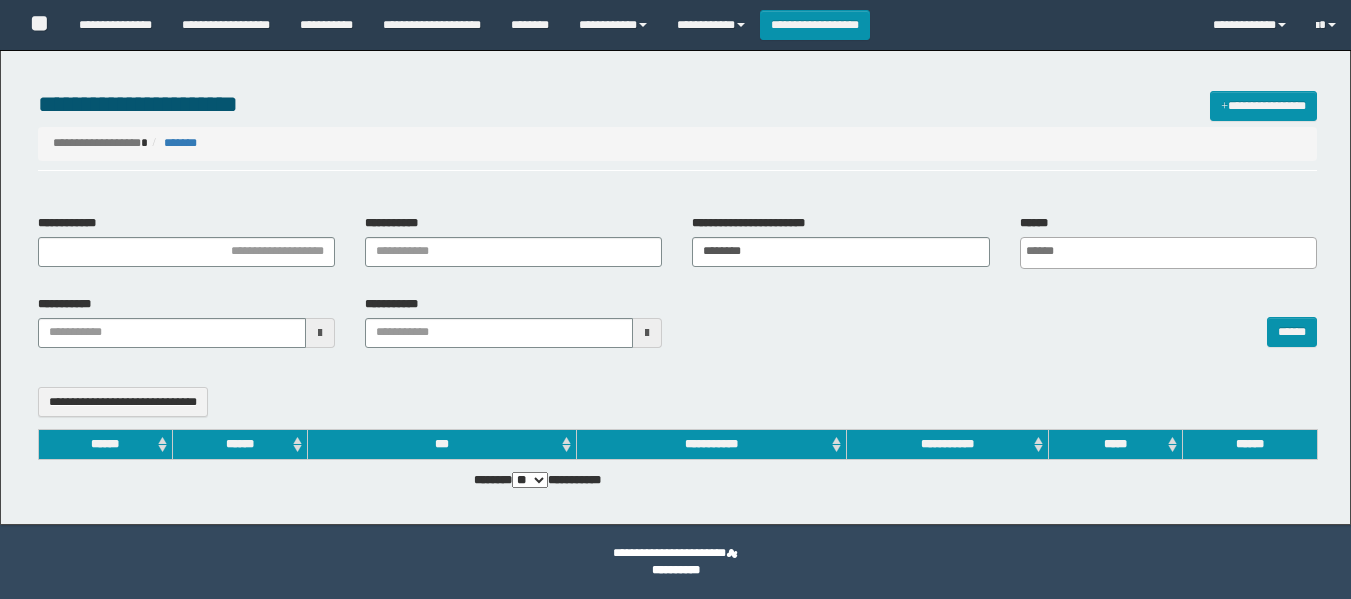 select 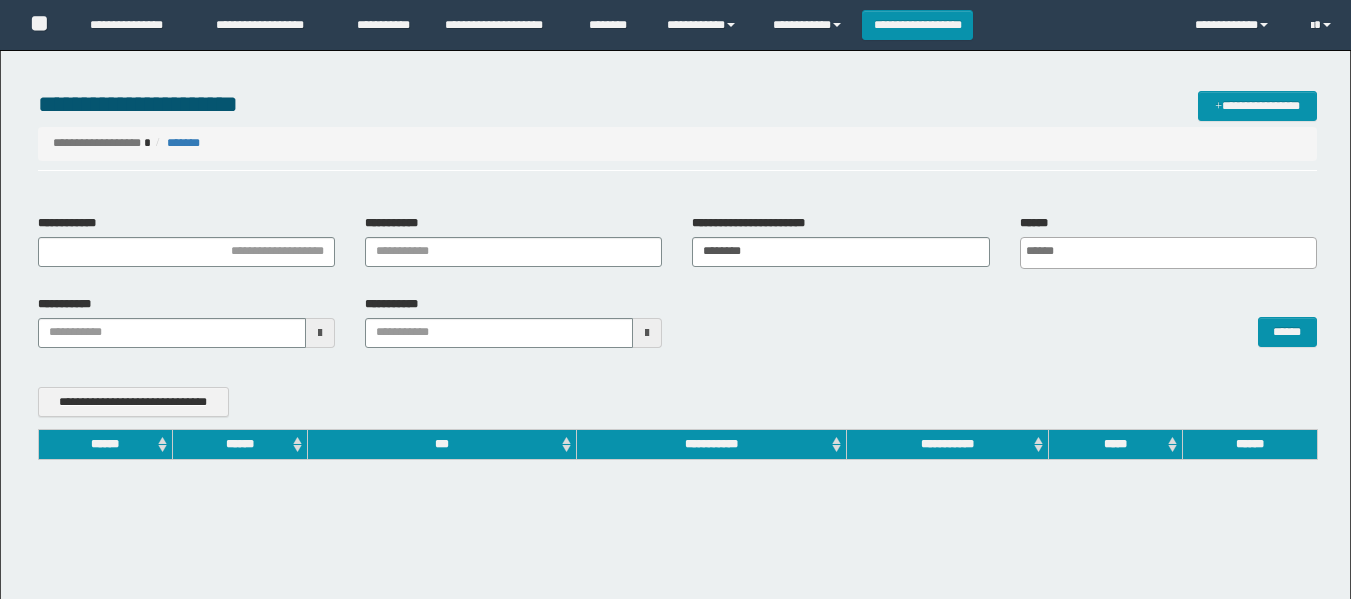 scroll, scrollTop: 0, scrollLeft: 0, axis: both 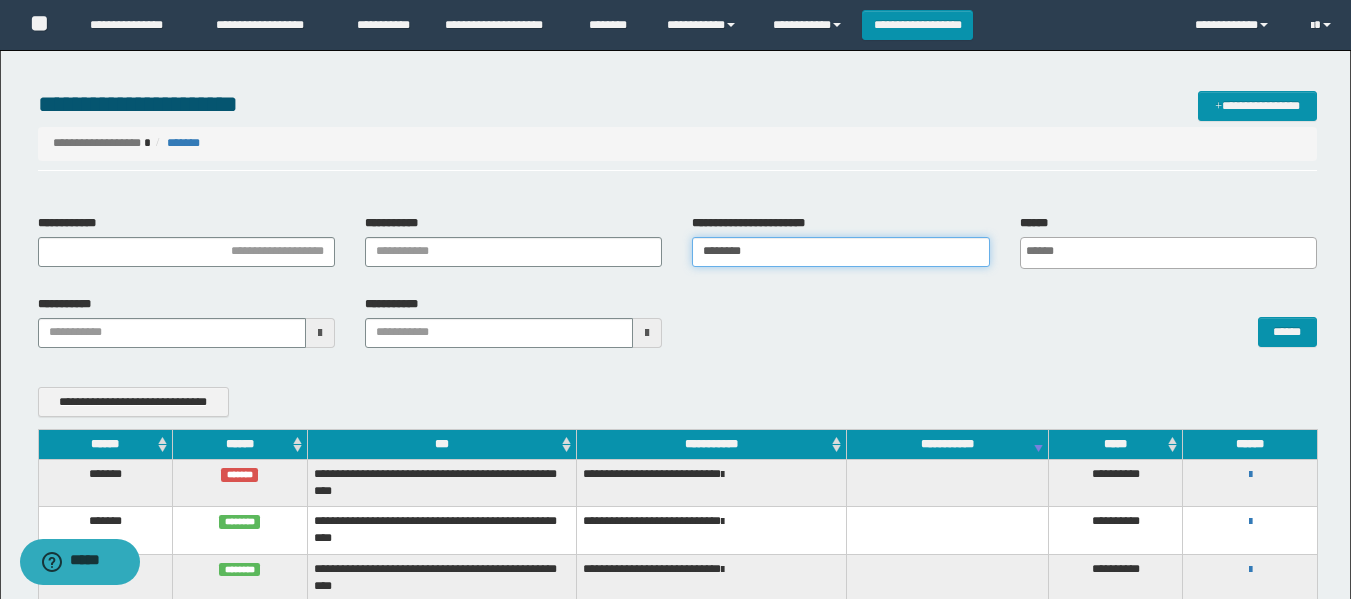 drag, startPoint x: 761, startPoint y: 241, endPoint x: 627, endPoint y: 272, distance: 137.53908 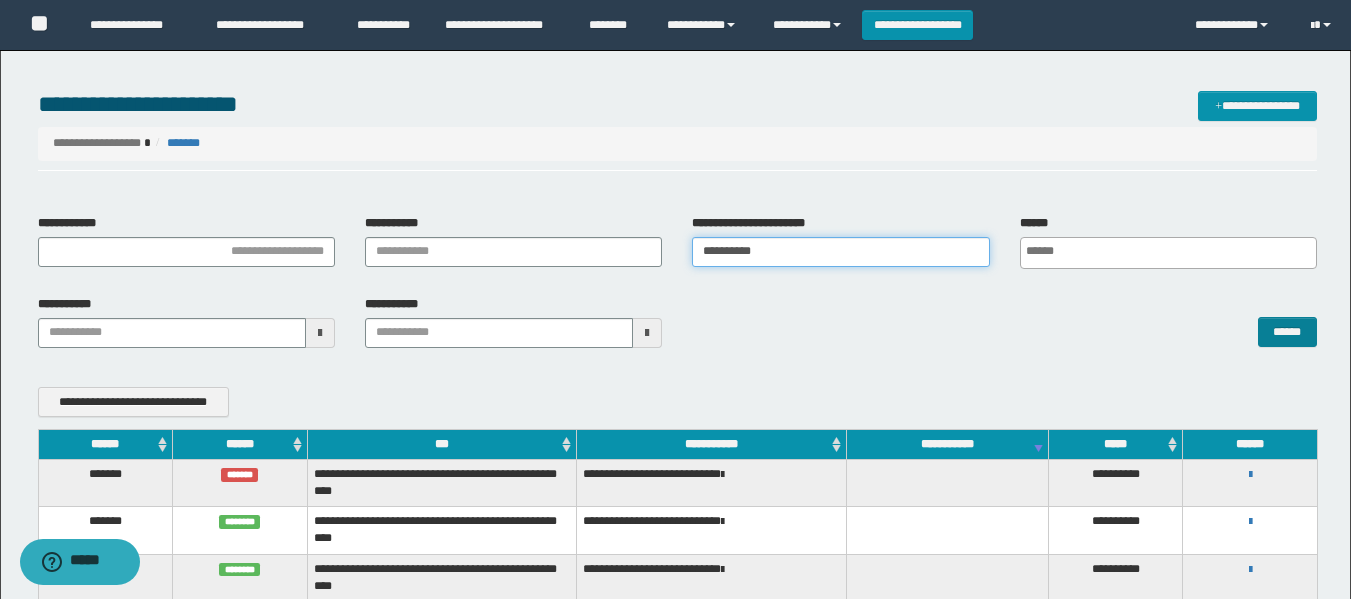 type on "**********" 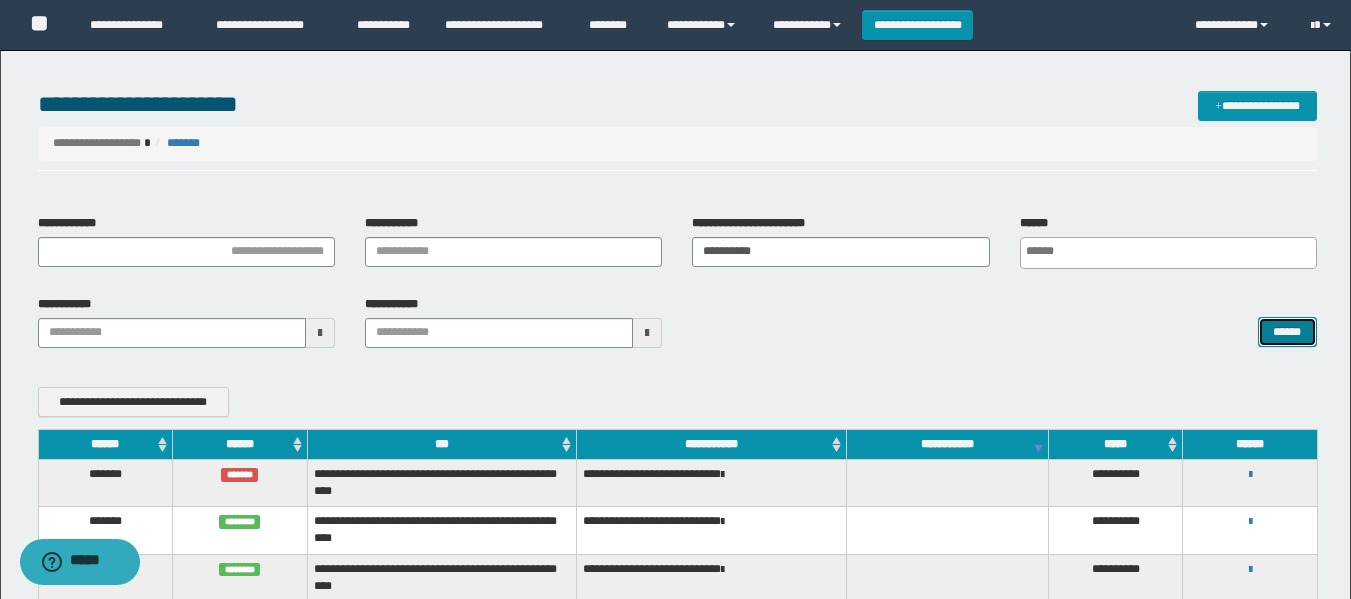 click on "******" at bounding box center (1287, 332) 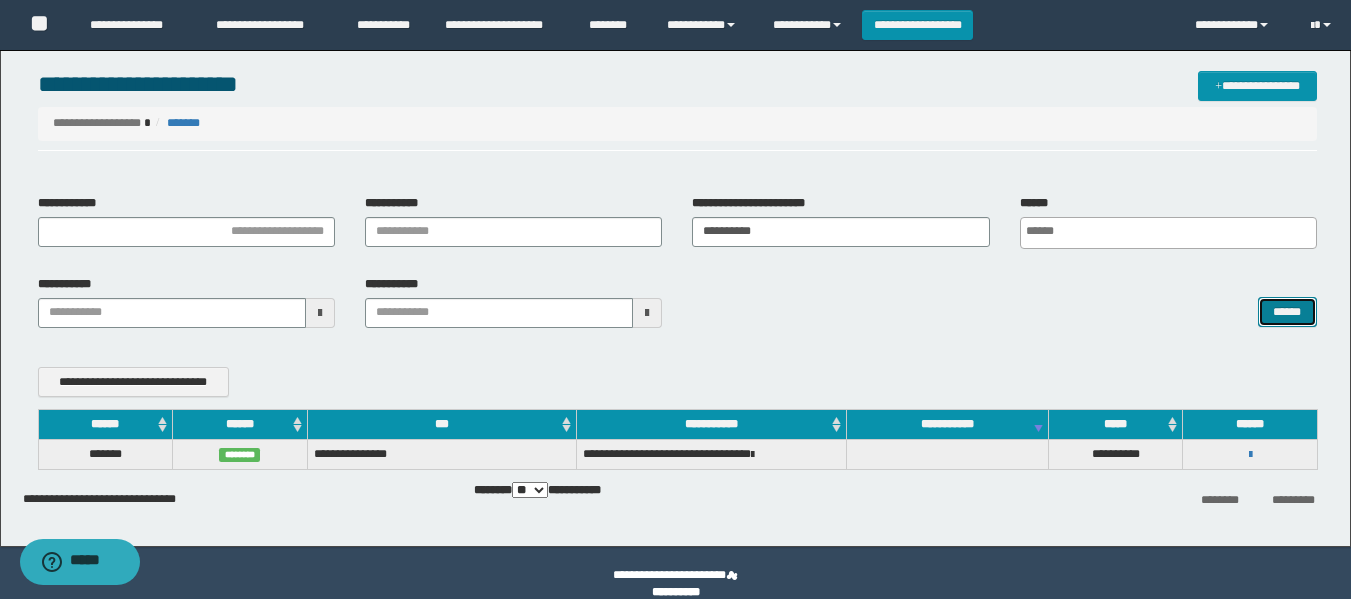 scroll, scrollTop: 0, scrollLeft: 0, axis: both 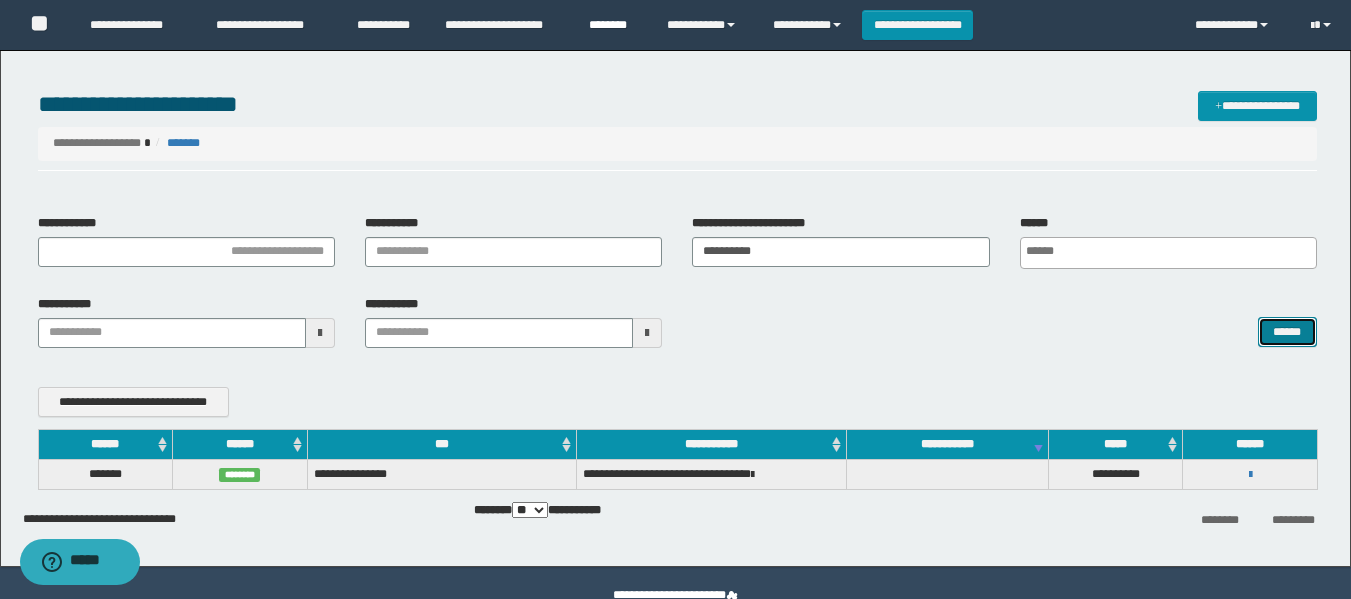 type 